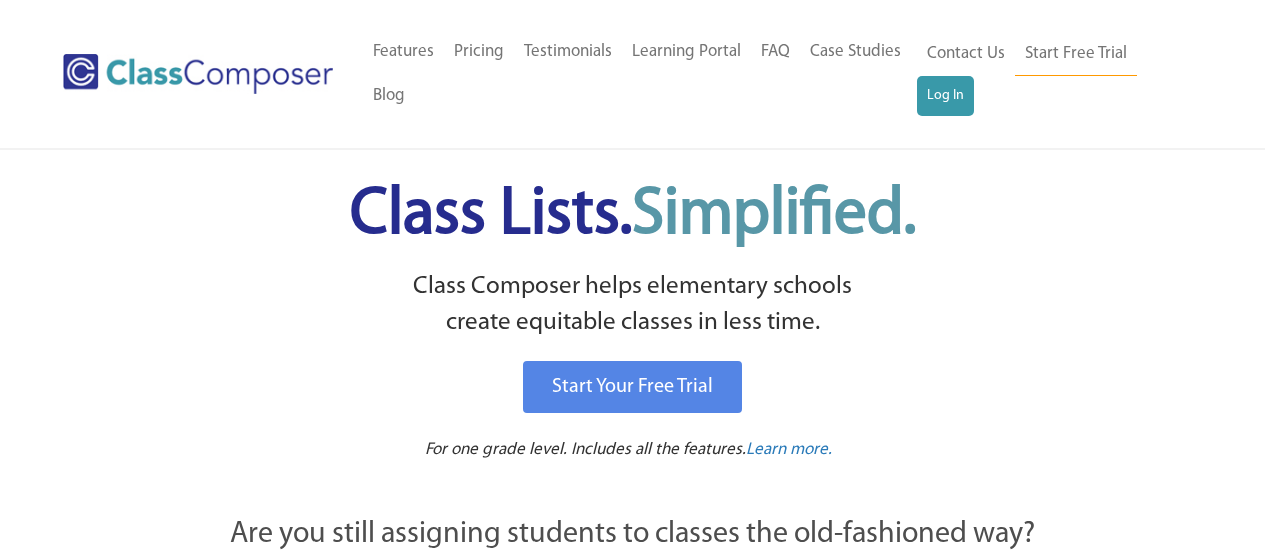 scroll, scrollTop: 0, scrollLeft: 0, axis: both 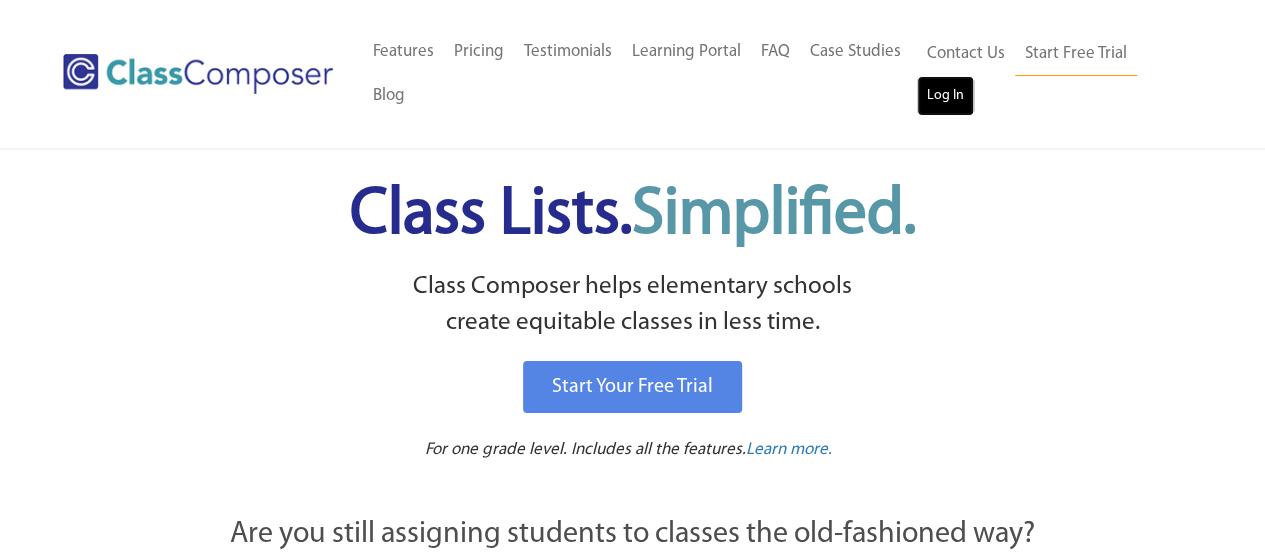drag, startPoint x: 0, startPoint y: 0, endPoint x: 944, endPoint y: 90, distance: 948.2806 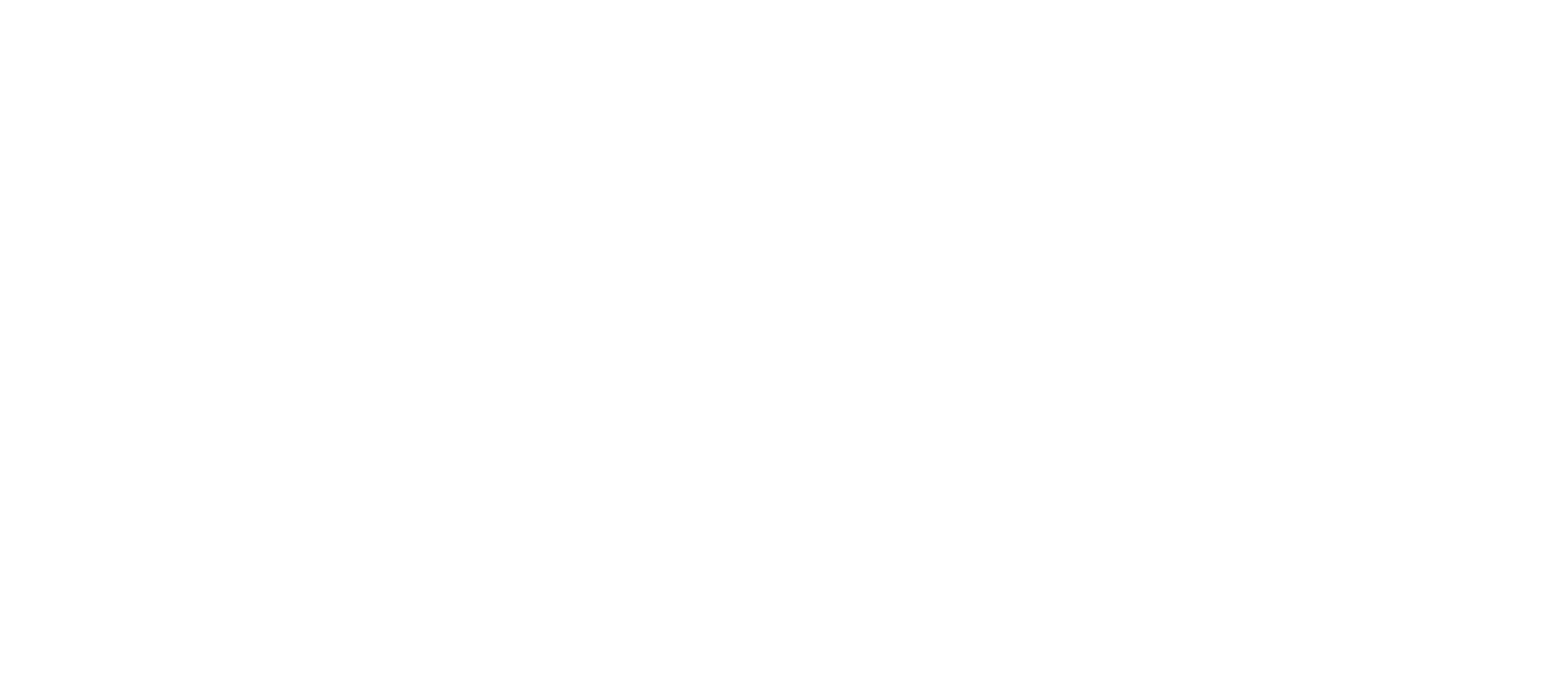 scroll, scrollTop: 0, scrollLeft: 0, axis: both 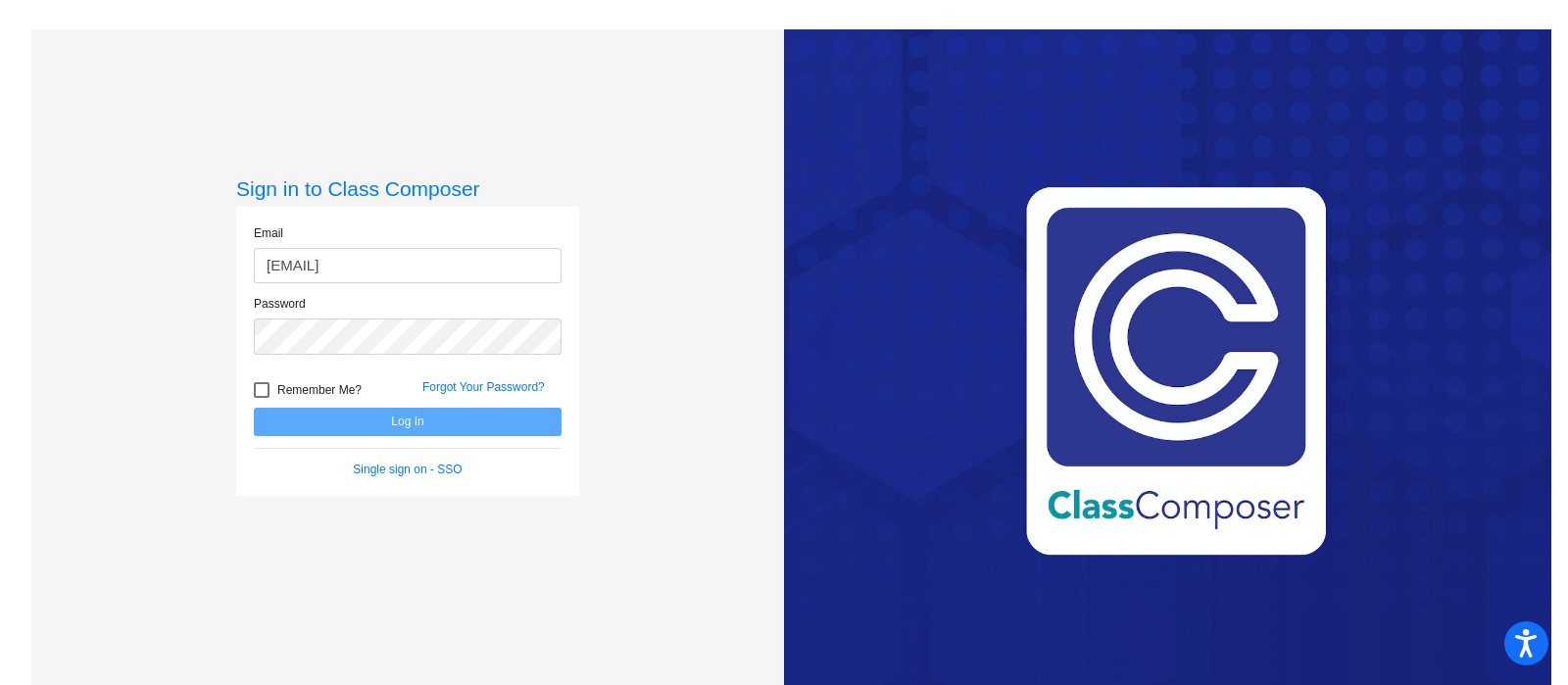 type on "[EMAIL]" 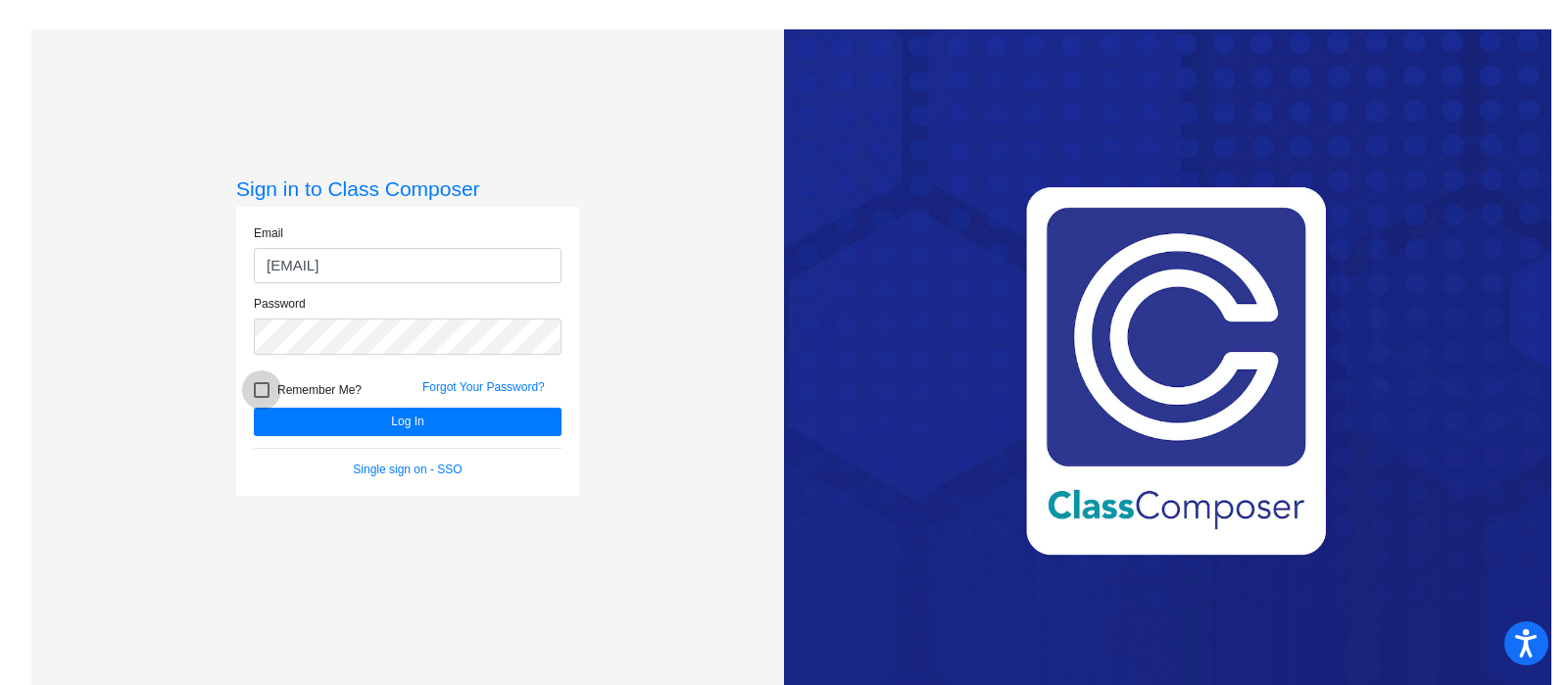 click at bounding box center [262, 390] 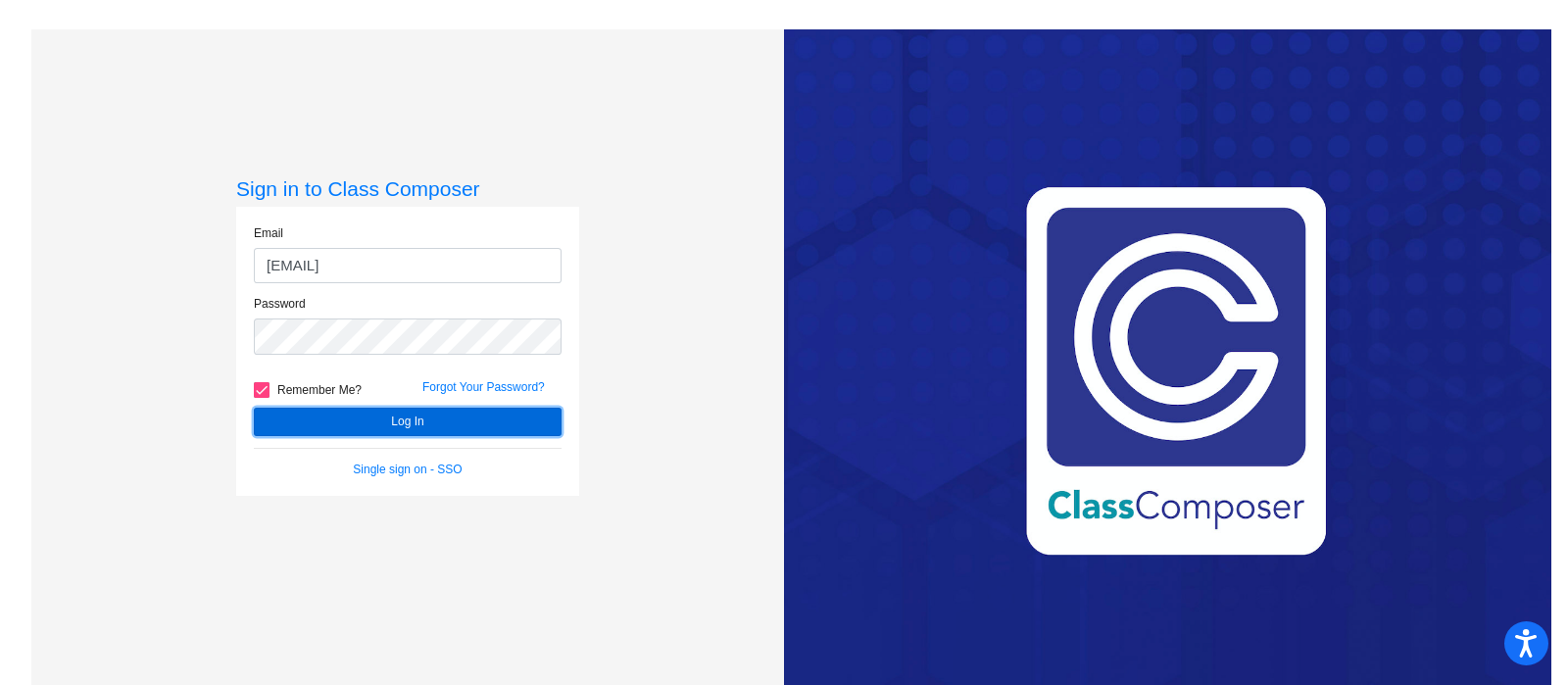 click on "Log In" 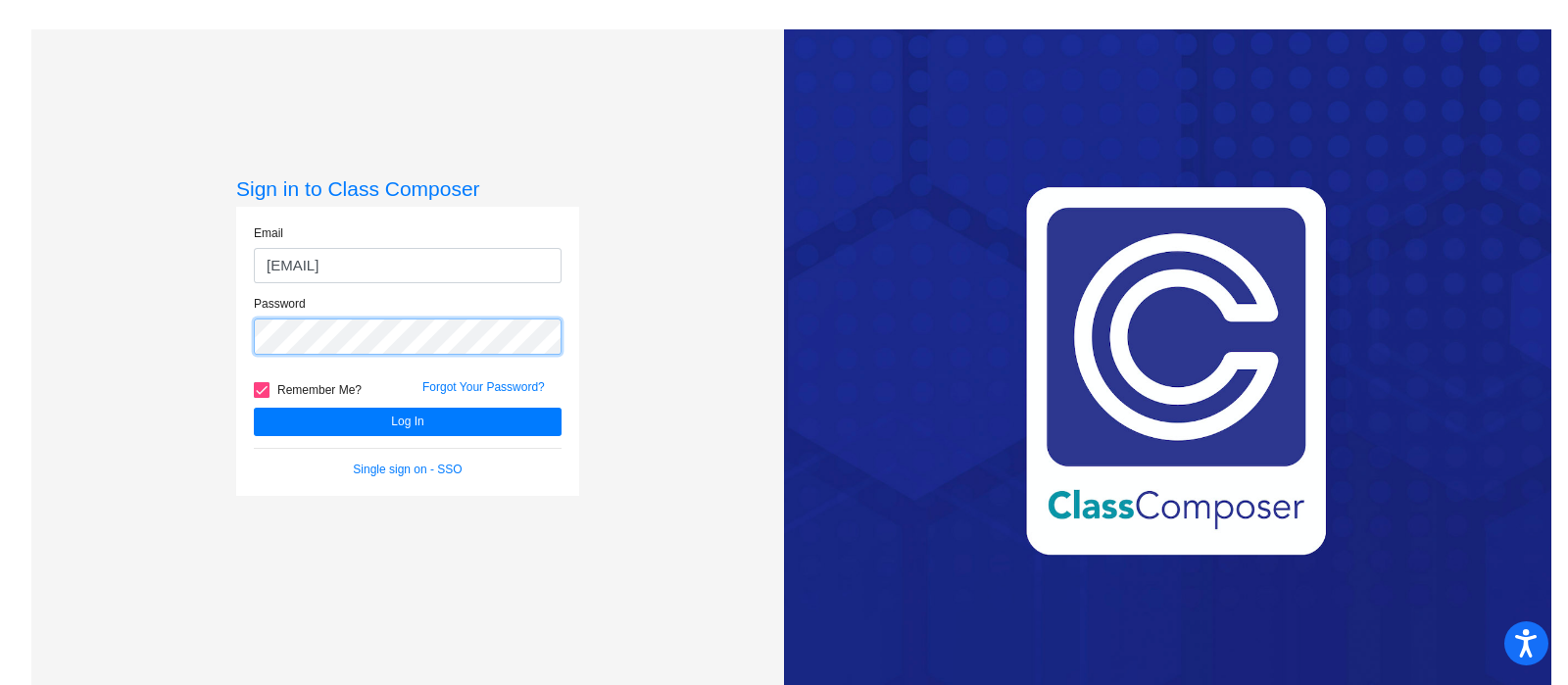 click on "Sign in to Class Composer Email koontzk@mdusd.org Password   Remember Me? Forgot Your Password?  Log In   Single sign on - SSO" 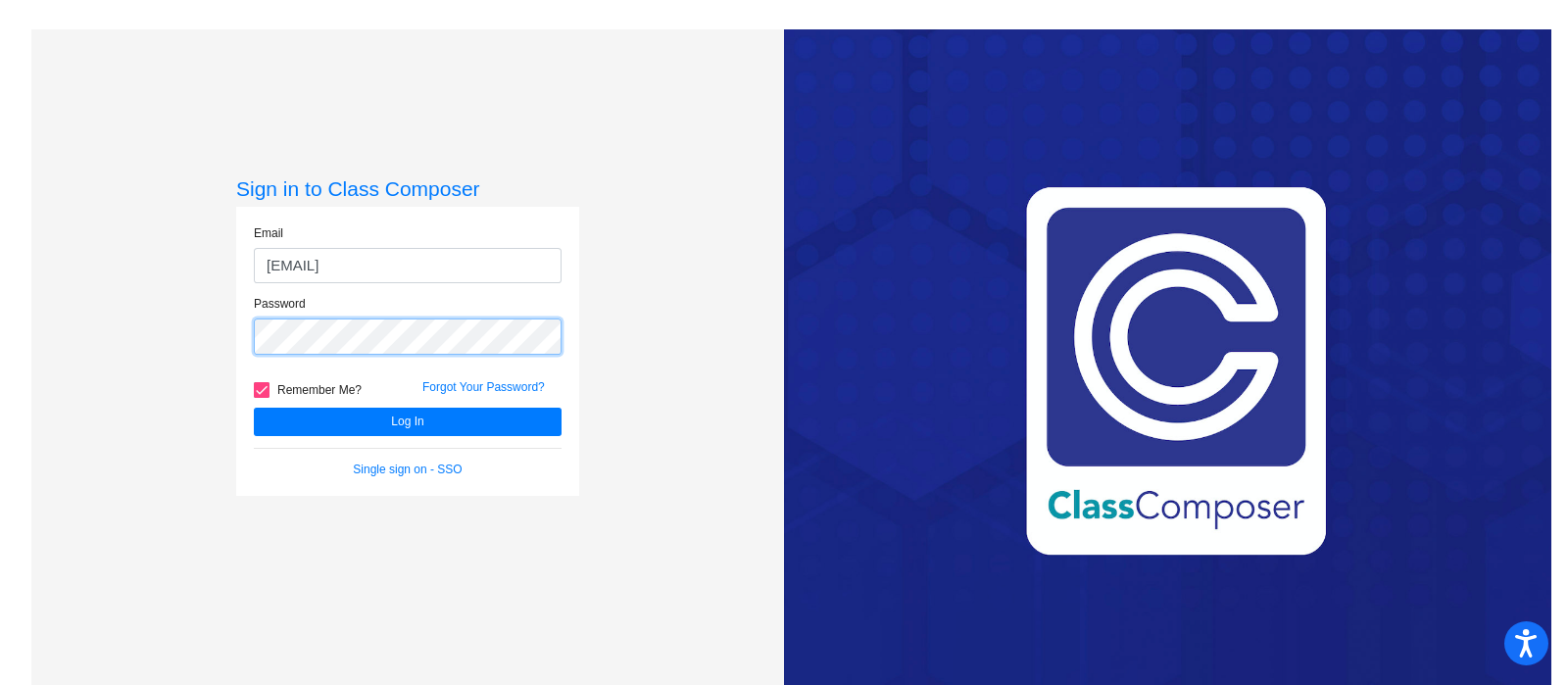 click on "Log In" 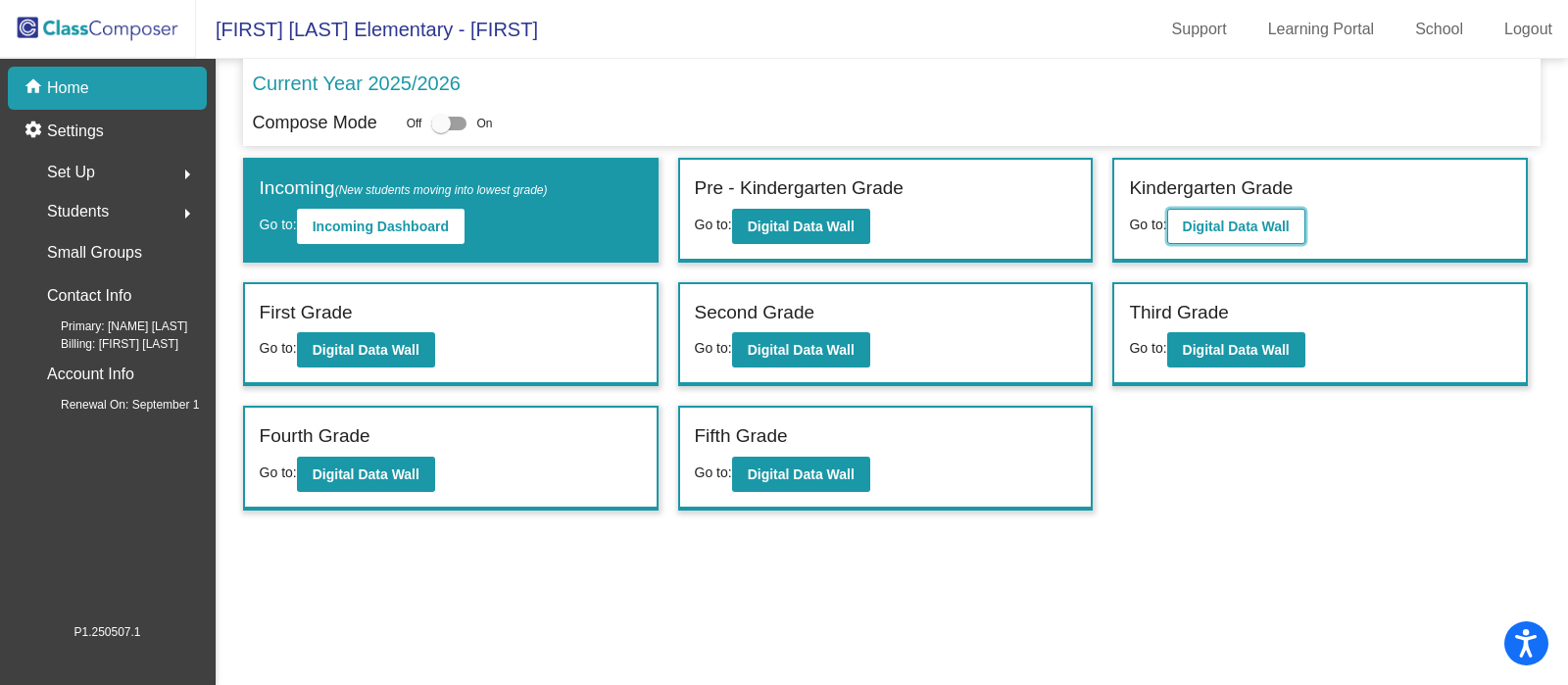 click on "Digital Data Wall" 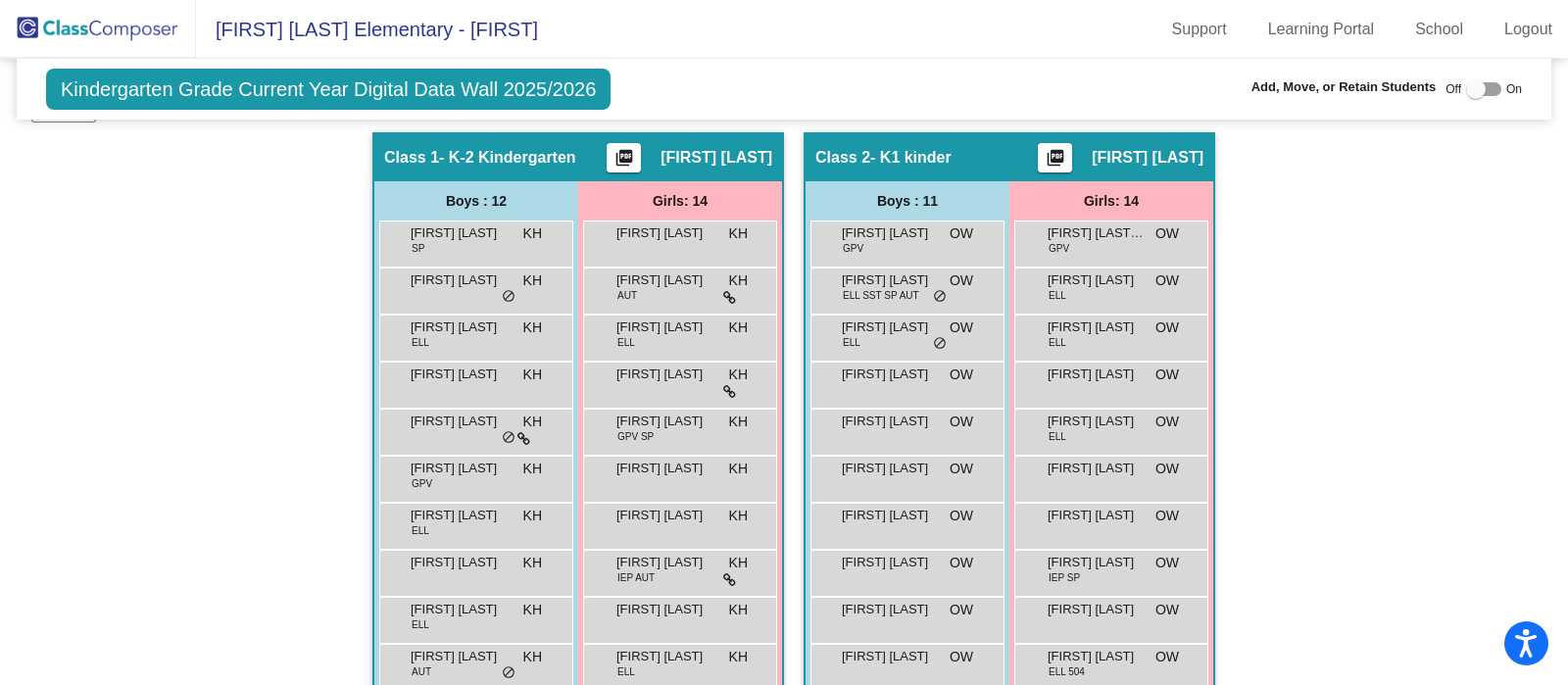 scroll, scrollTop: 313, scrollLeft: 0, axis: vertical 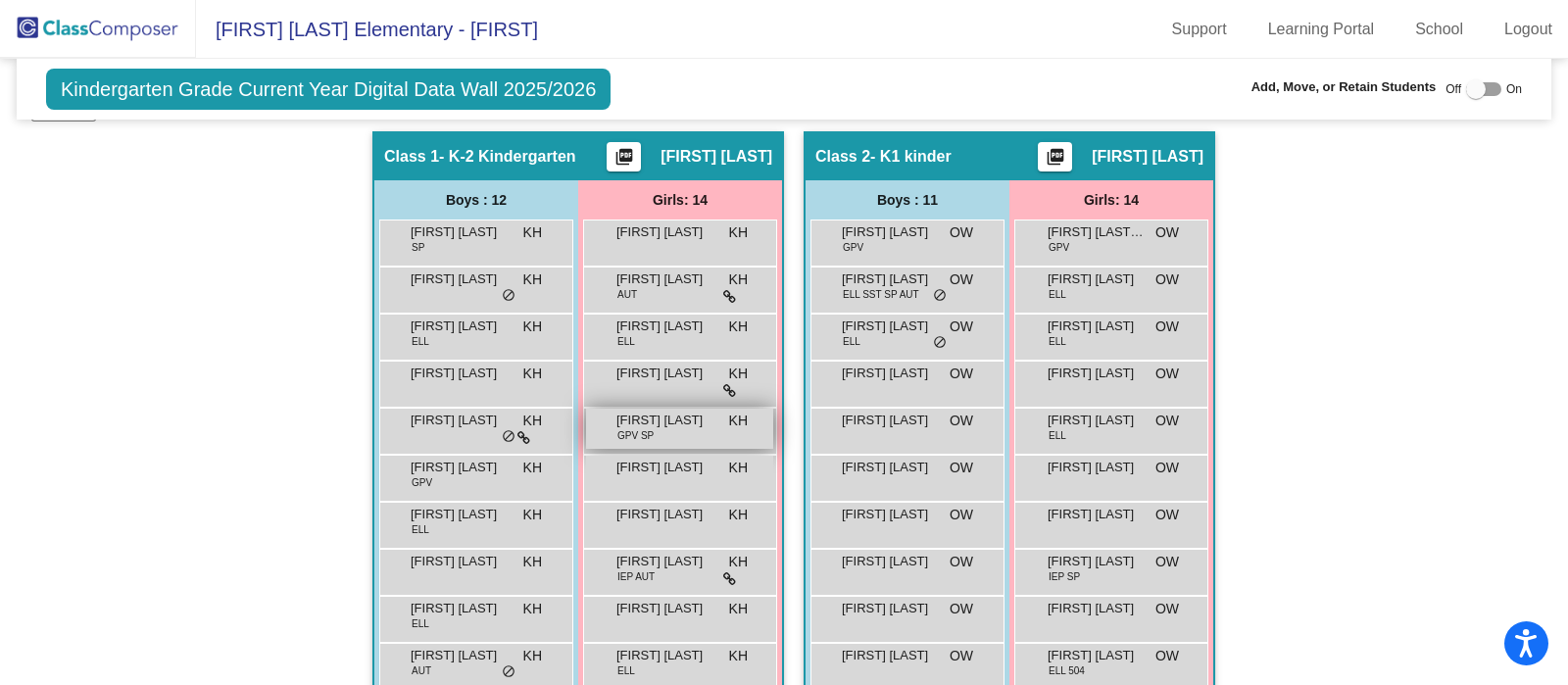 click on "Chelsea Di Lando" at bounding box center [665, 420] 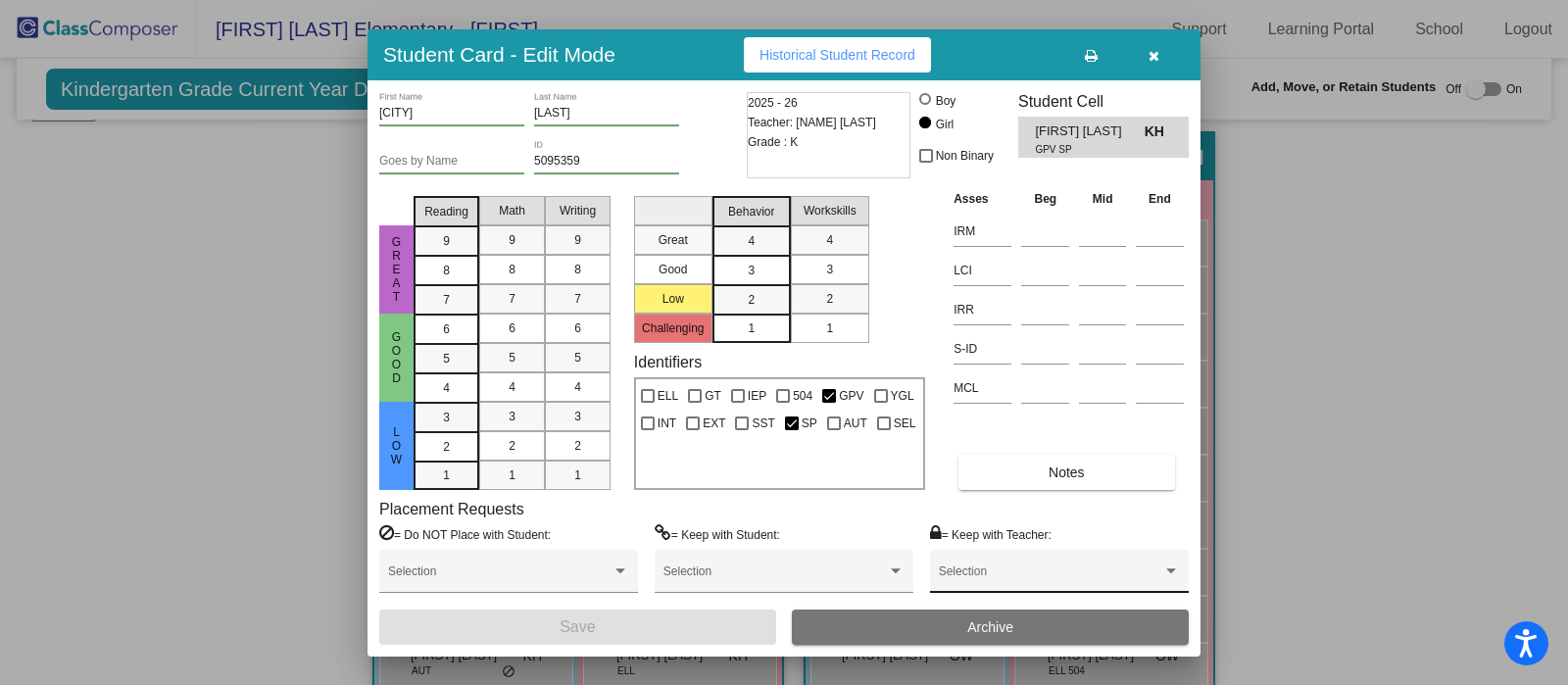click at bounding box center [1171, 571] 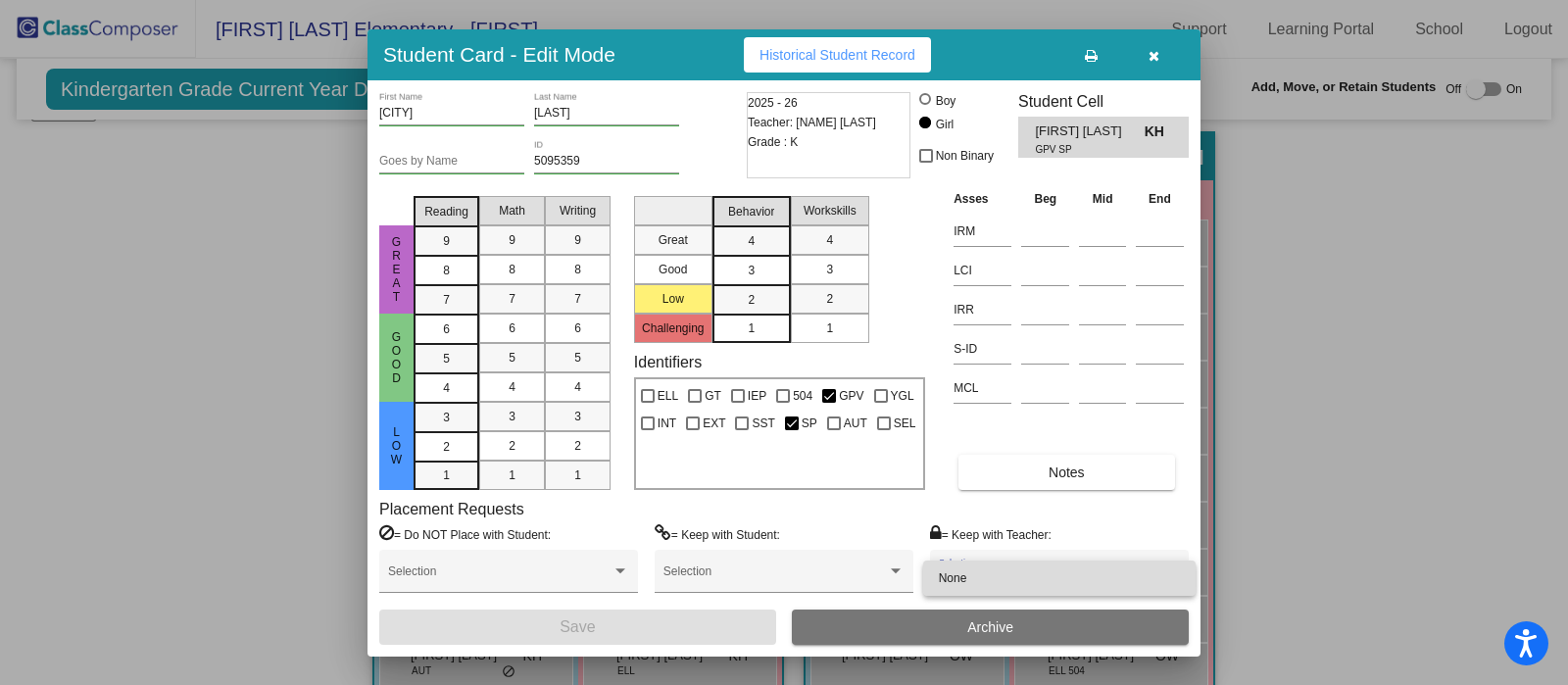 click on "None" at bounding box center [1059, 578] 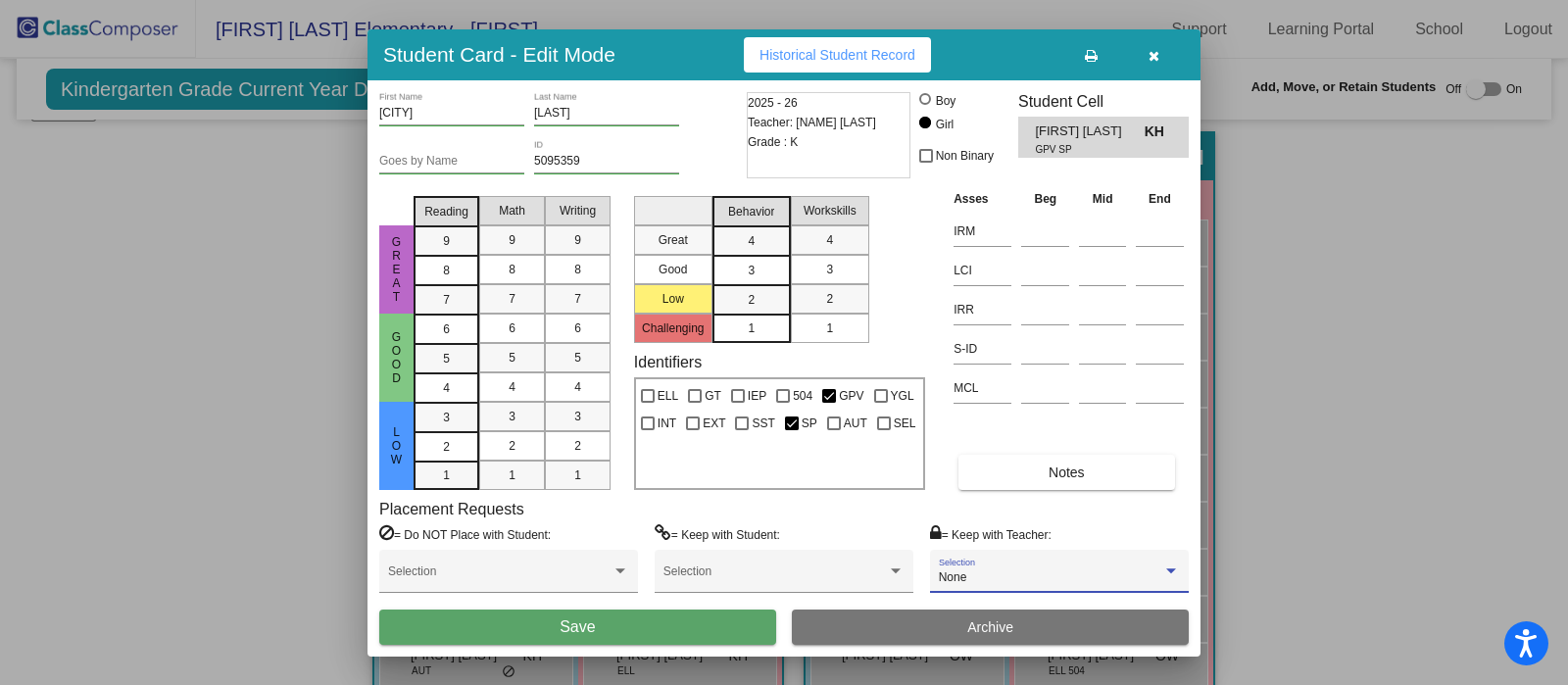 click at bounding box center [1171, 570] 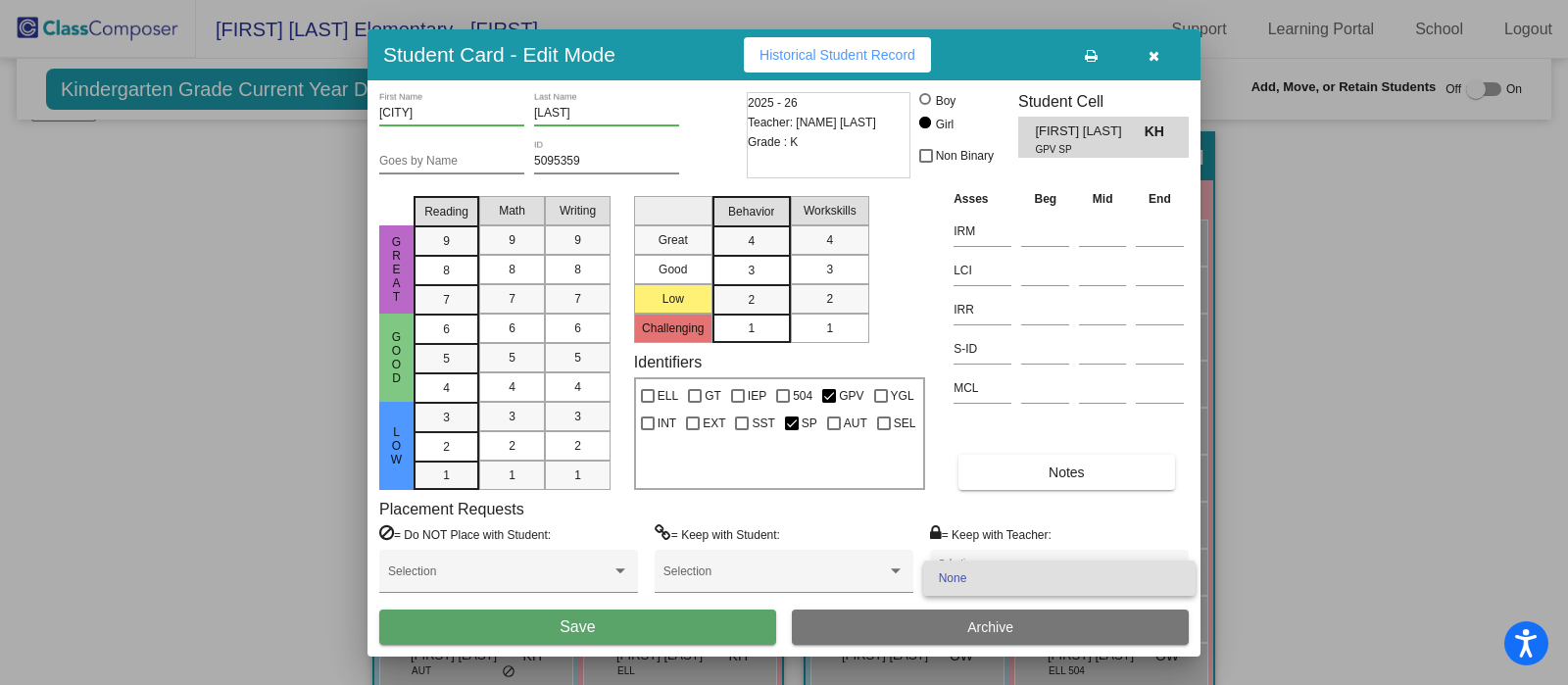 click at bounding box center [784, 342] 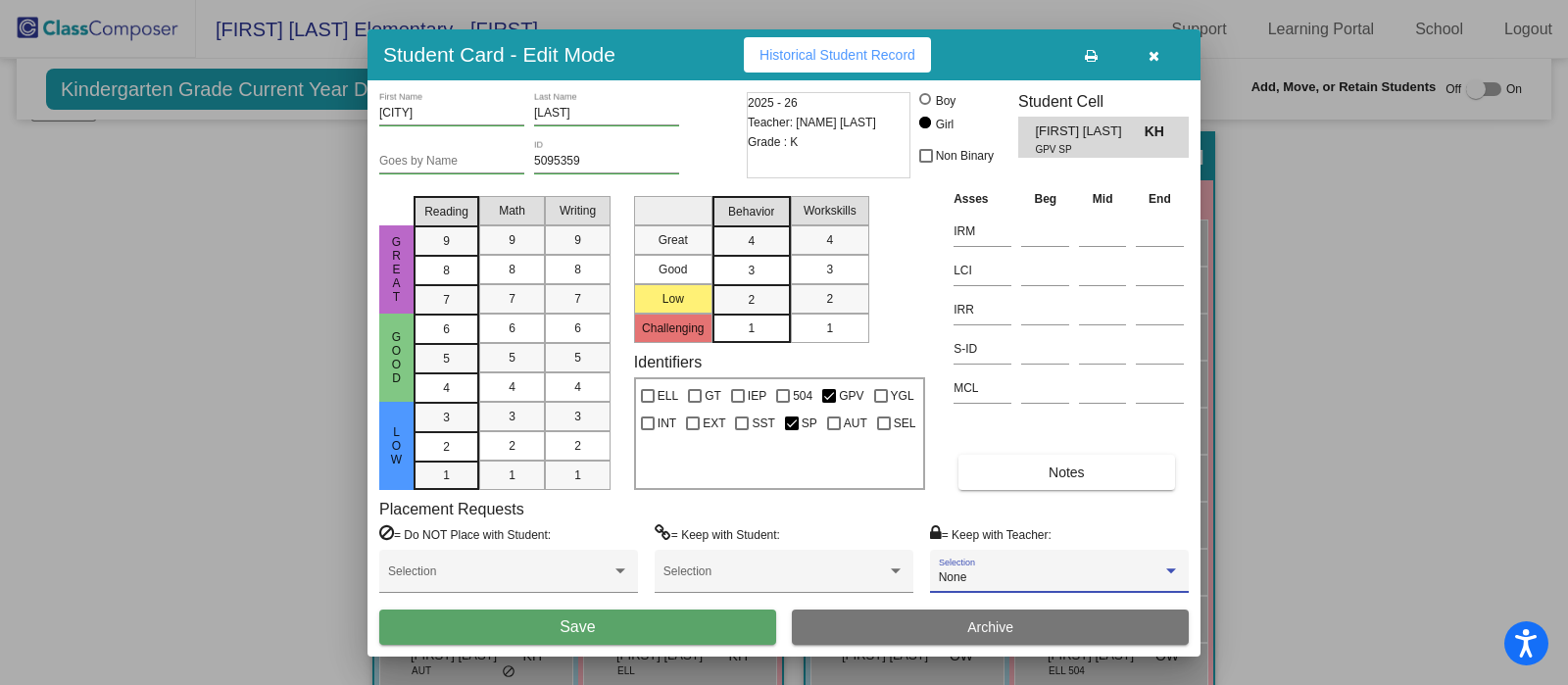 click at bounding box center [1171, 570] 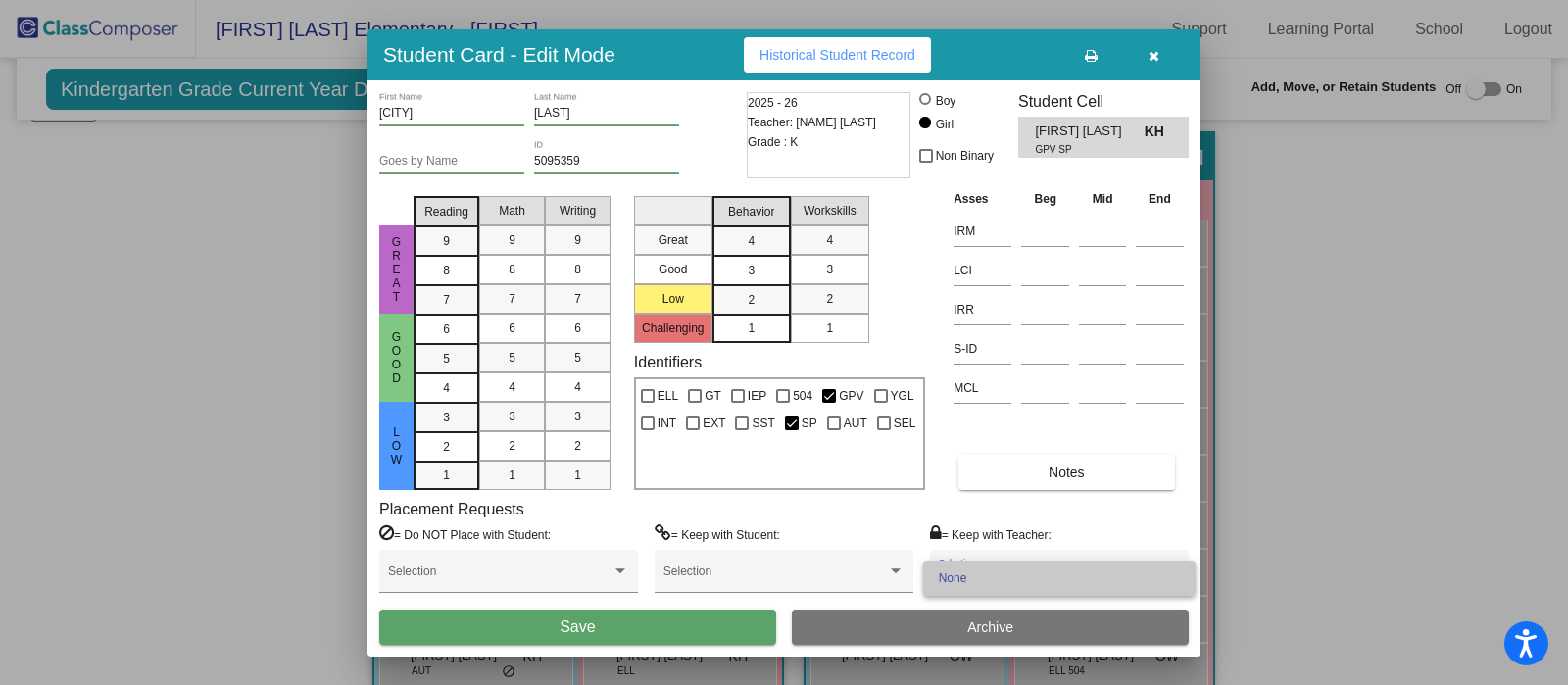 click on "None" at bounding box center (1059, 578) 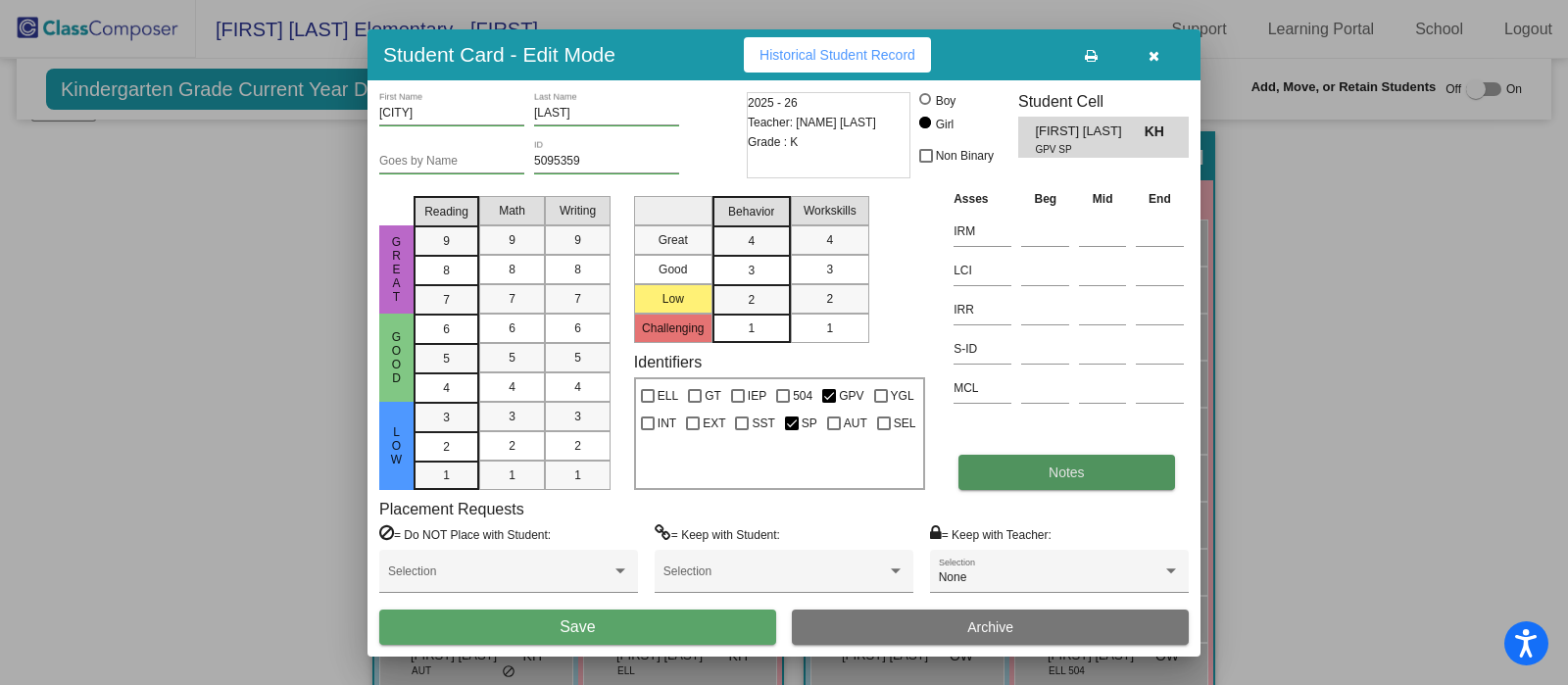 click on "Notes" at bounding box center [1066, 472] 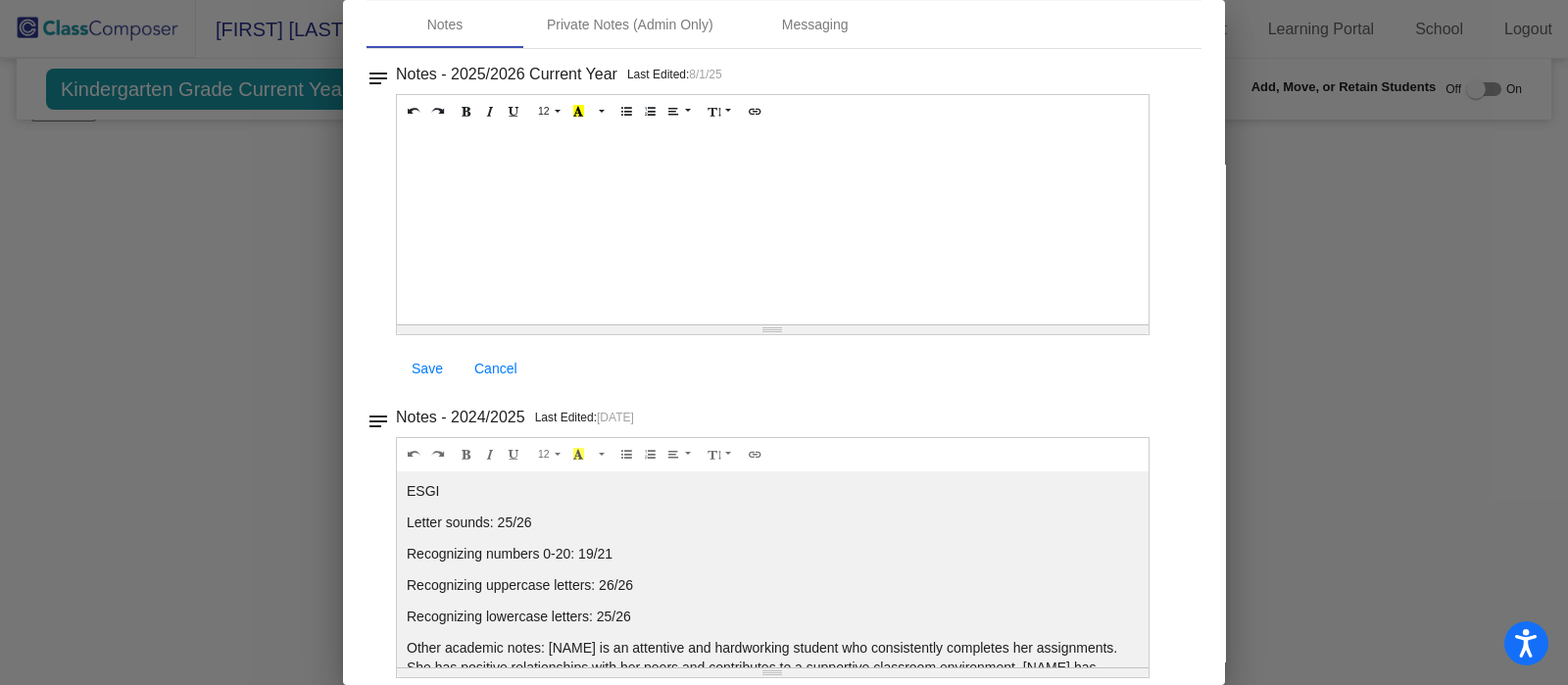 scroll, scrollTop: 99, scrollLeft: 0, axis: vertical 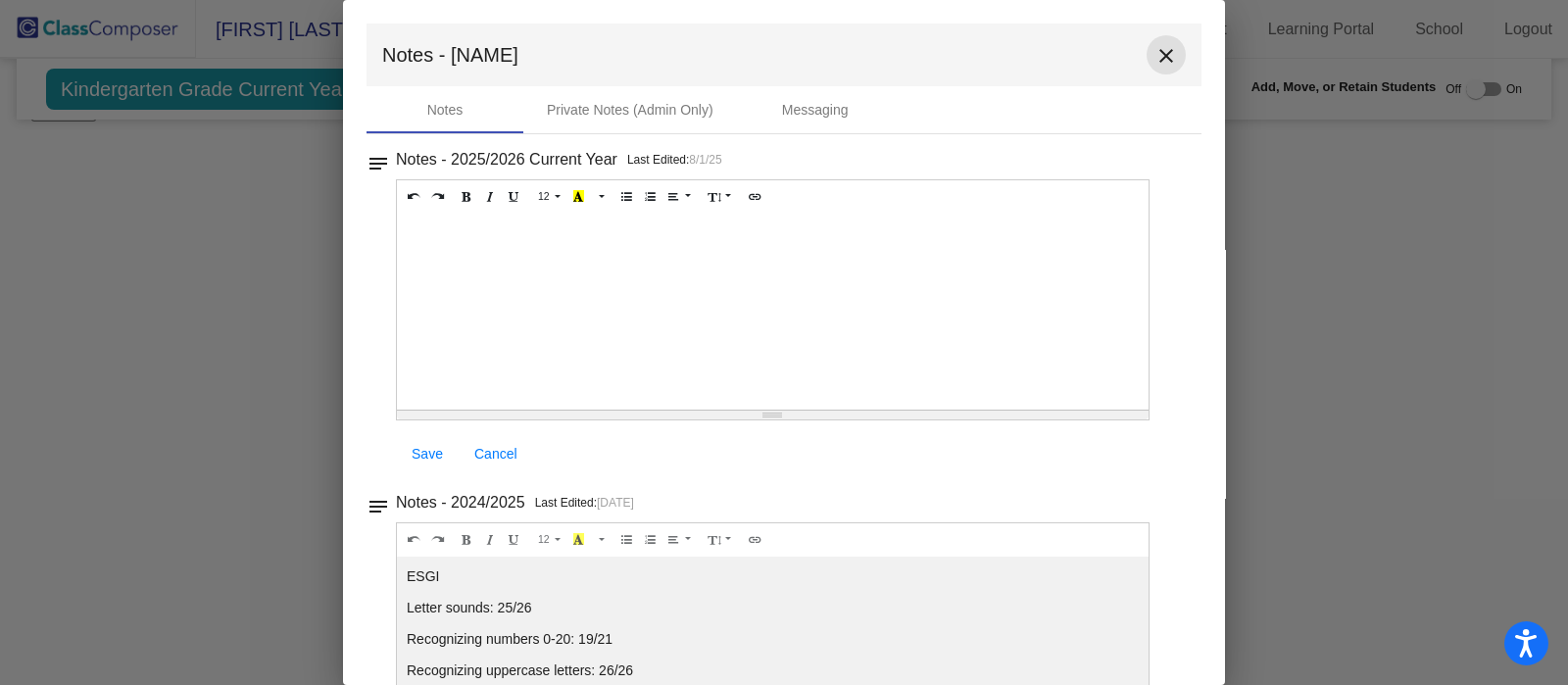 click on "close" at bounding box center [1166, 56] 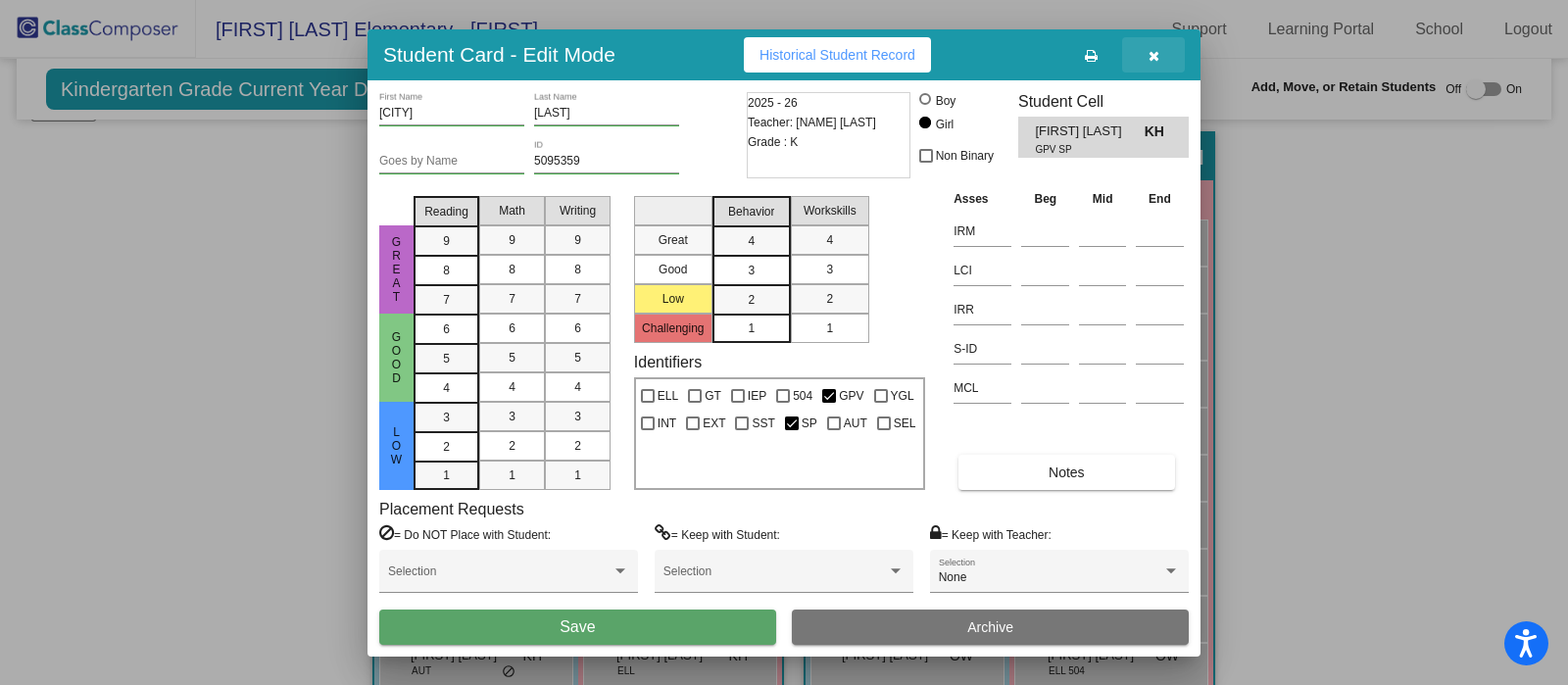 click at bounding box center [1153, 55] 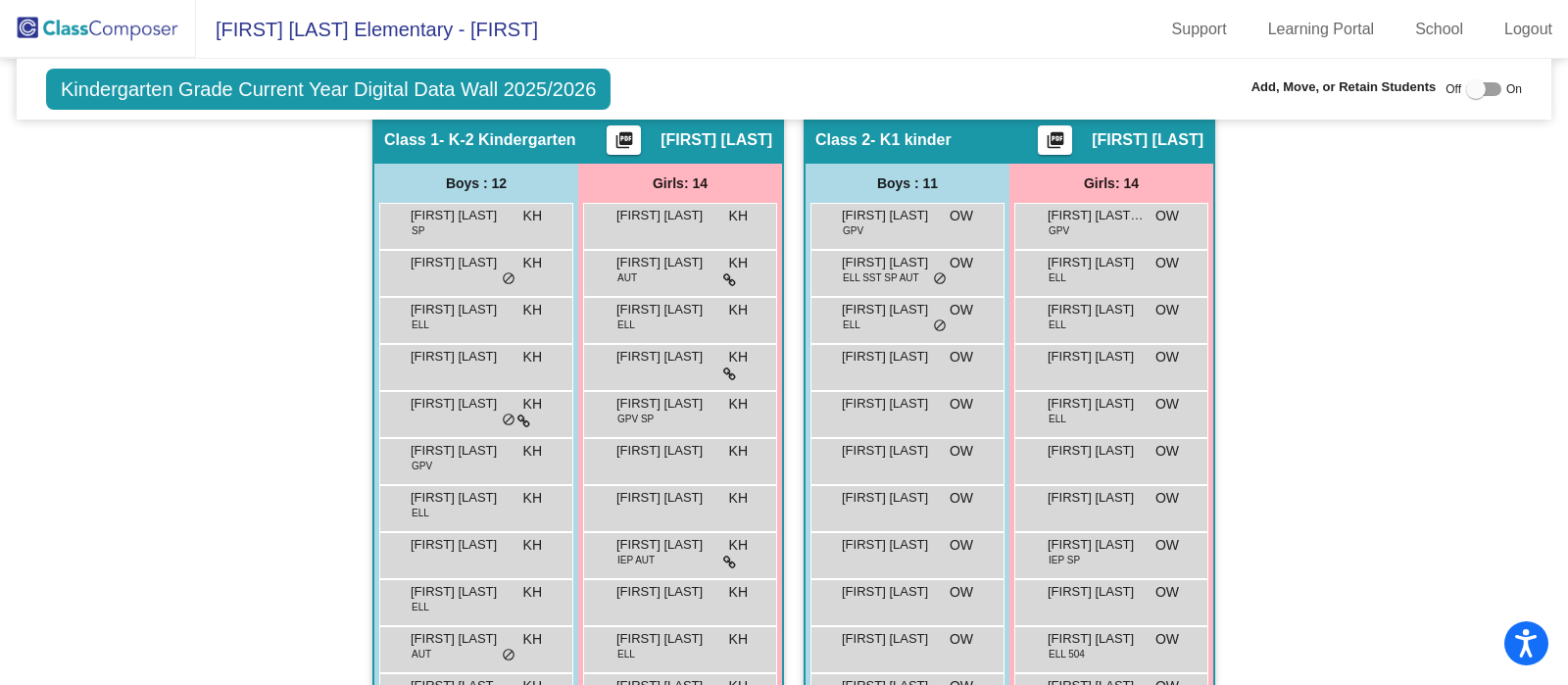 scroll, scrollTop: 327, scrollLeft: 0, axis: vertical 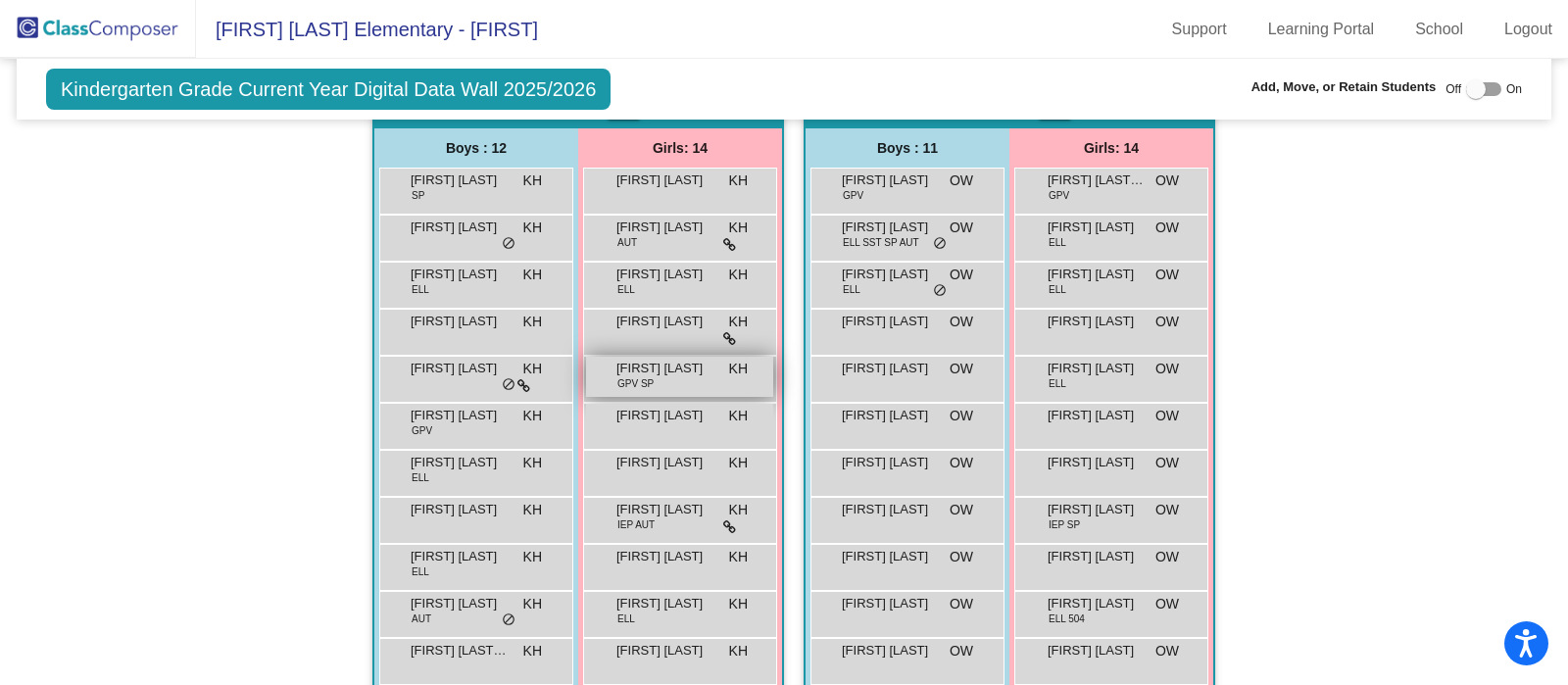 click on "Chelsea Di Lando GPV SP KH lock do_not_disturb_alt" at bounding box center [679, 376] 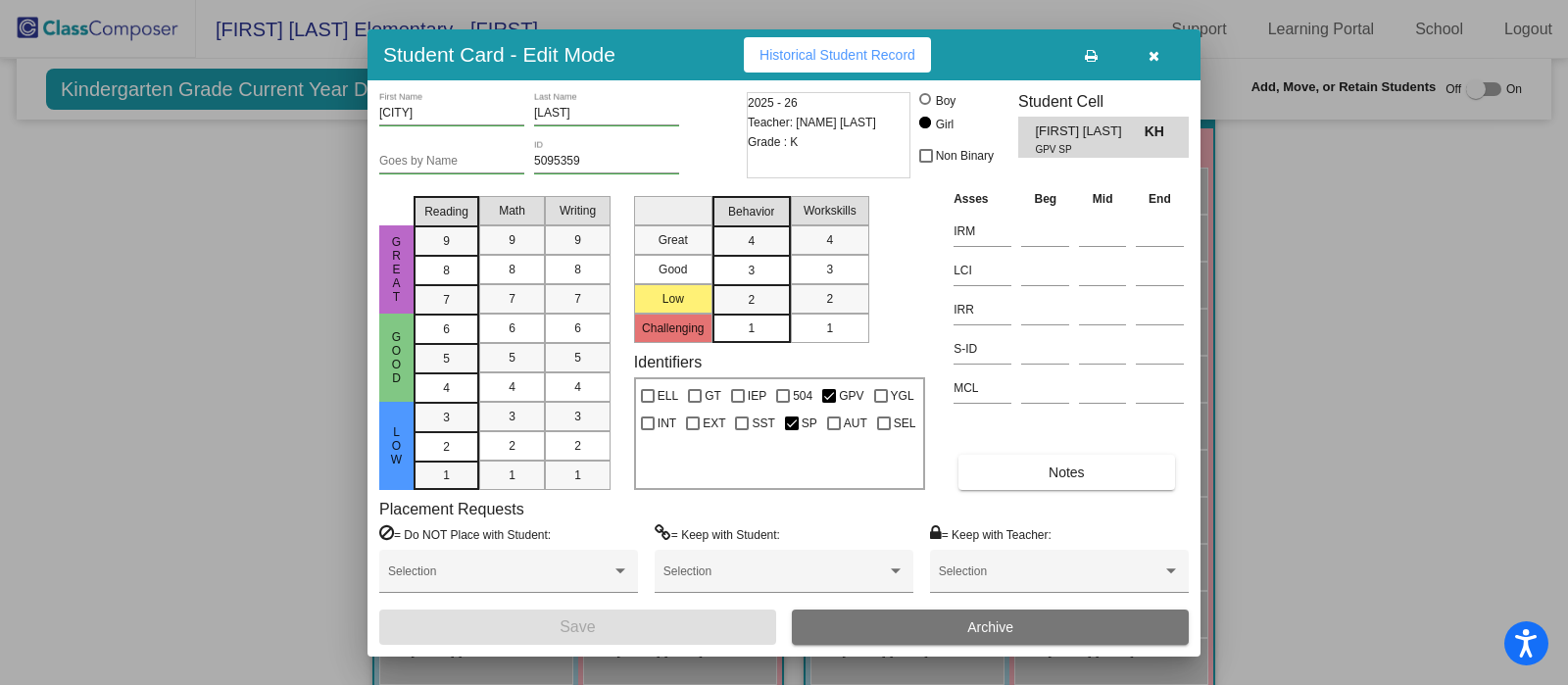drag, startPoint x: 1302, startPoint y: 425, endPoint x: 1353, endPoint y: 340, distance: 99.12618 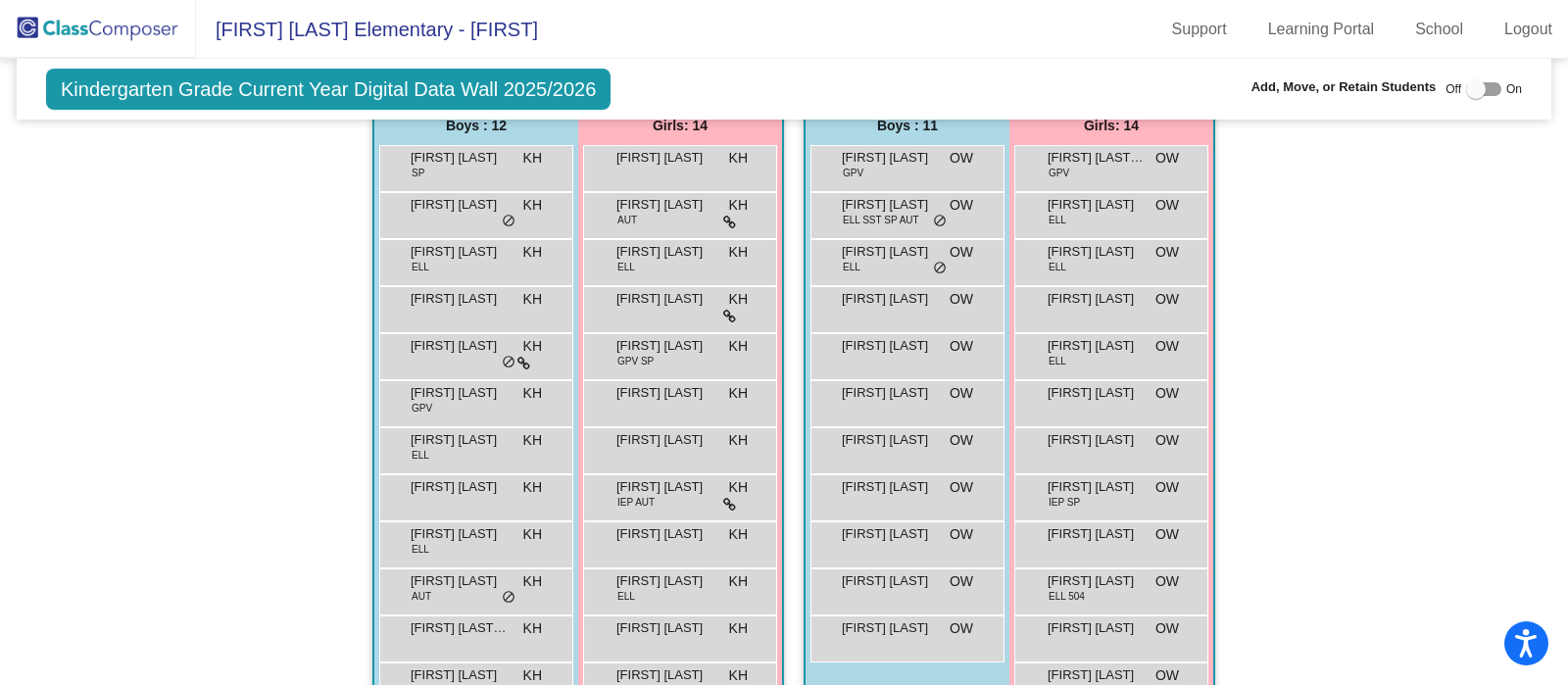 scroll, scrollTop: 390, scrollLeft: 0, axis: vertical 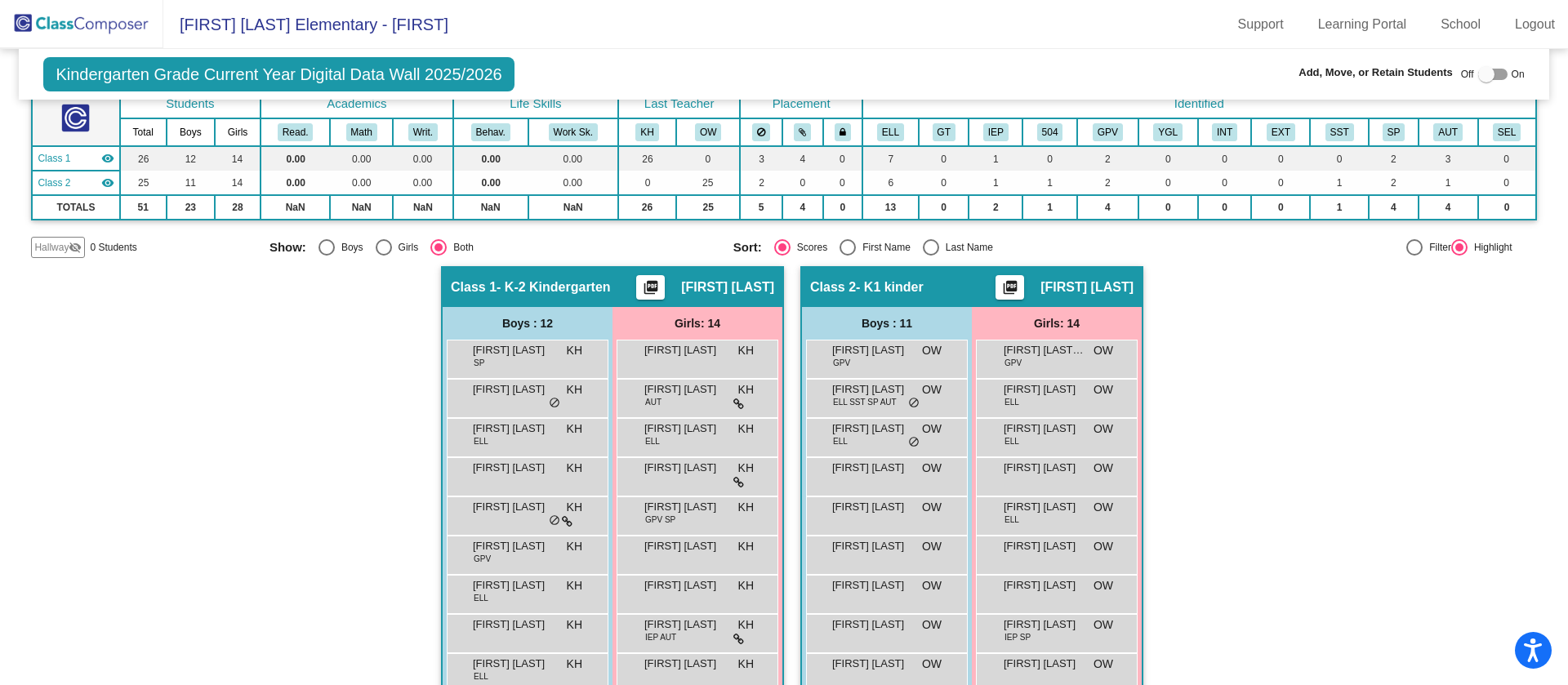 drag, startPoint x: 1275, startPoint y: 0, endPoint x: 219, endPoint y: 348, distance: 1111.8633 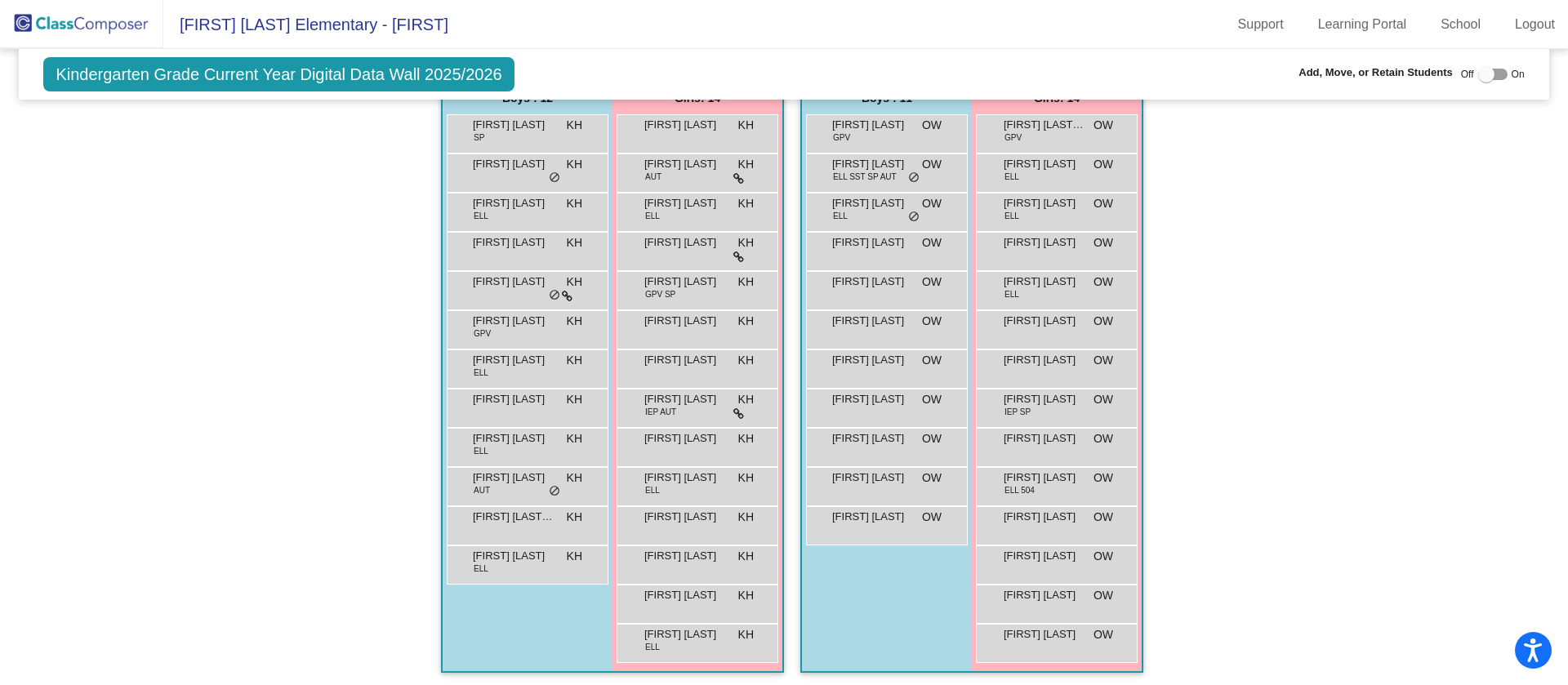 scroll, scrollTop: 333, scrollLeft: 0, axis: vertical 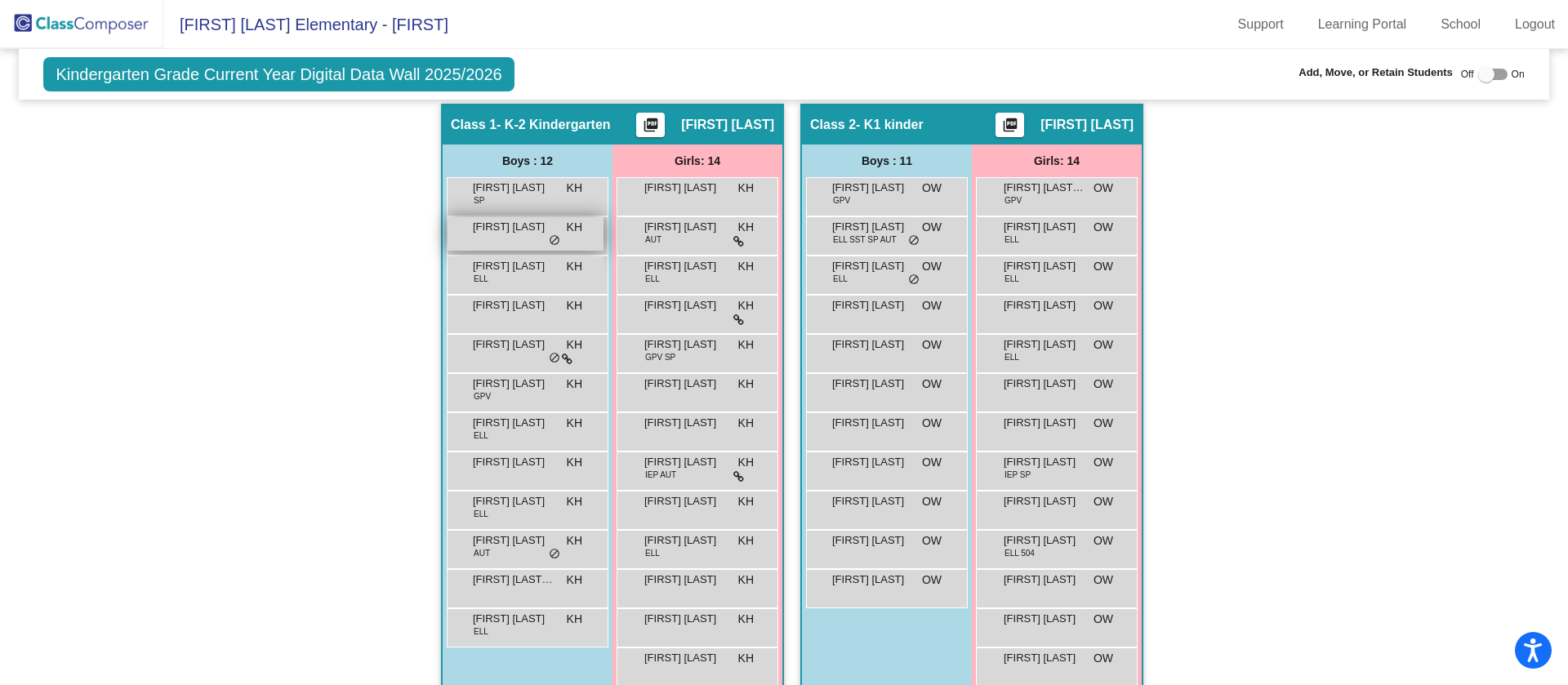 click on "do_not_disturb_alt" at bounding box center [555, 241] 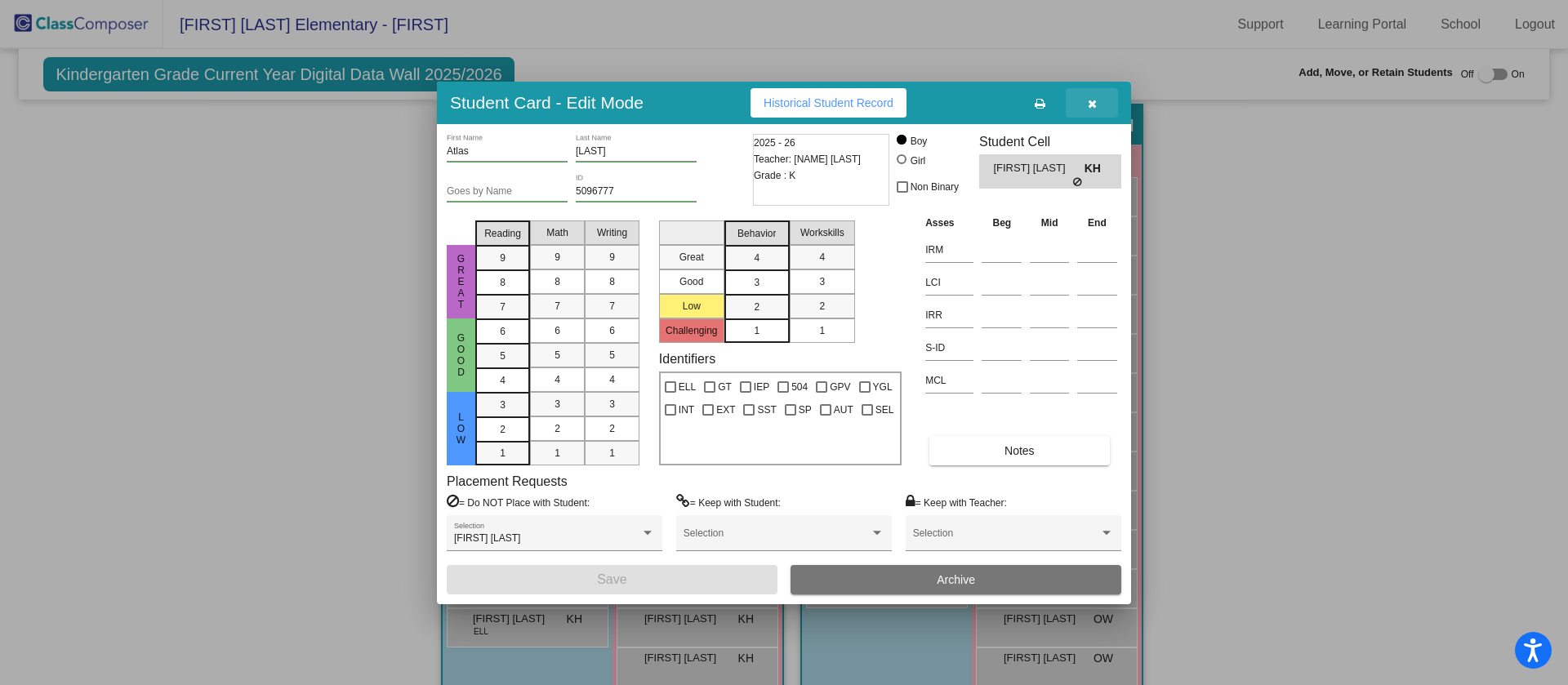 click at bounding box center [1092, 104] 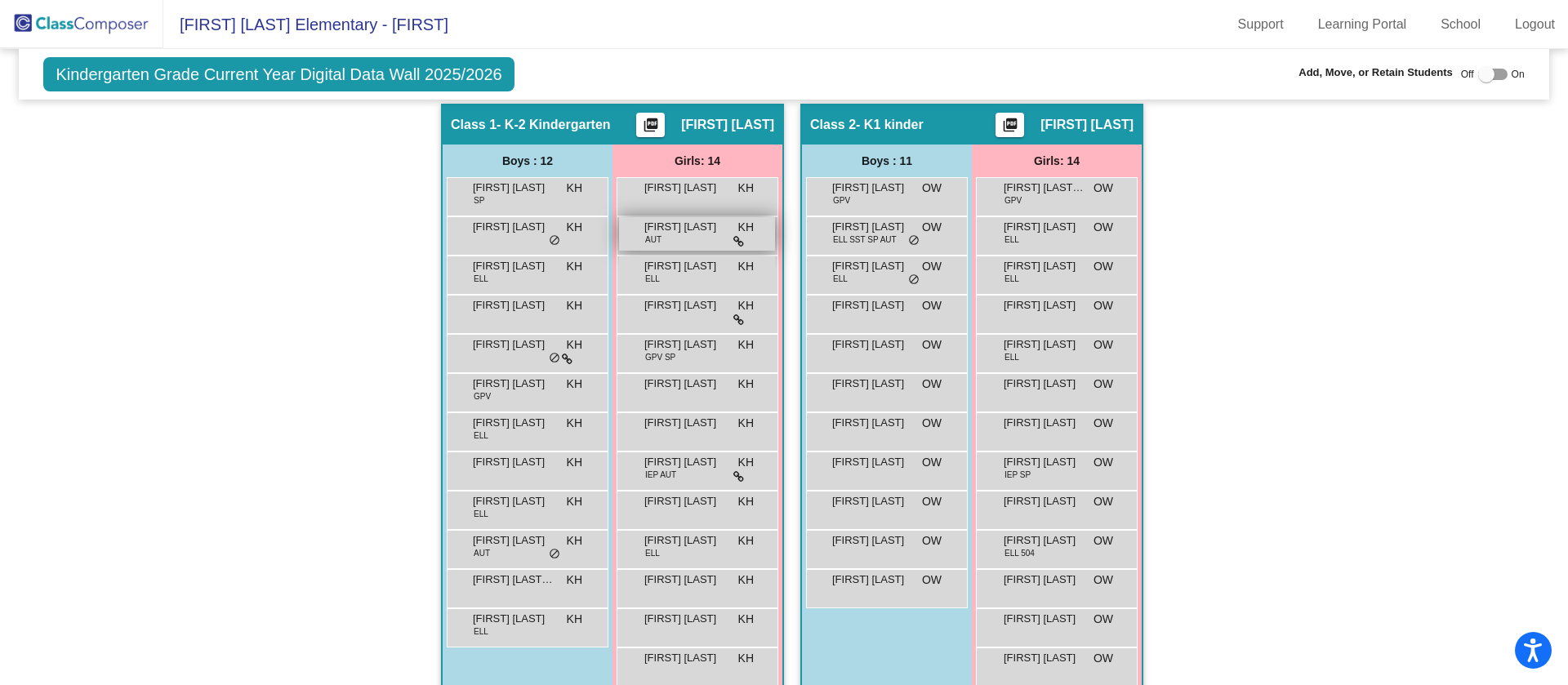 click on "Allison Gagnon AUT KH lock do_not_disturb_alt" at bounding box center [697, 234] 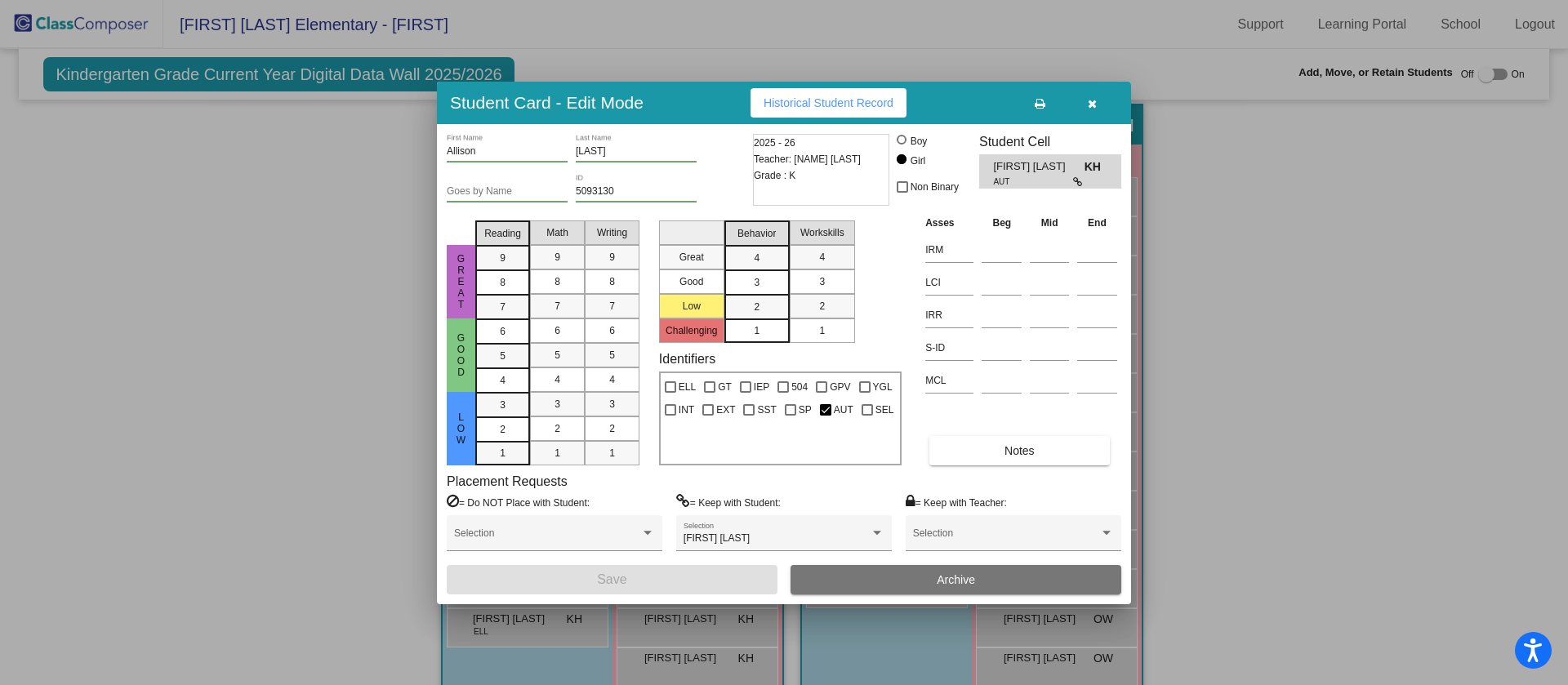 click at bounding box center [784, 342] 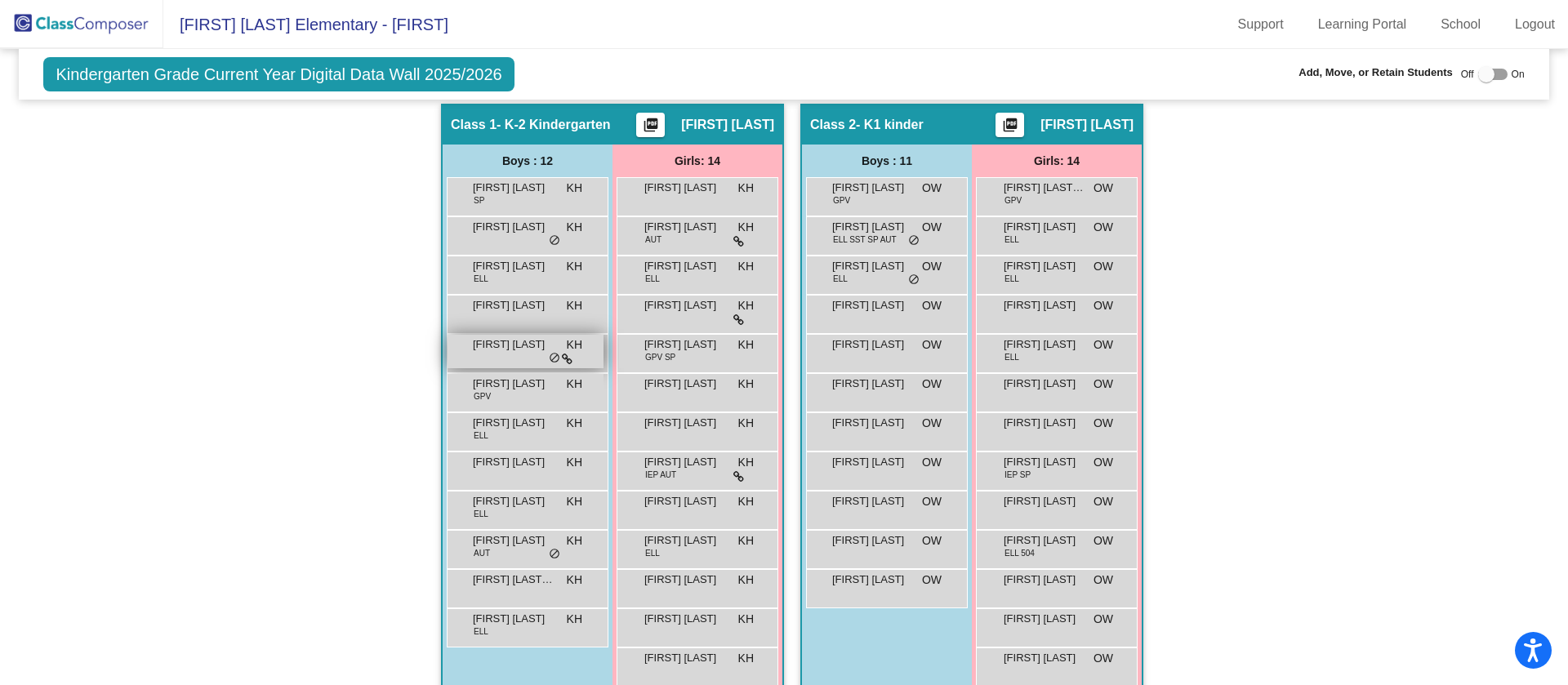 click at bounding box center [567, 359] 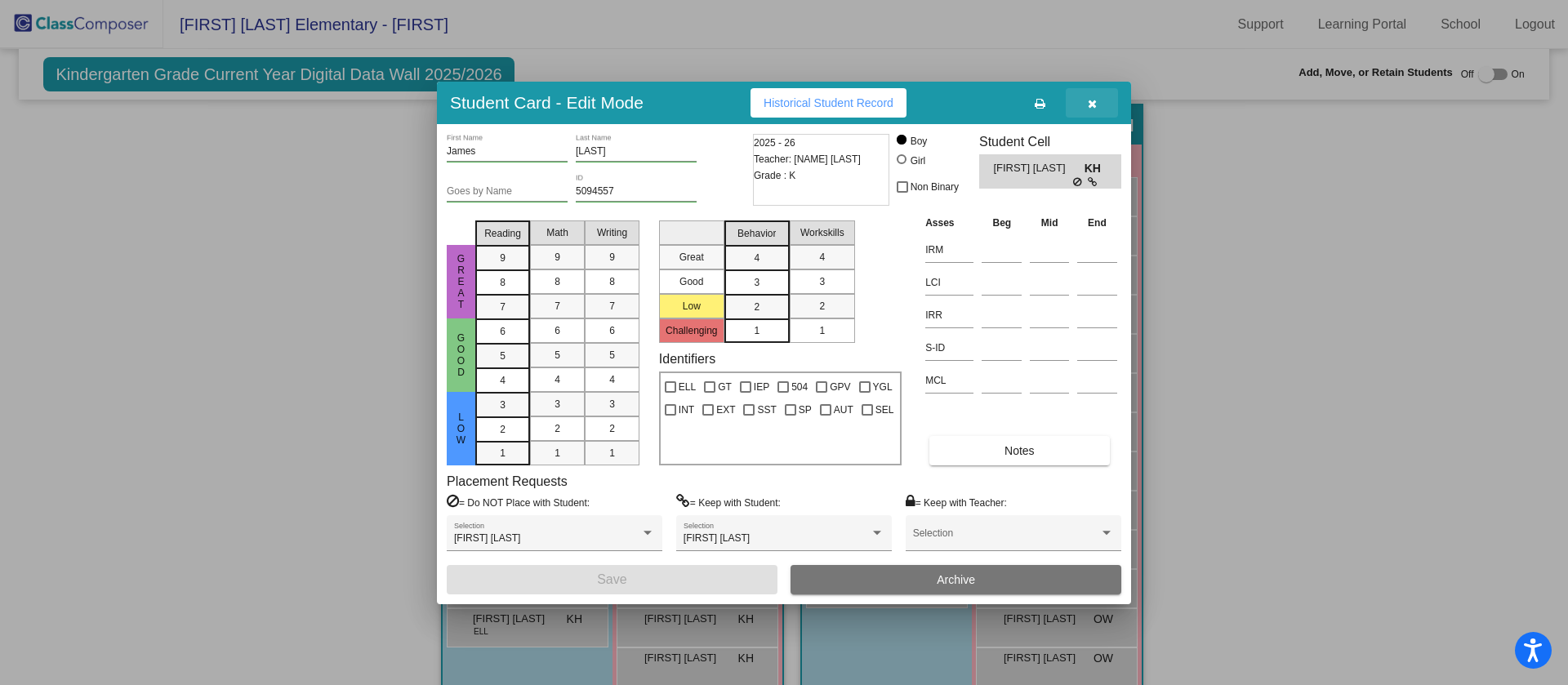 click at bounding box center (1092, 104) 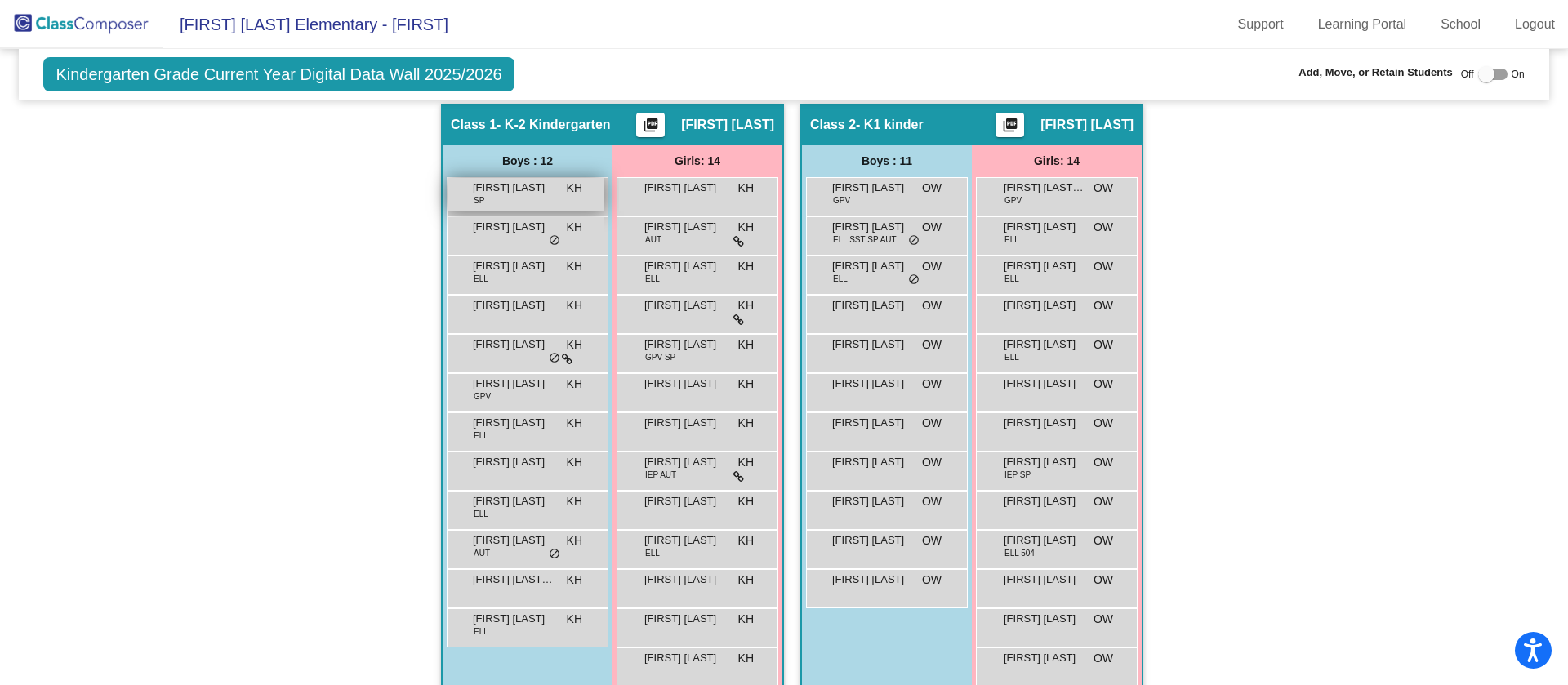click on "[FIRST] [LAST]" at bounding box center [514, 188] 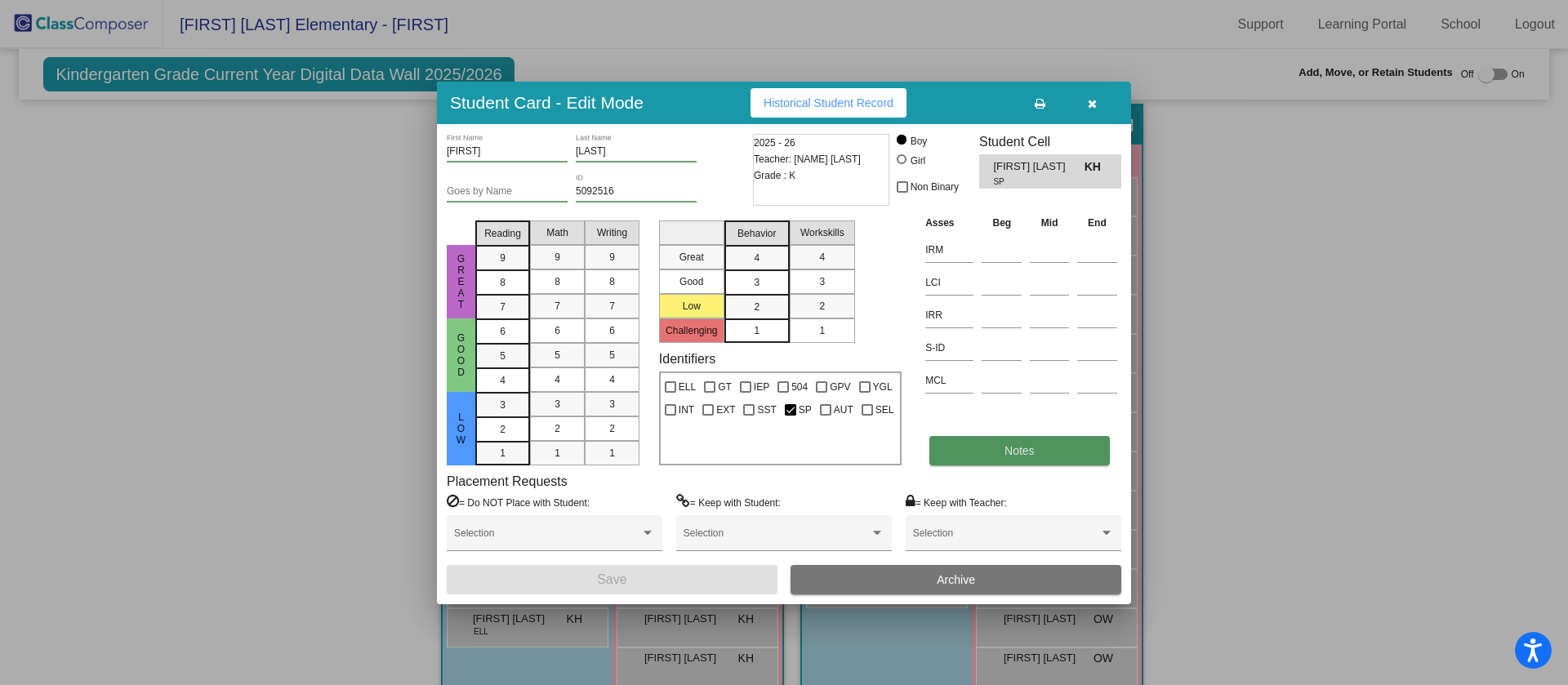 click on "Notes" at bounding box center (1019, 451) 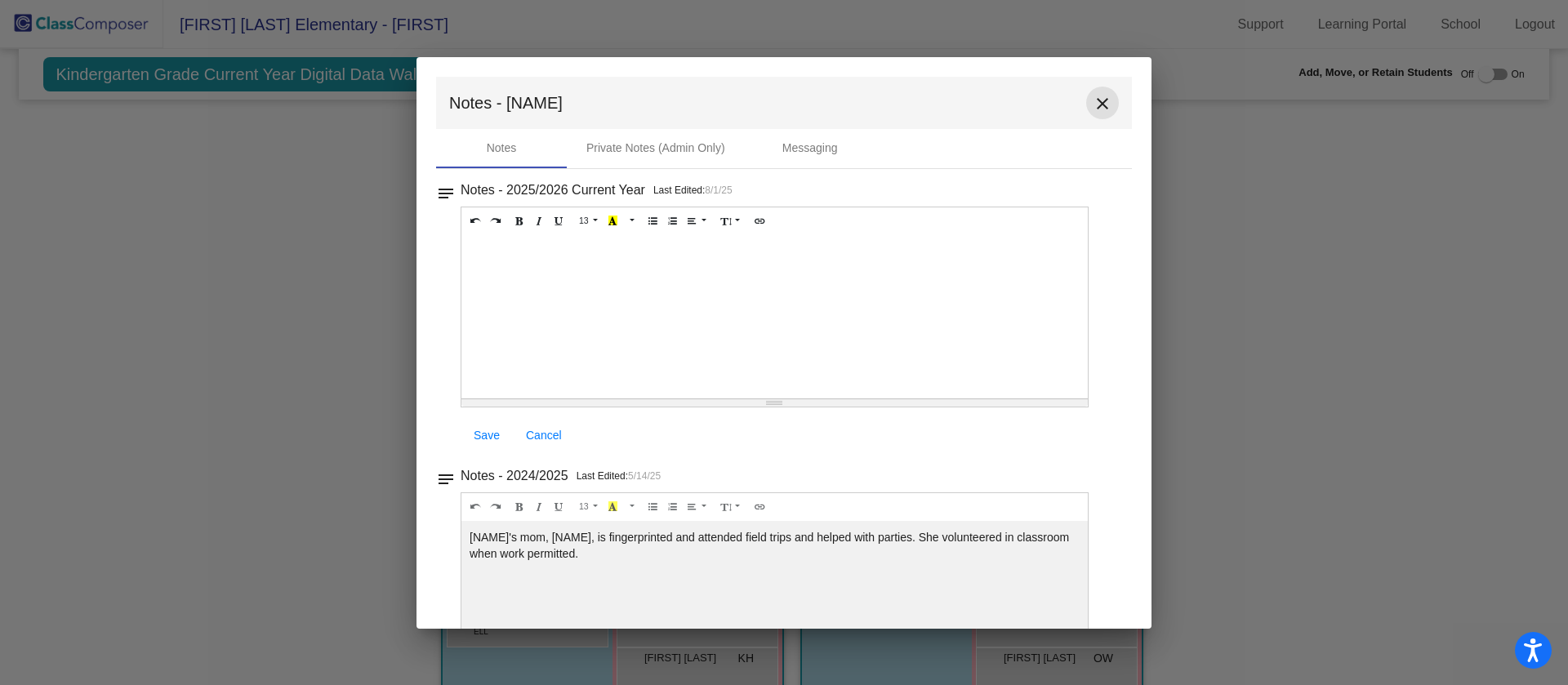 click on "close" at bounding box center (1102, 104) 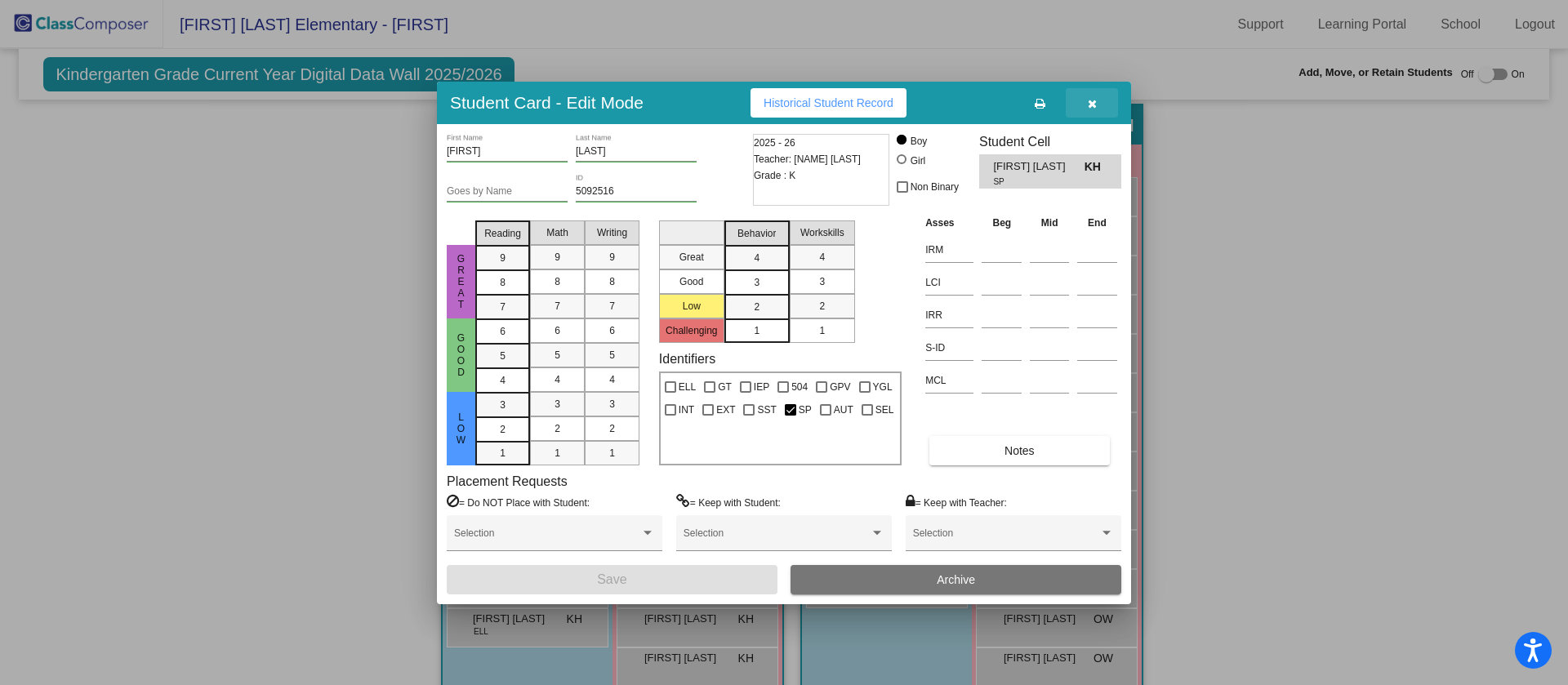 click at bounding box center [1092, 104] 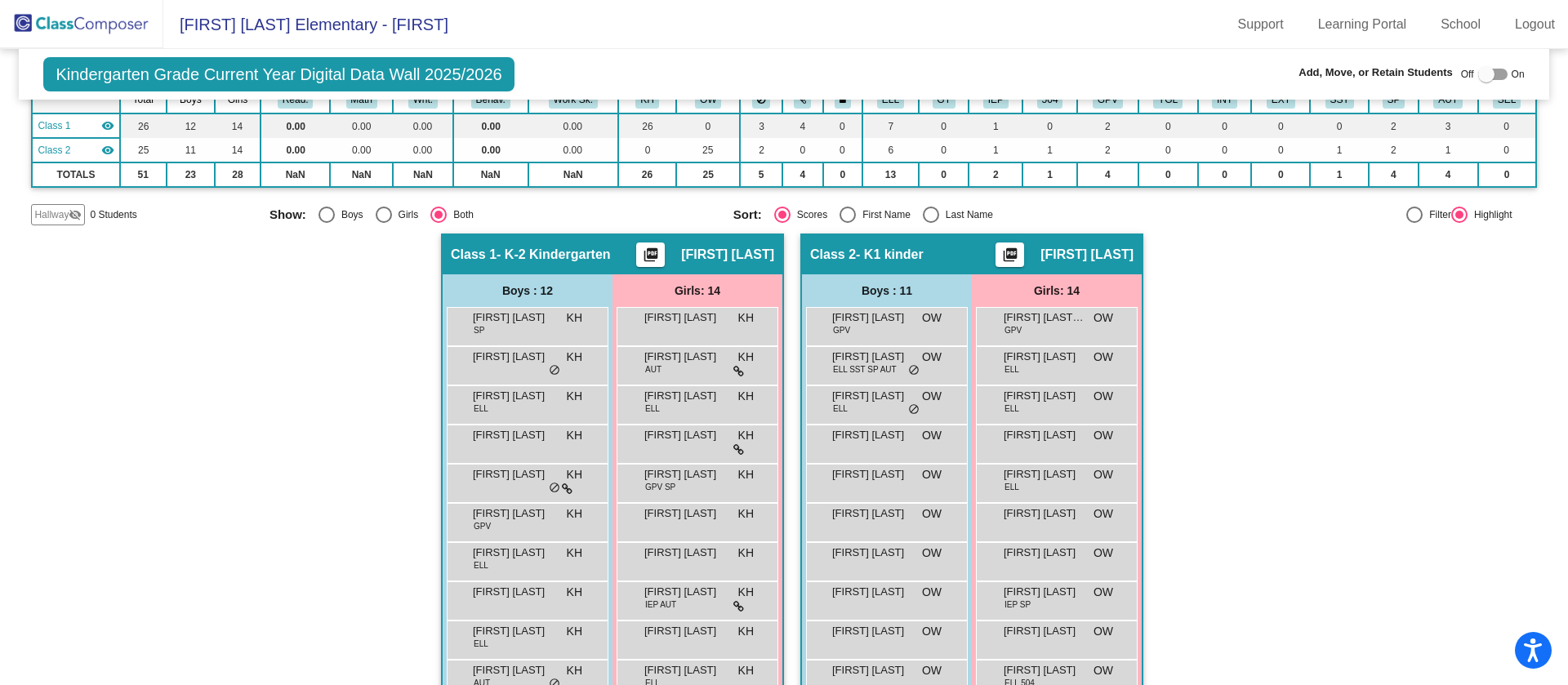 scroll, scrollTop: 0, scrollLeft: 0, axis: both 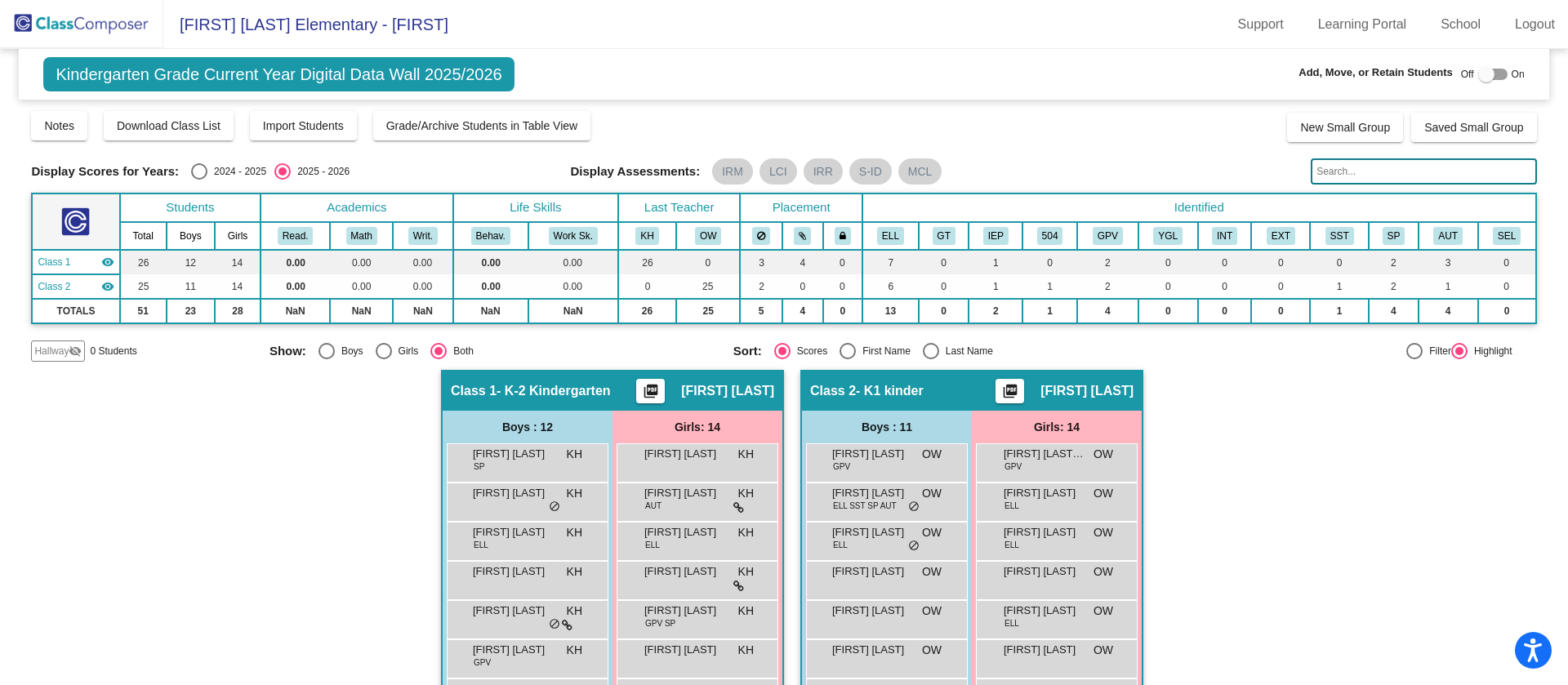drag, startPoint x: 1559, startPoint y: 63, endPoint x: 1565, endPoint y: 109, distance: 46.389654 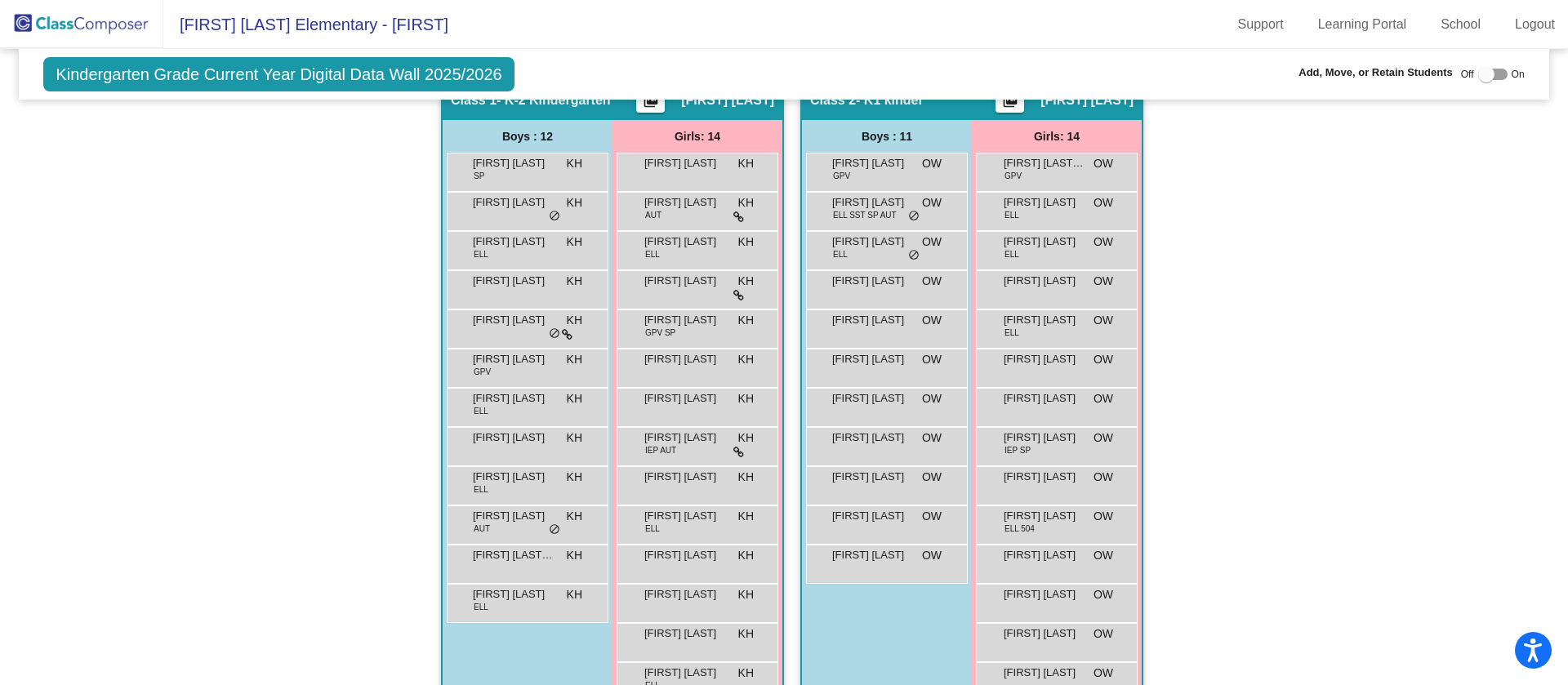 scroll, scrollTop: 305, scrollLeft: 0, axis: vertical 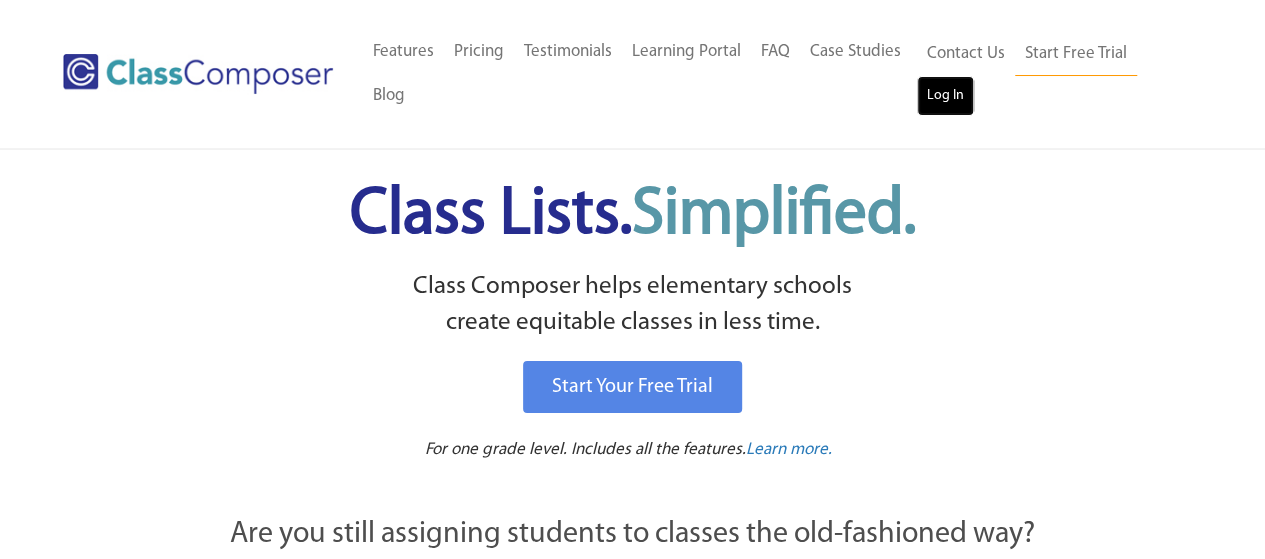 click on "Log In" at bounding box center [945, 96] 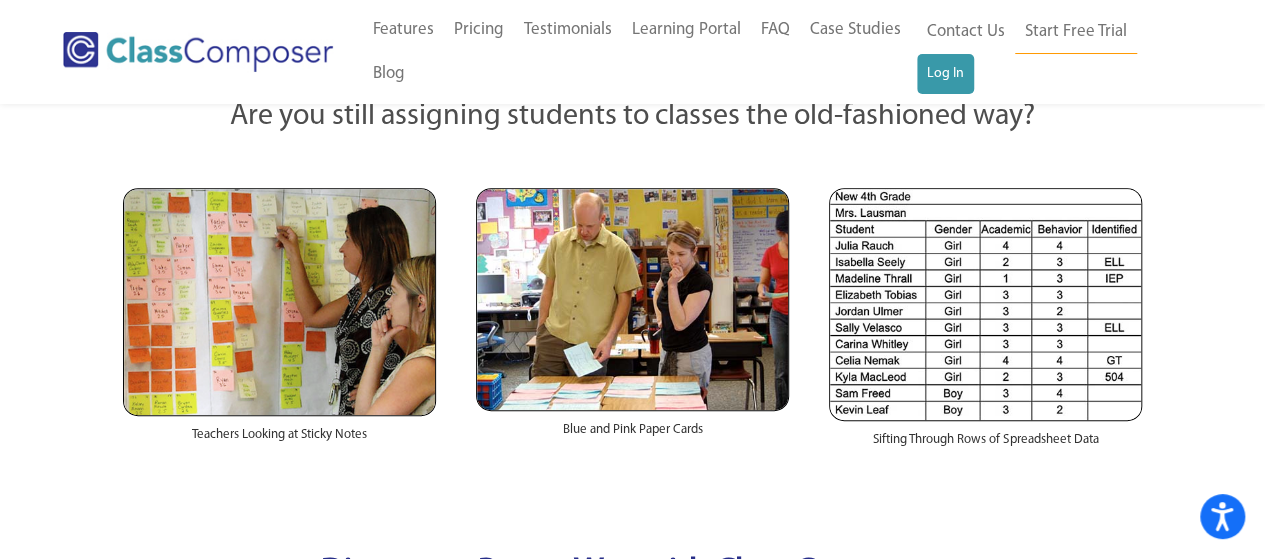 scroll, scrollTop: 0, scrollLeft: 0, axis: both 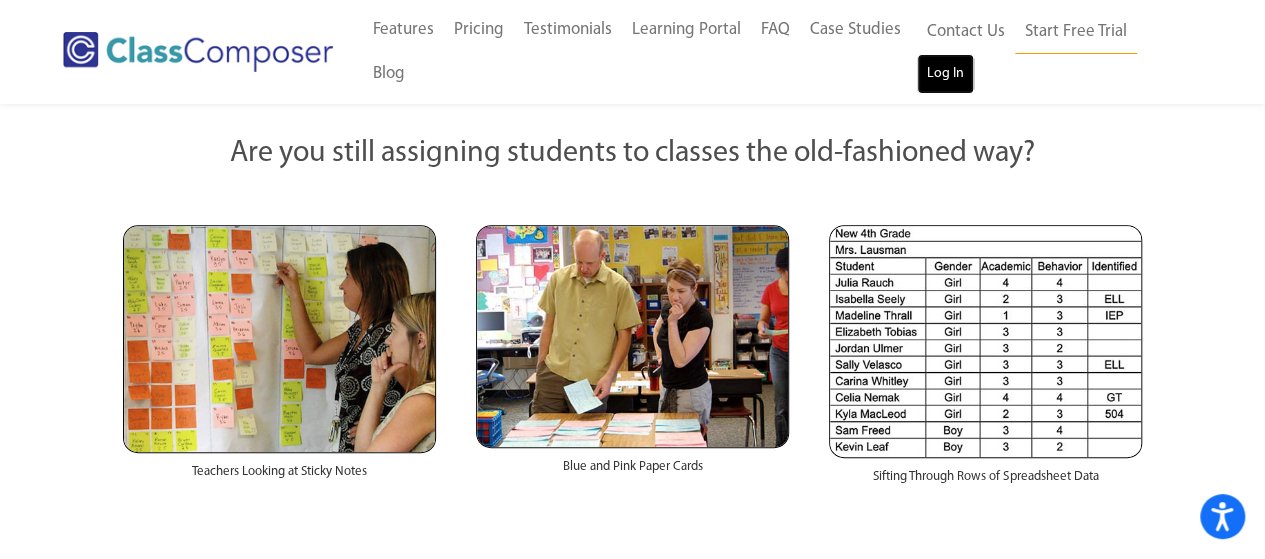 click on "Log In" at bounding box center (945, 74) 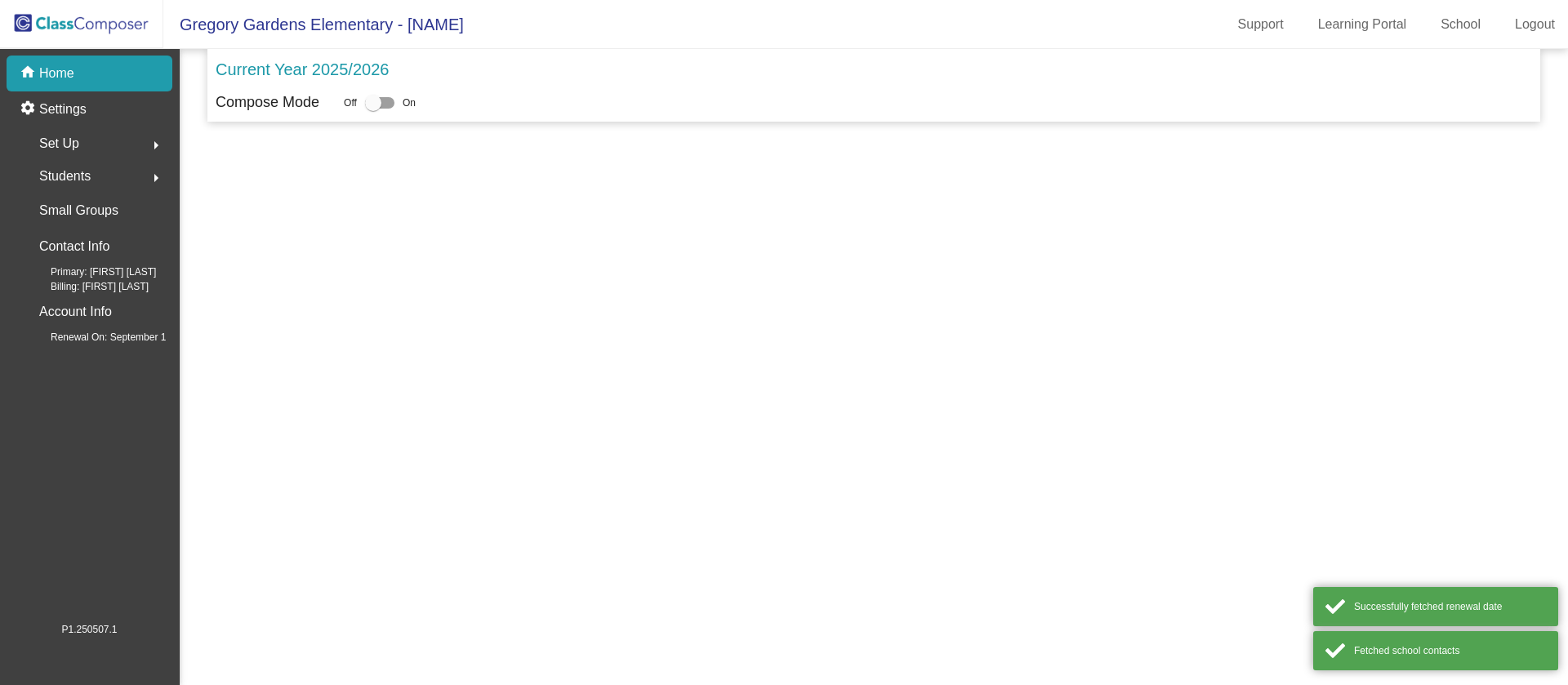 scroll, scrollTop: 0, scrollLeft: 0, axis: both 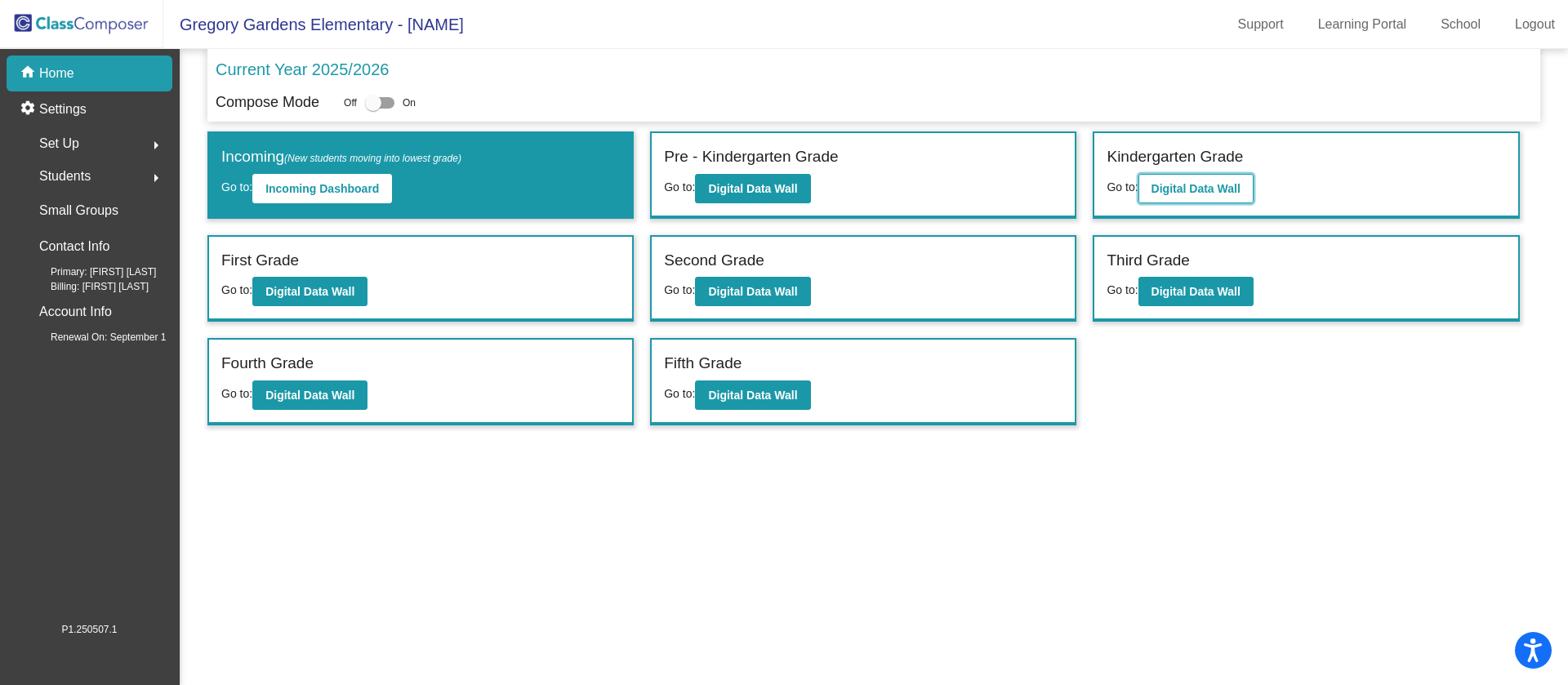 click on "Digital Data Wall" 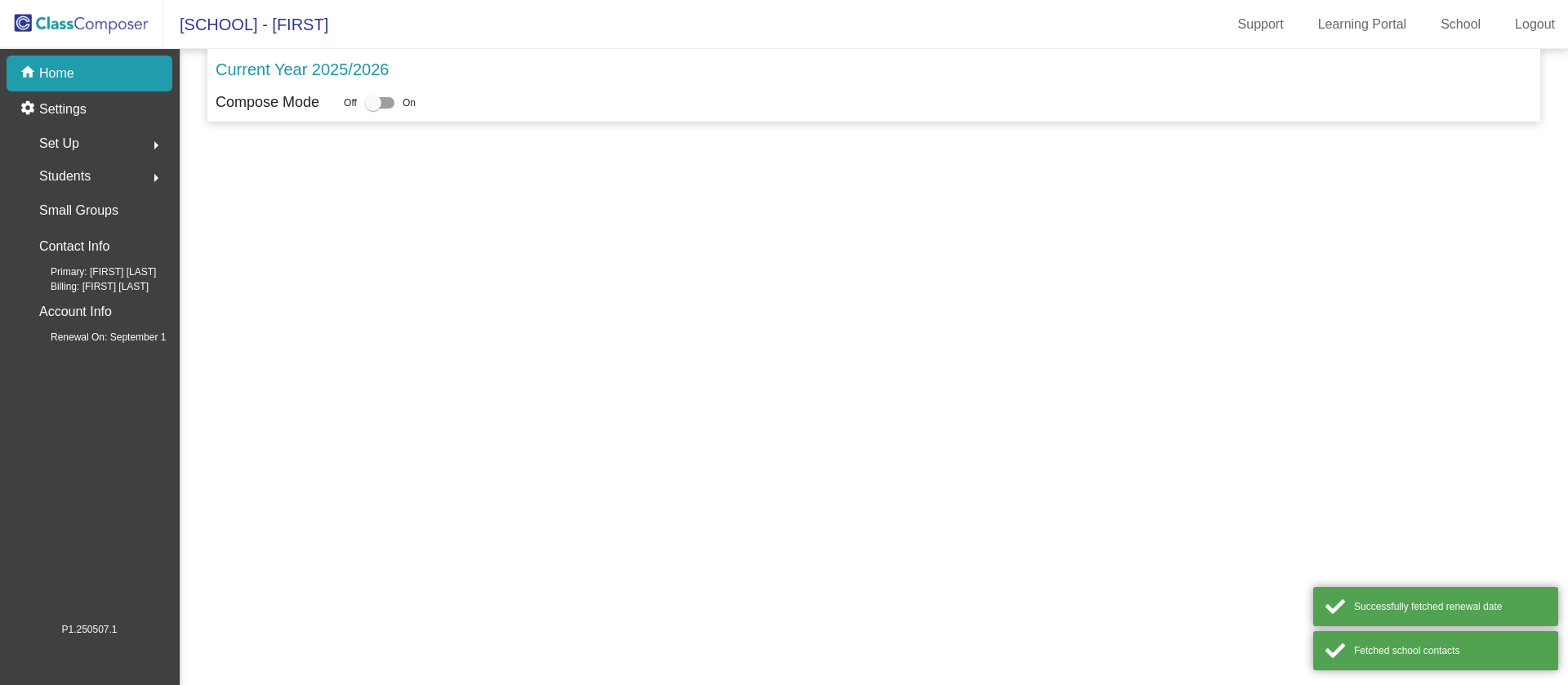 scroll, scrollTop: 0, scrollLeft: 0, axis: both 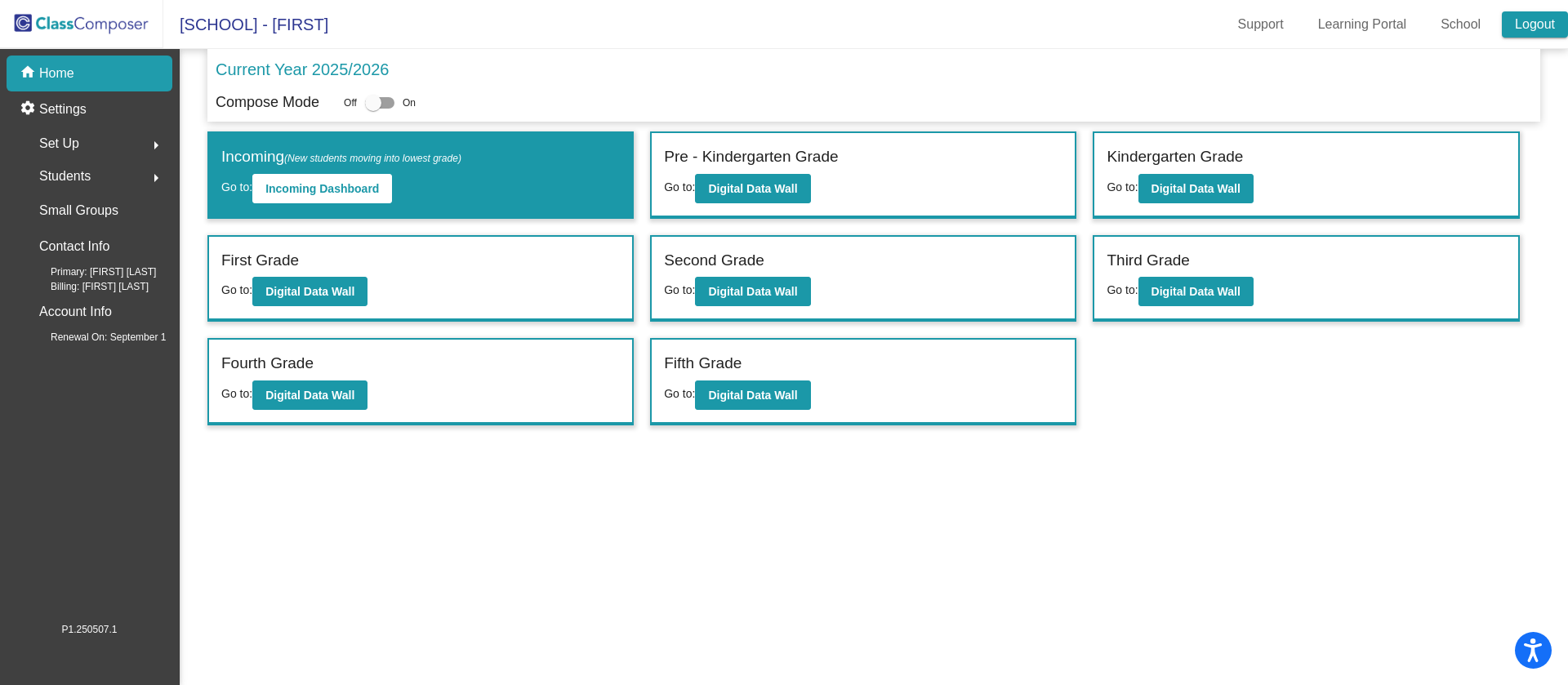 click on "Logout" 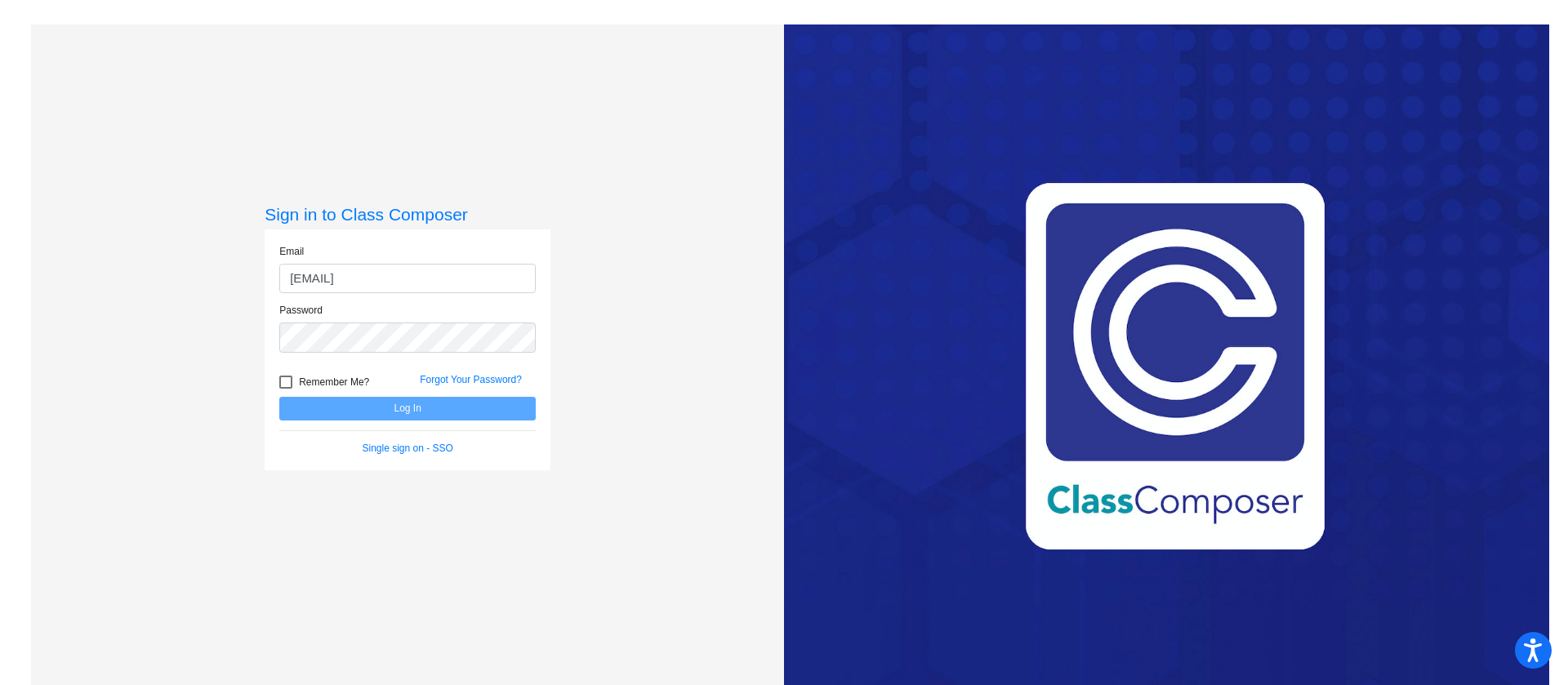 type on "hagstromk@mdusd.org" 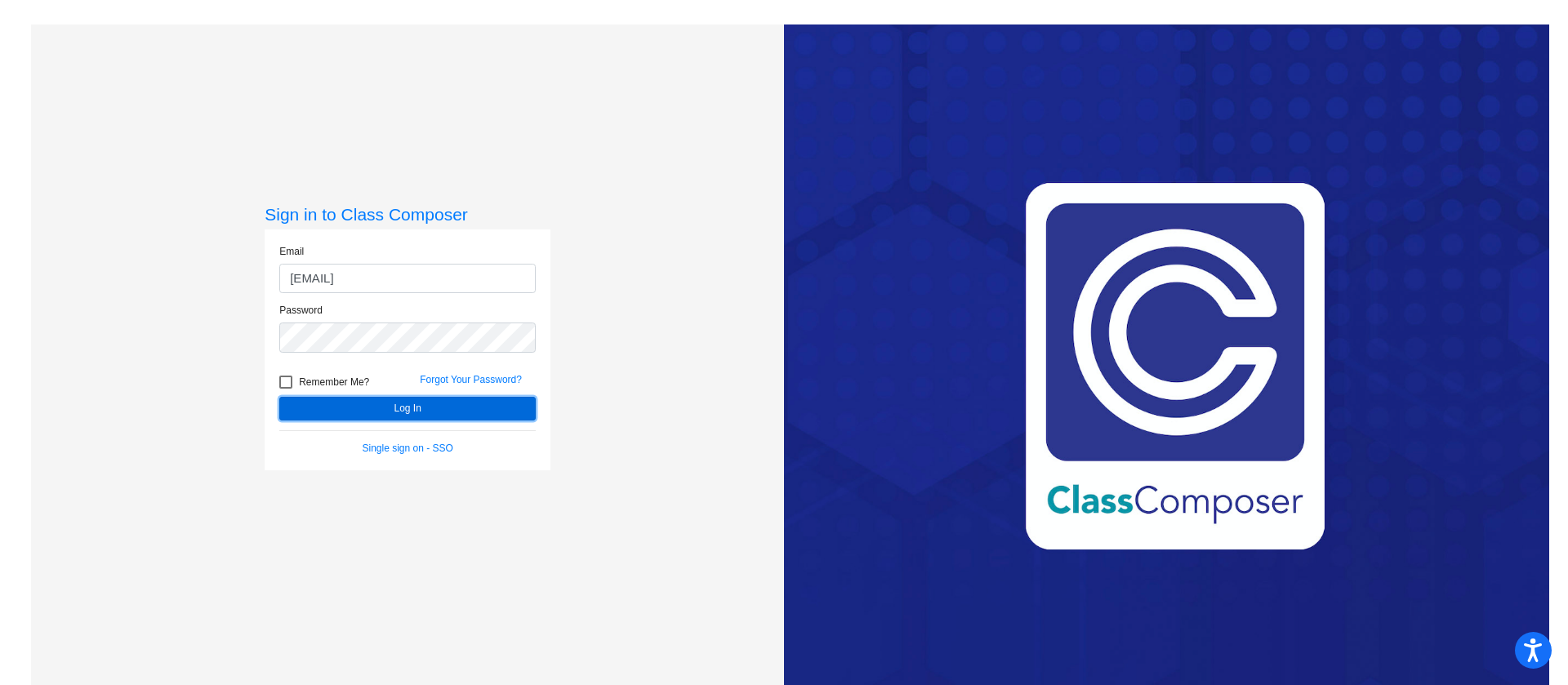 click on "Log In" 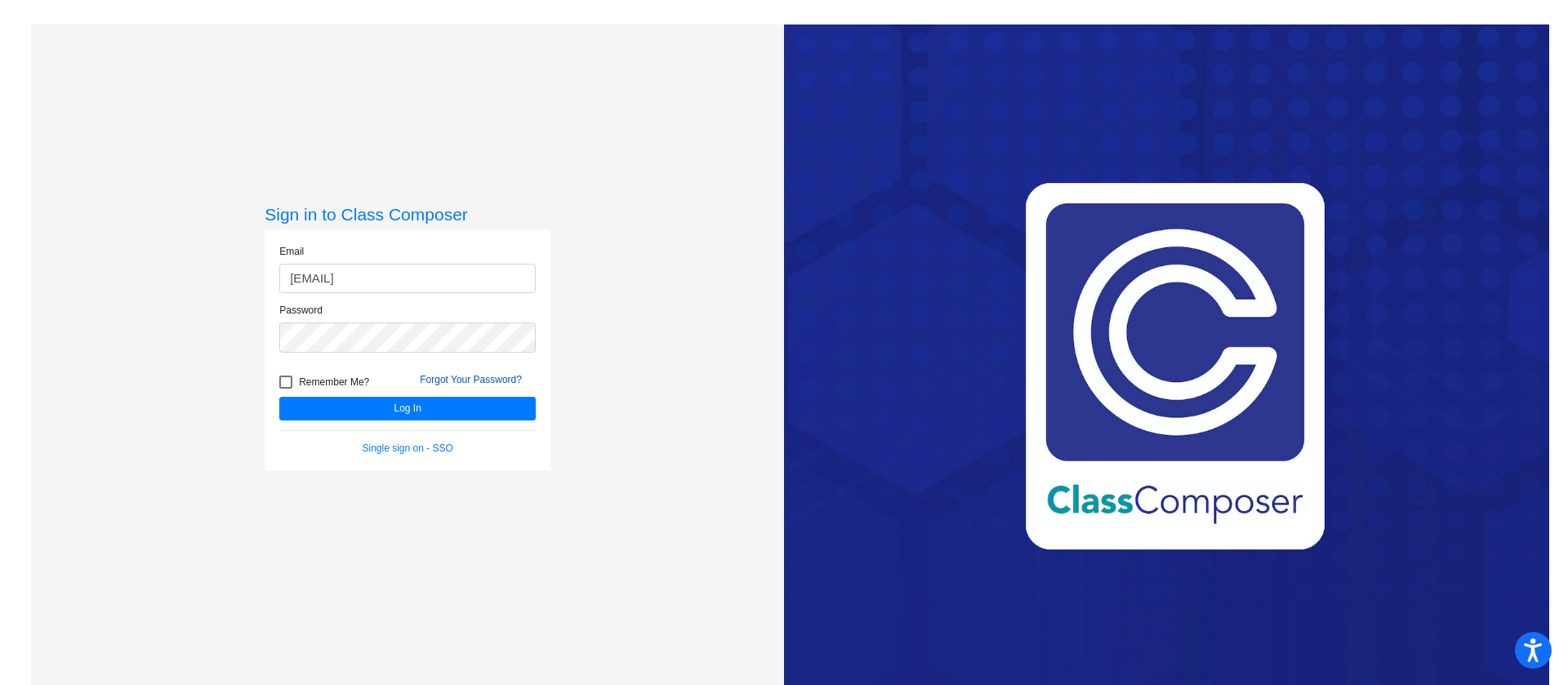 click on "Forgot Your Password?" 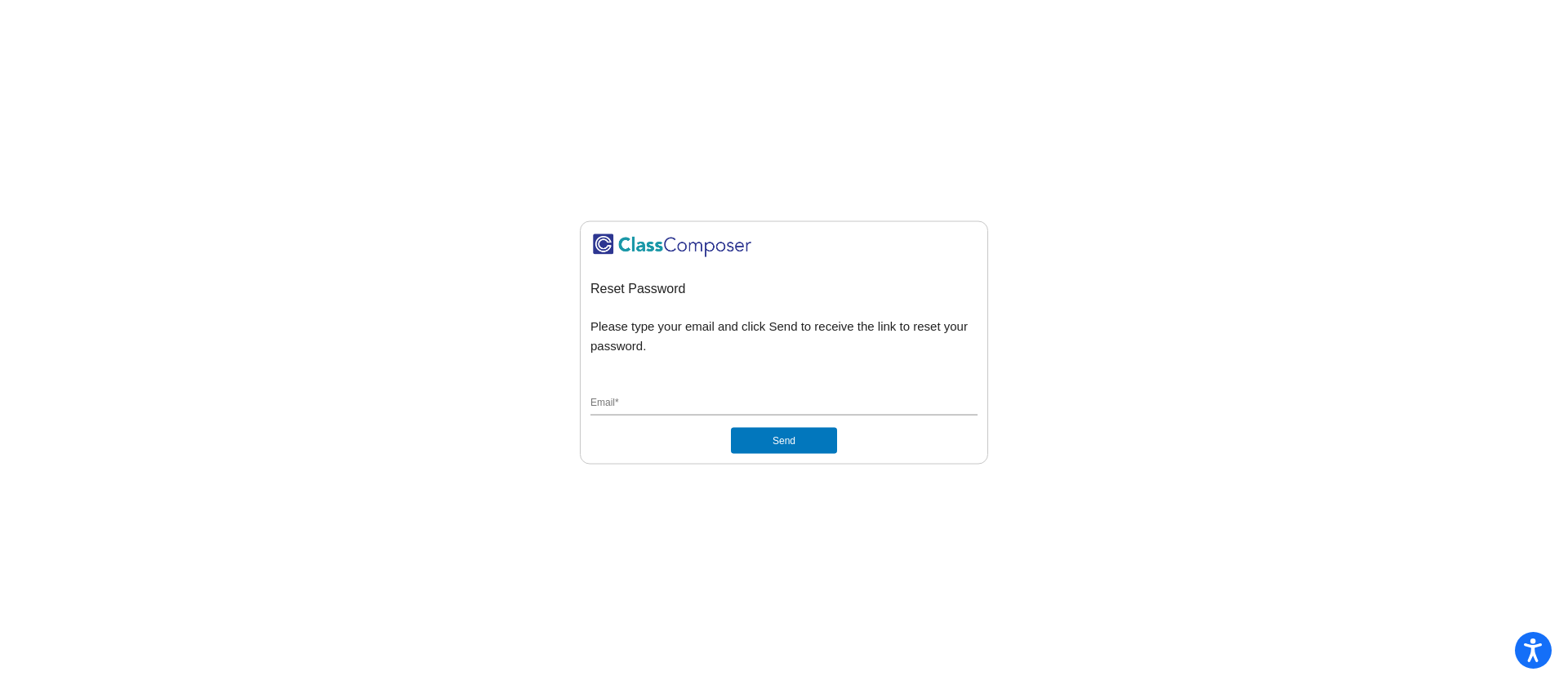 click on "Email  *" at bounding box center [784, 404] 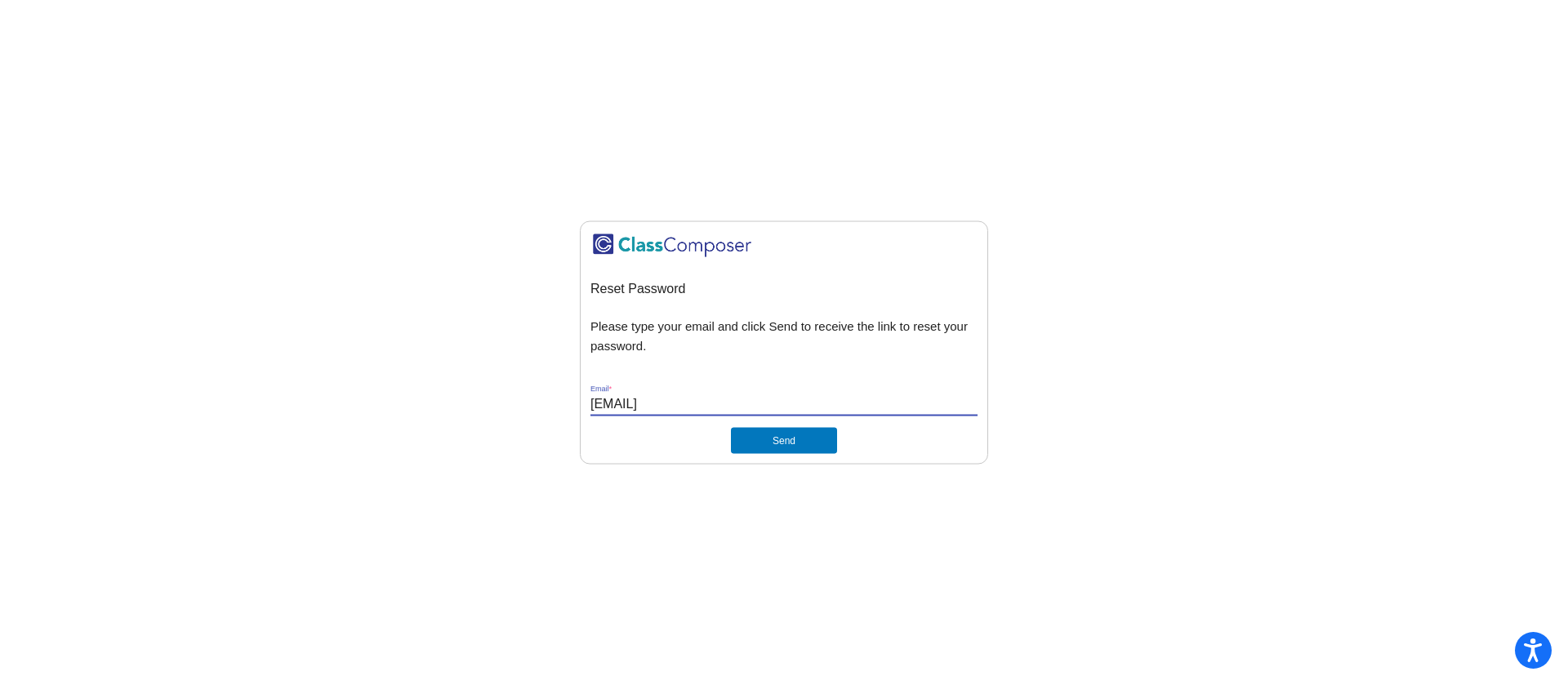 type on "hagstromk@mdusd.org" 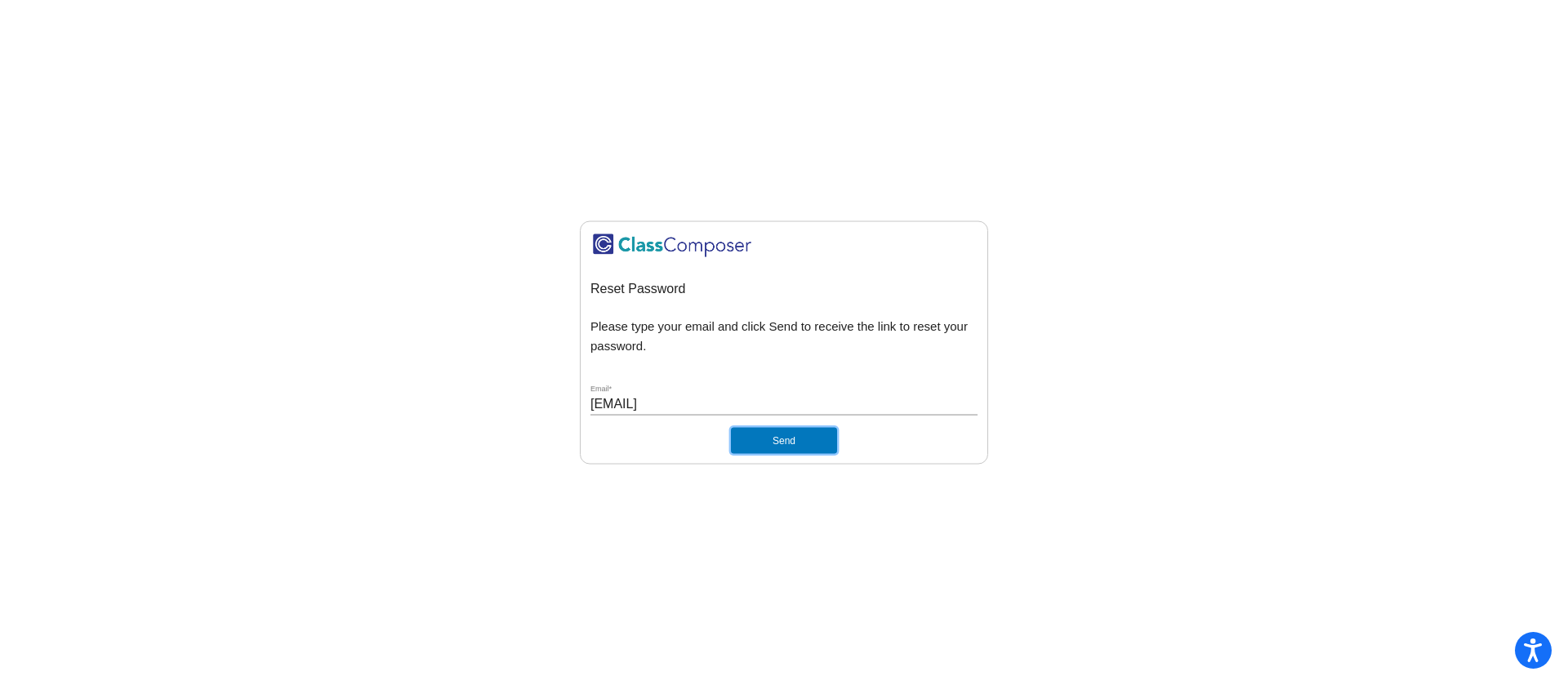 click on "Send" 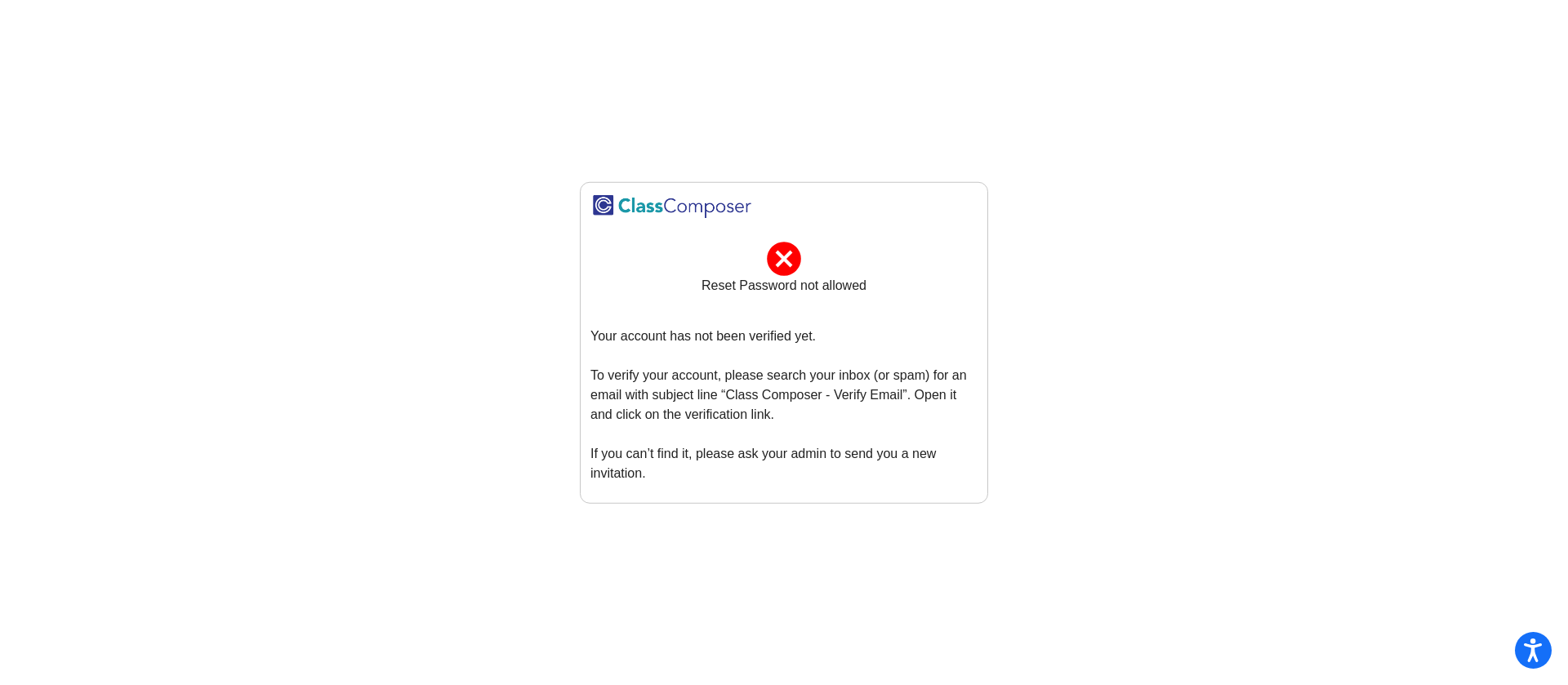 click on "cancel" 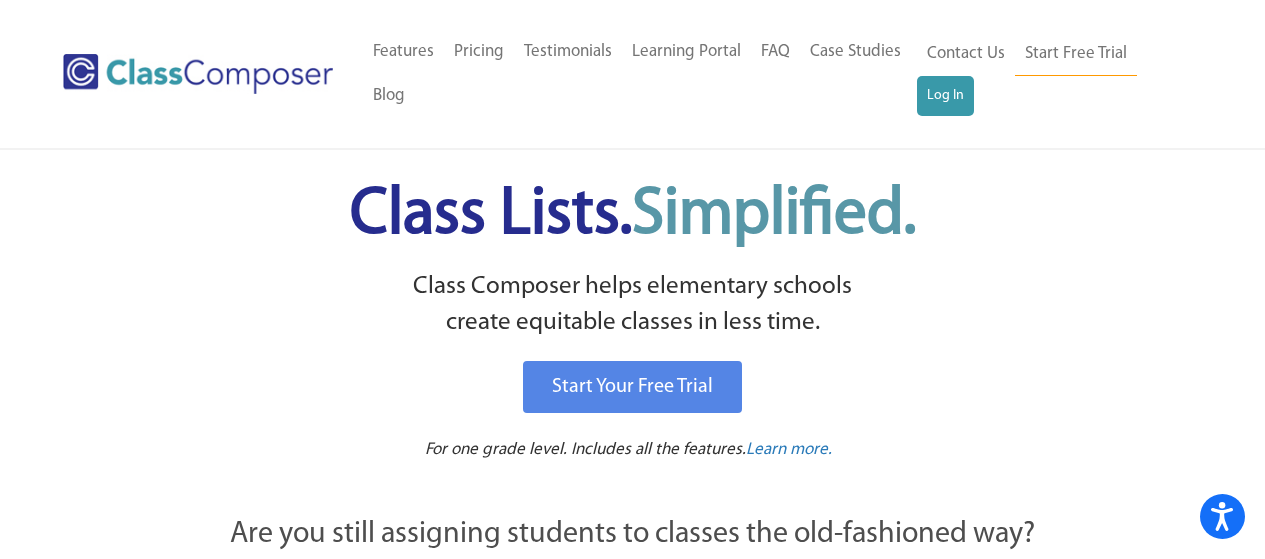 scroll, scrollTop: 0, scrollLeft: 0, axis: both 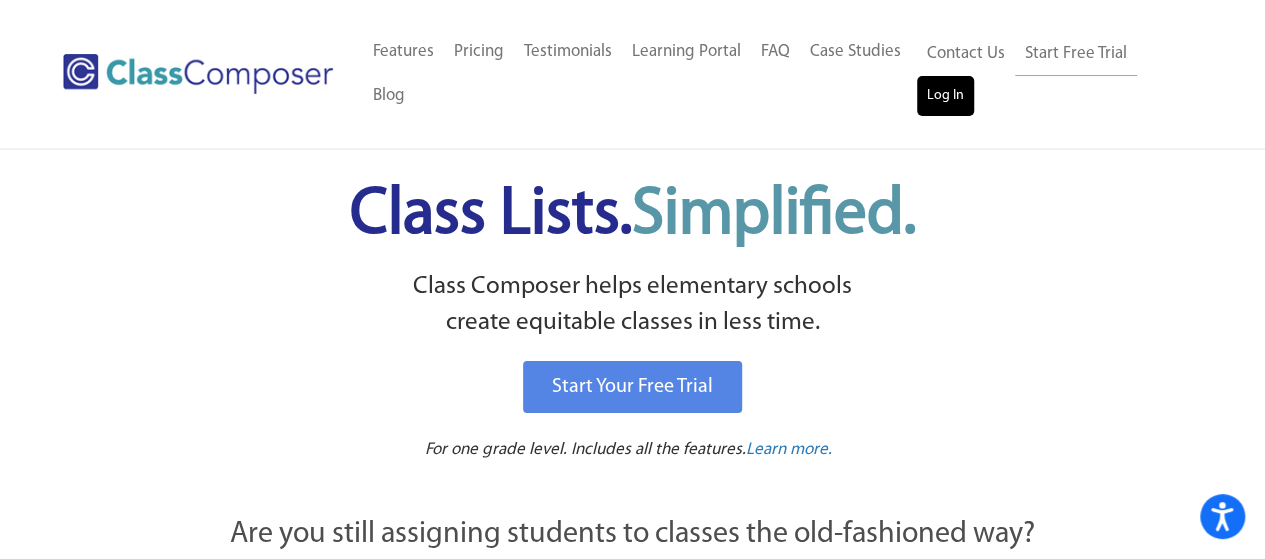 click on "Log In" at bounding box center [945, 96] 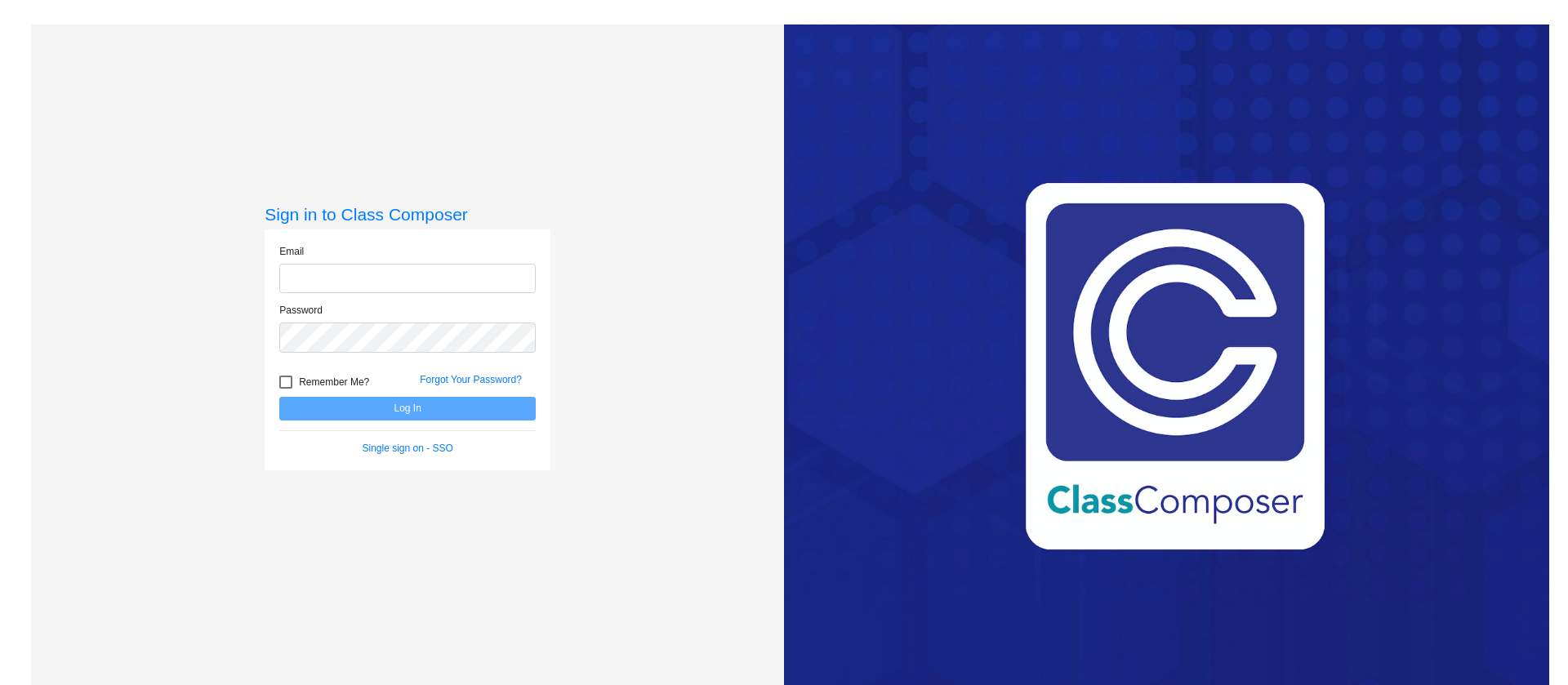scroll, scrollTop: 0, scrollLeft: 0, axis: both 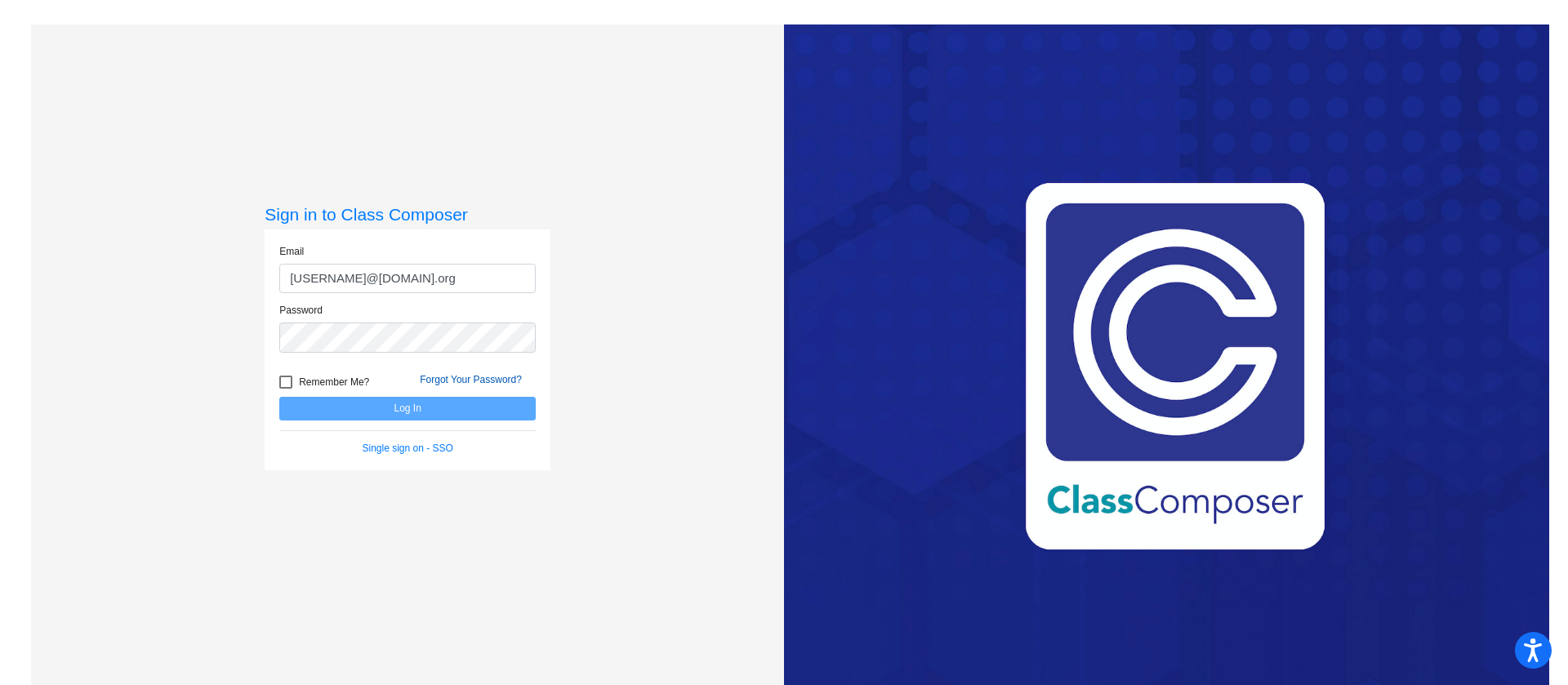 type on "hagstromk@mdusd.org" 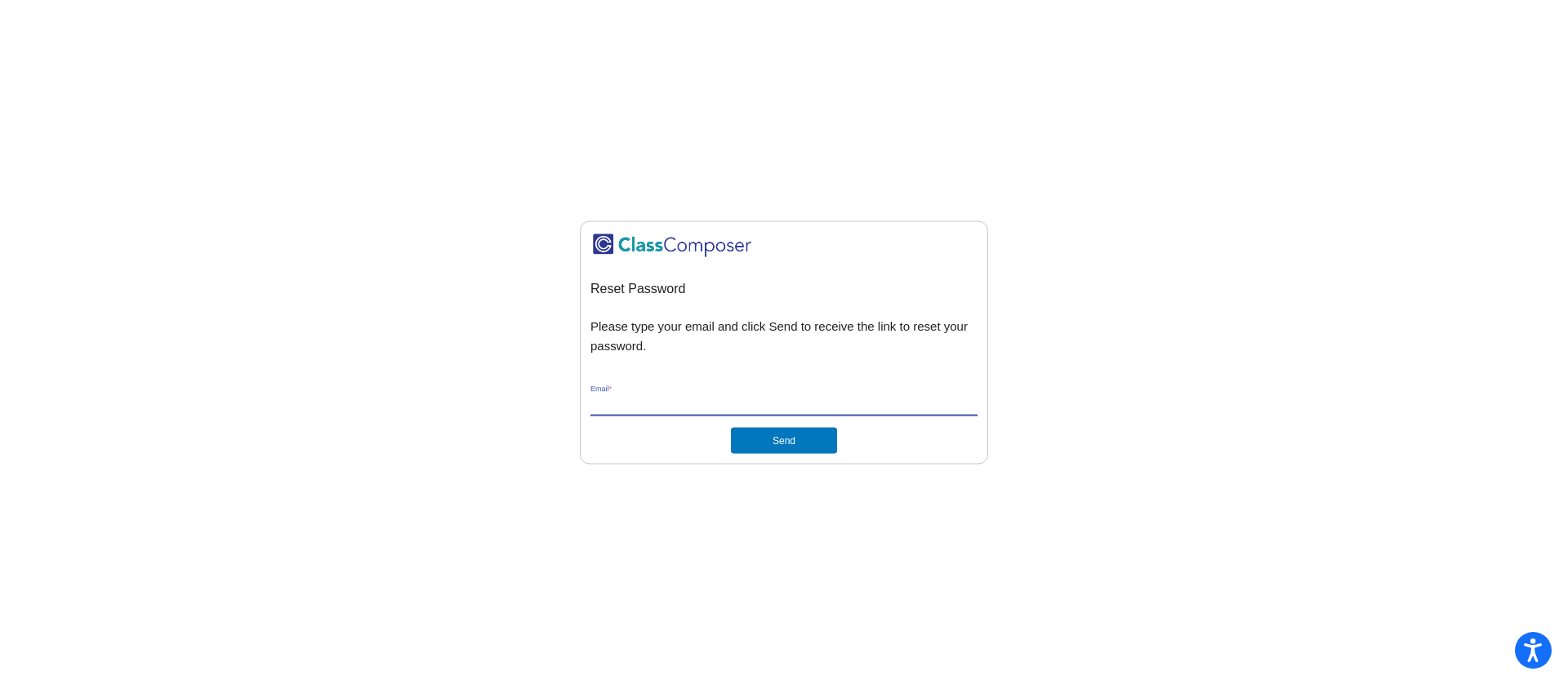 click on "Email  *" at bounding box center (784, 404) 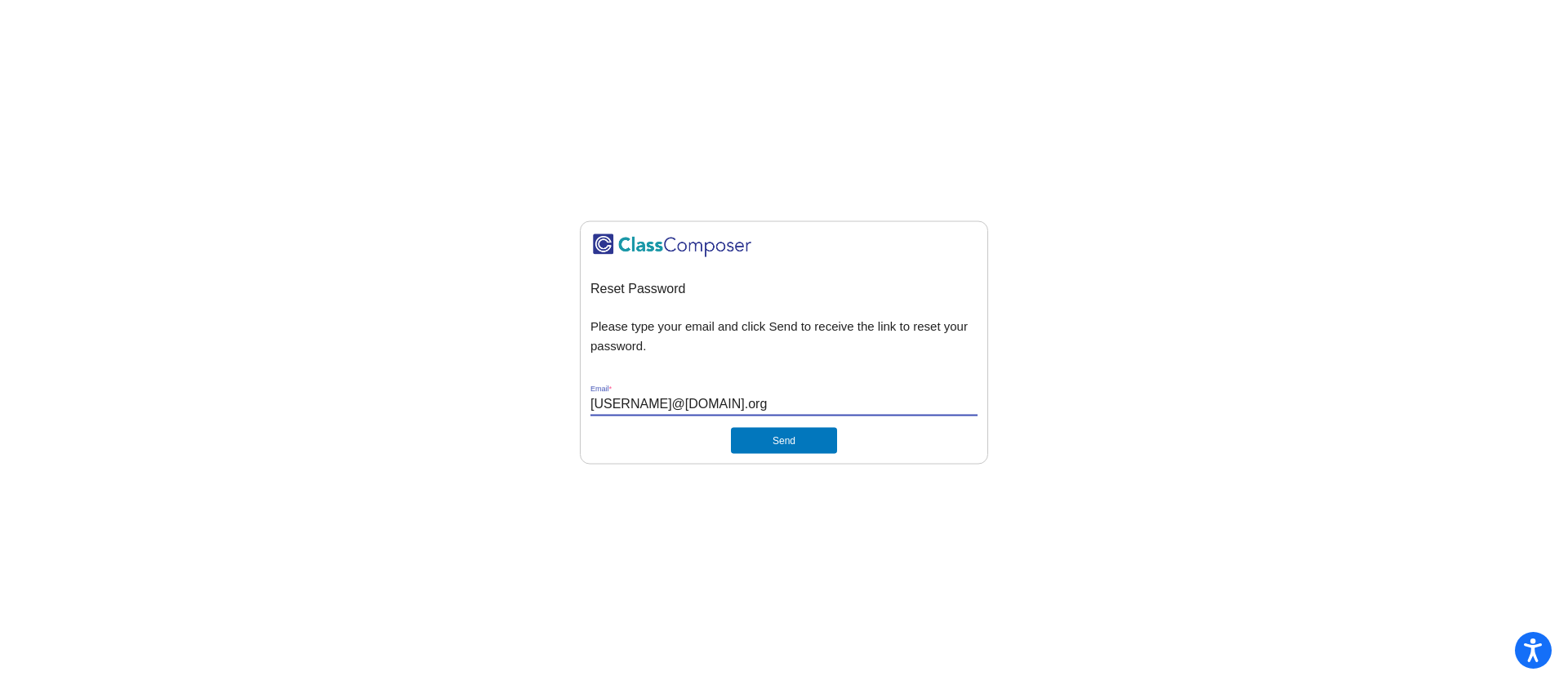 type on "hagstromk@mdusd.org" 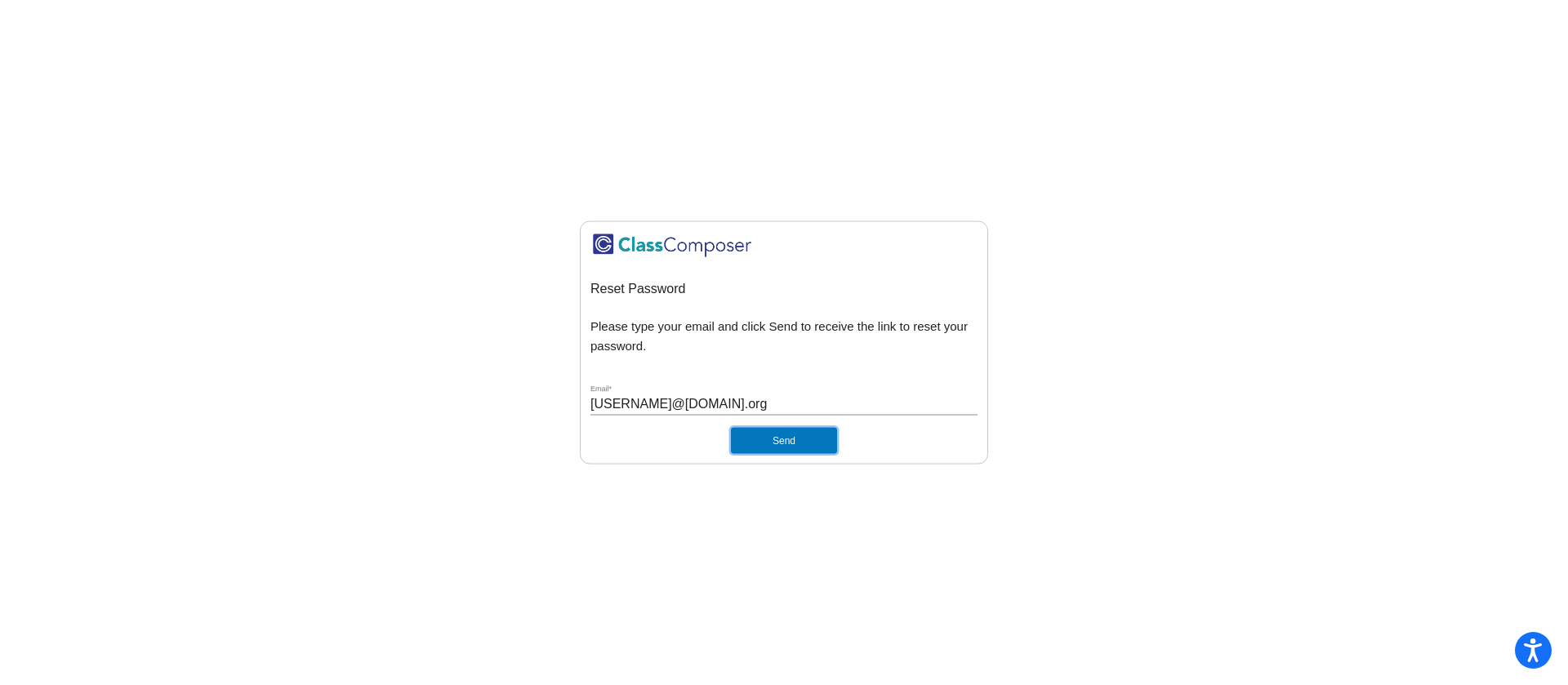 click on "Send" 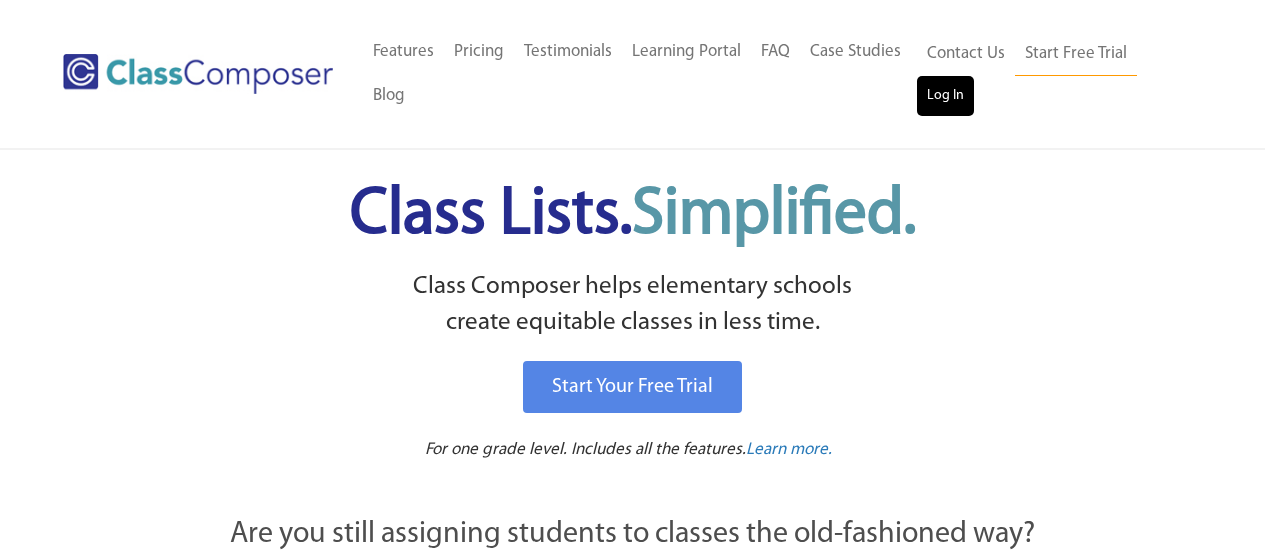 scroll, scrollTop: 0, scrollLeft: 0, axis: both 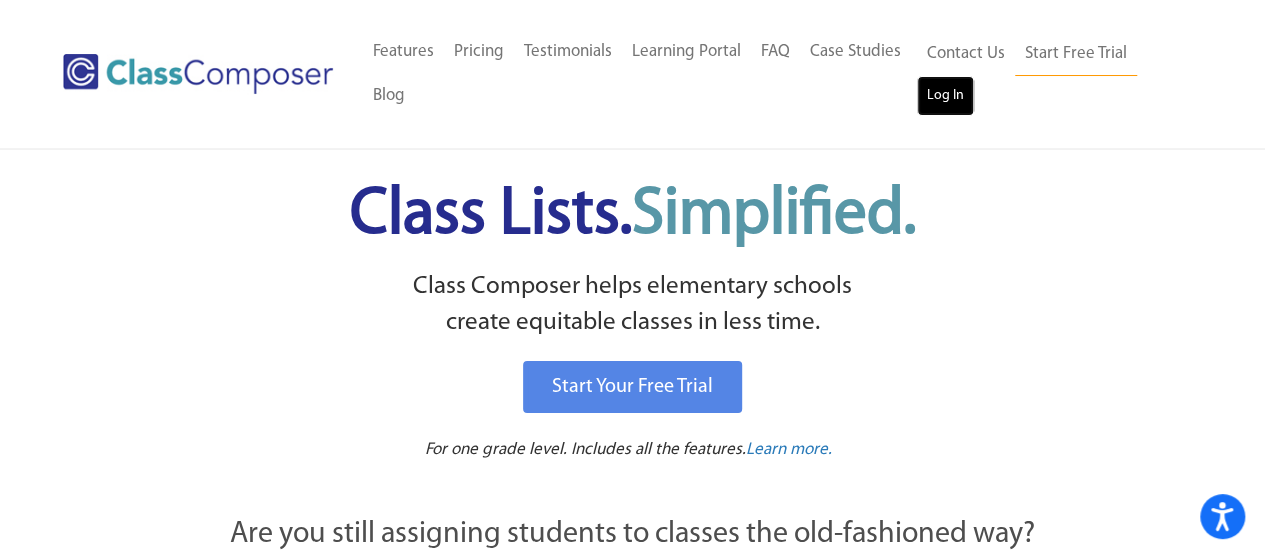 click on "Log In" at bounding box center [945, 96] 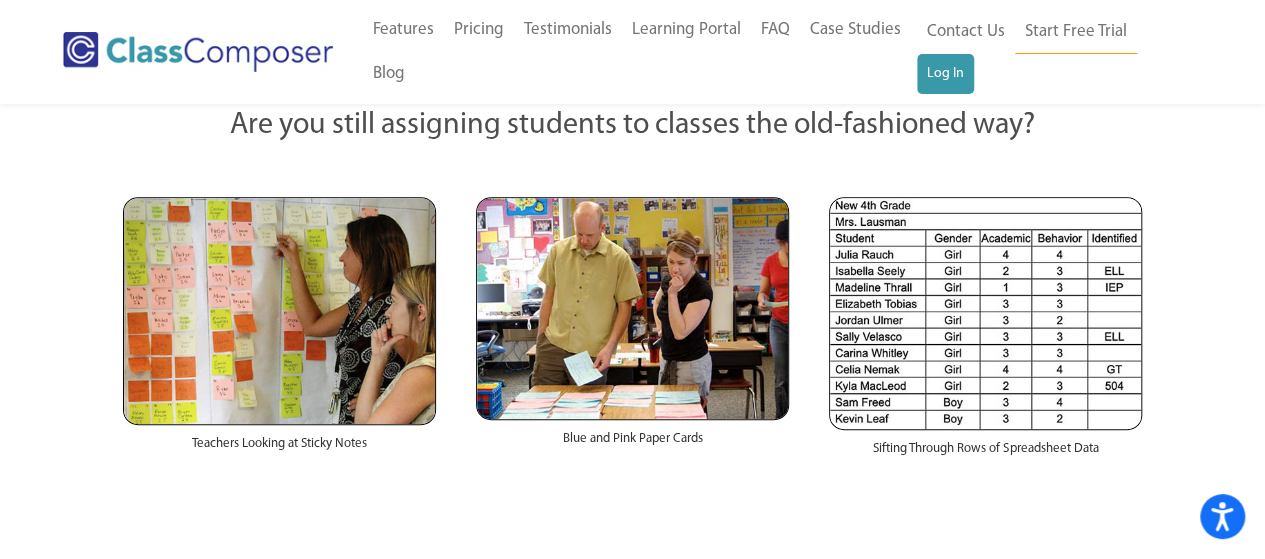 scroll, scrollTop: 381, scrollLeft: 0, axis: vertical 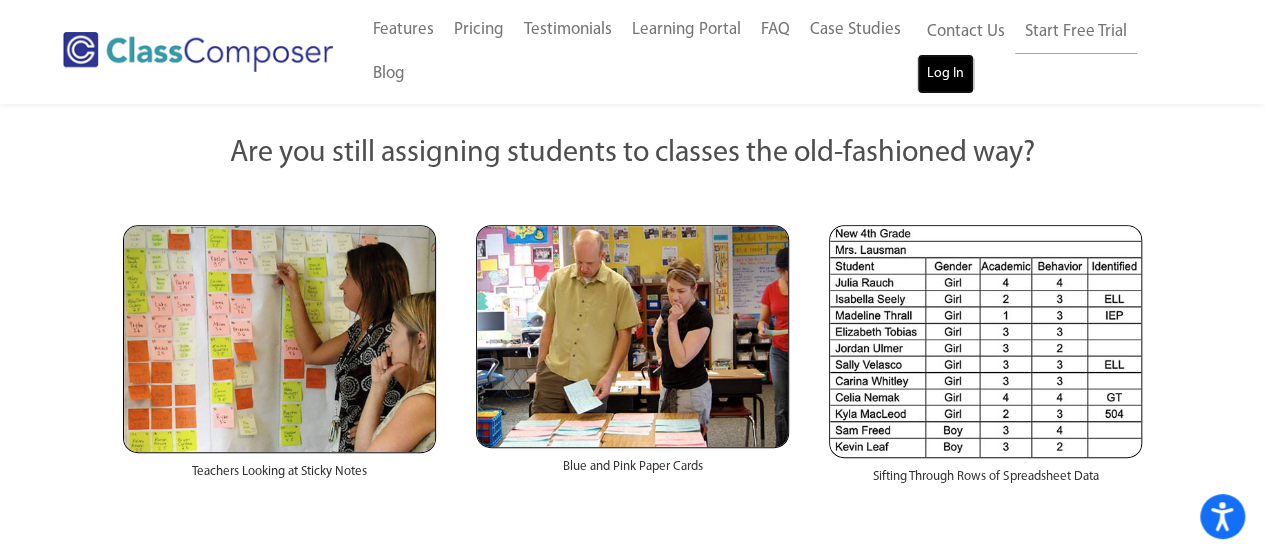 click on "Log In" at bounding box center [945, 74] 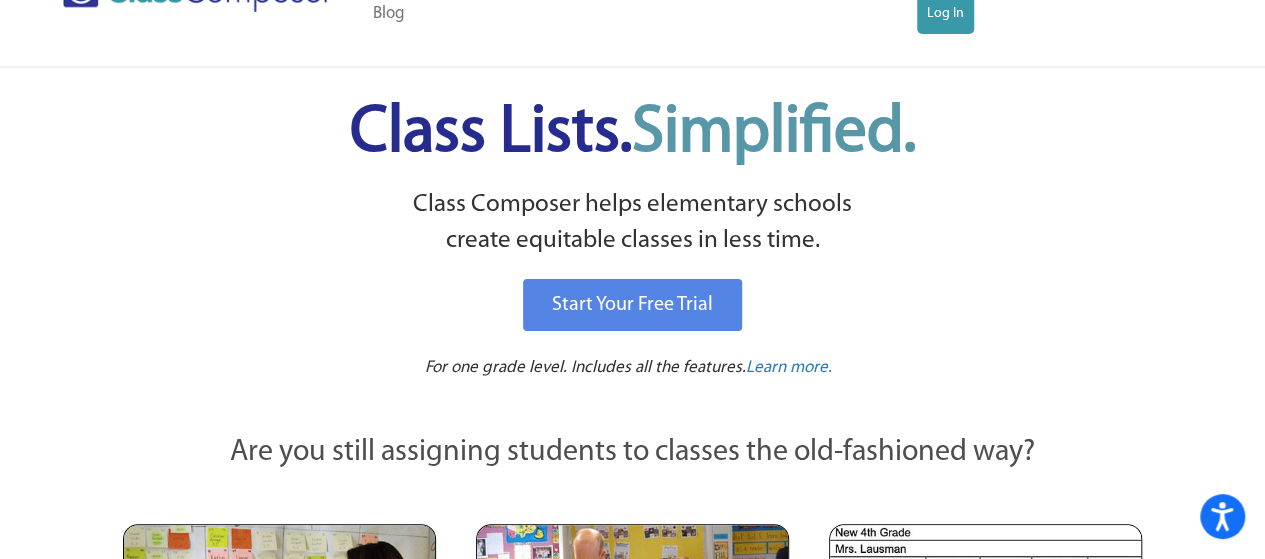 scroll, scrollTop: 0, scrollLeft: 0, axis: both 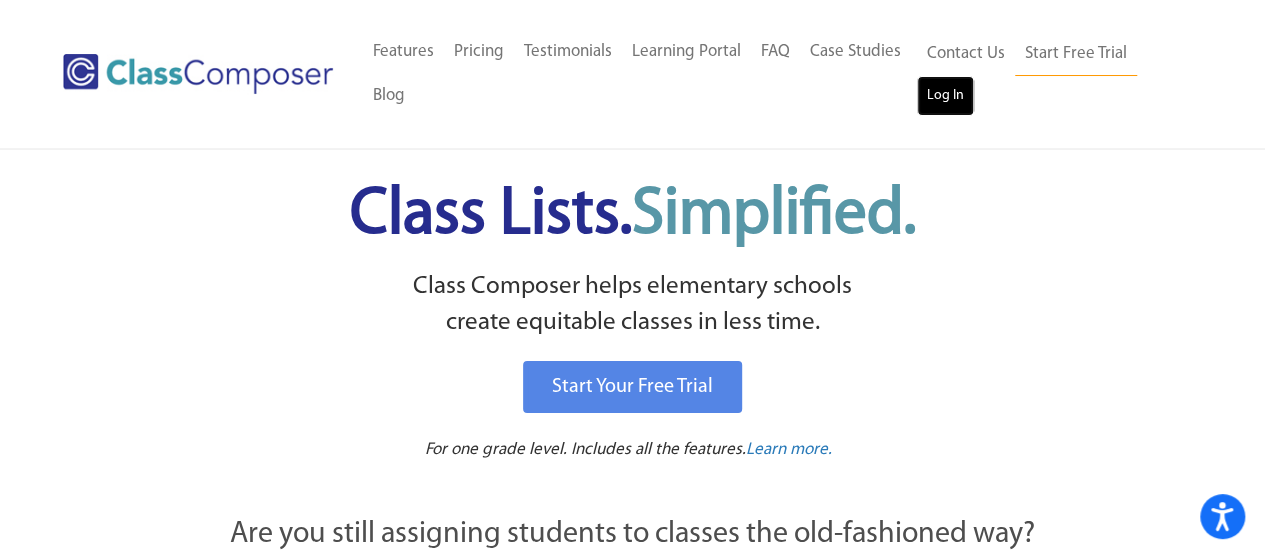 click on "Log In" at bounding box center (945, 96) 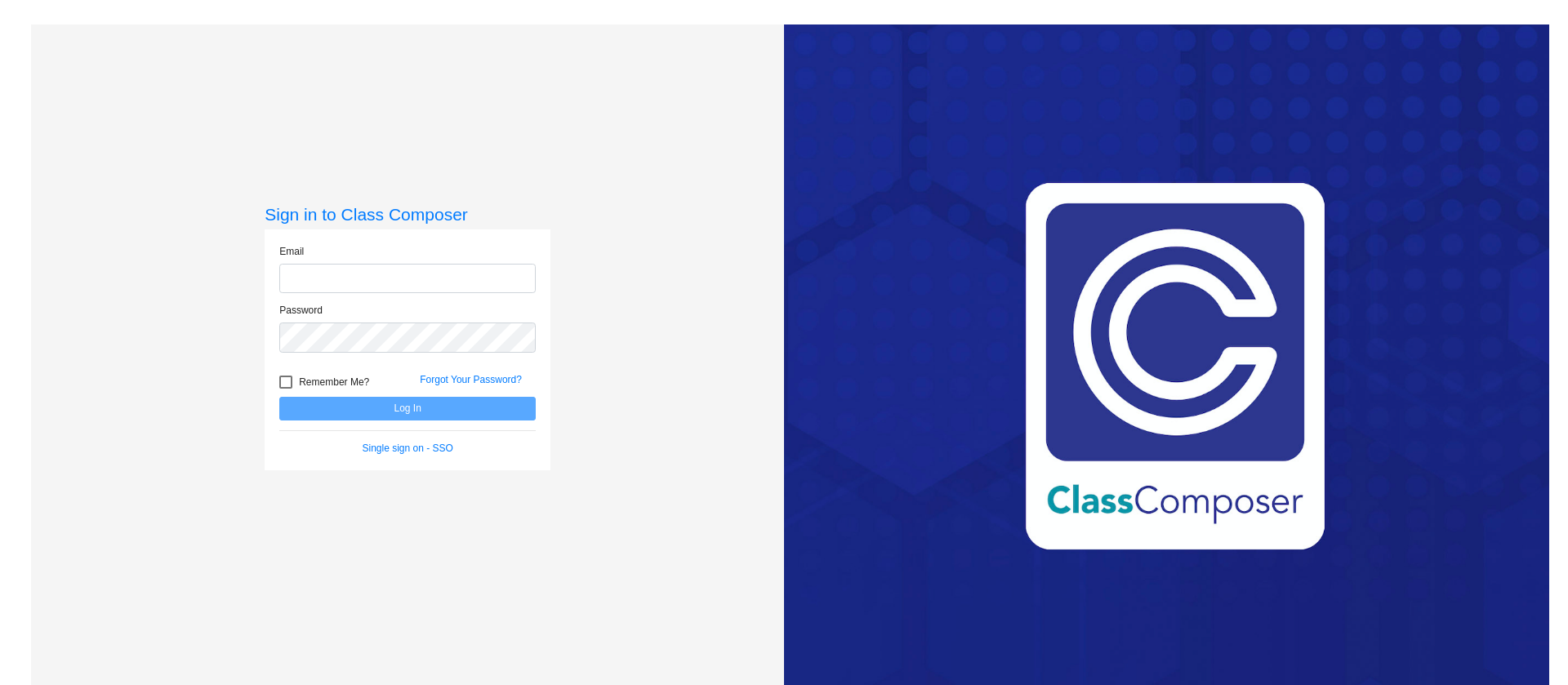 scroll, scrollTop: 0, scrollLeft: 0, axis: both 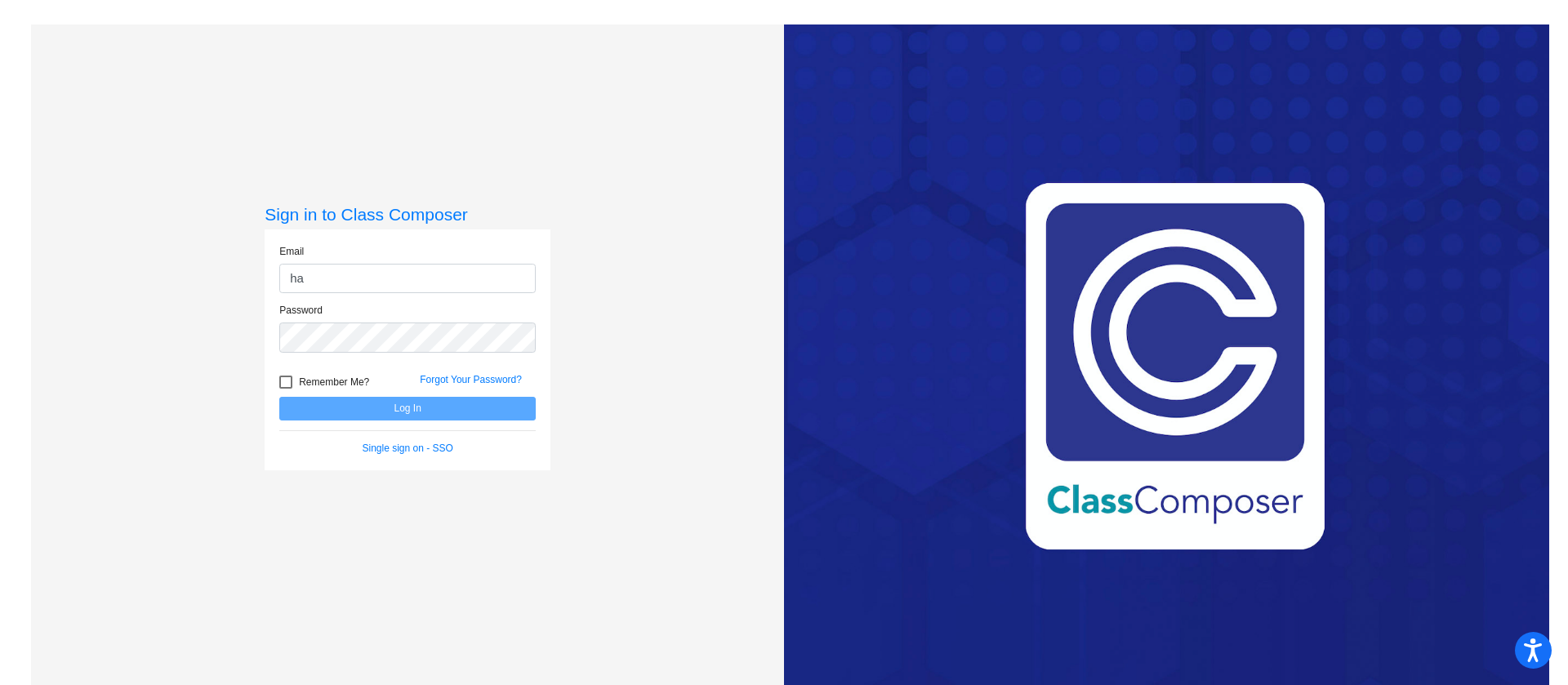 type on "h" 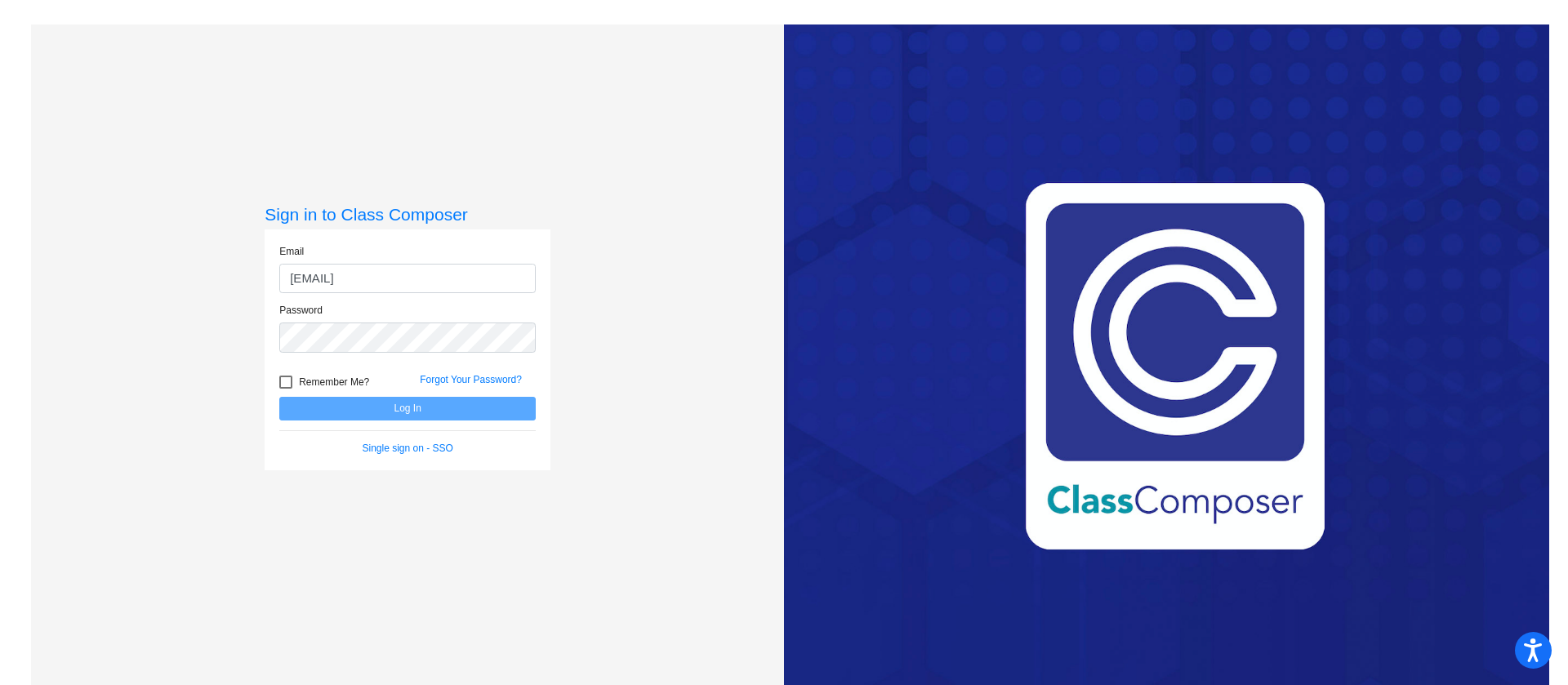 type on "[EMAIL]" 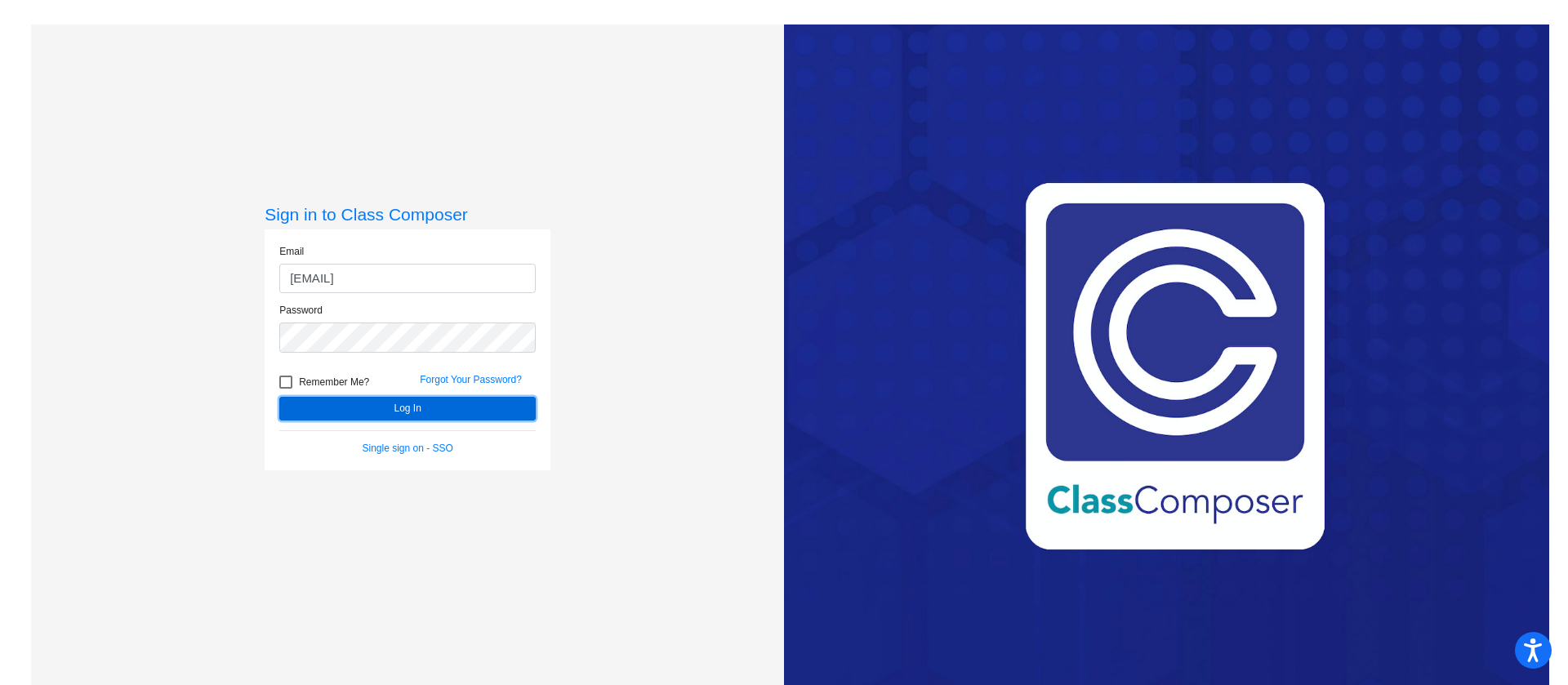 click on "Log In" 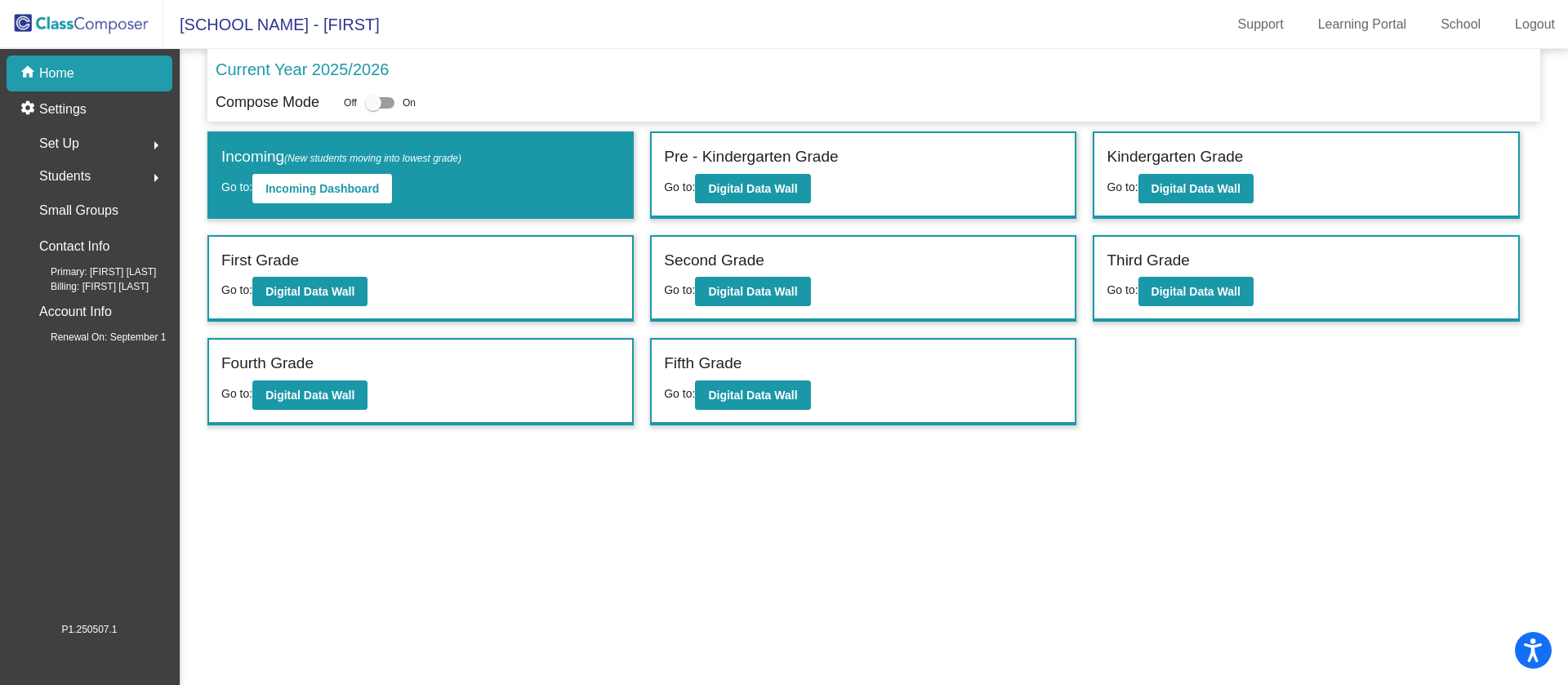 click on "Students" 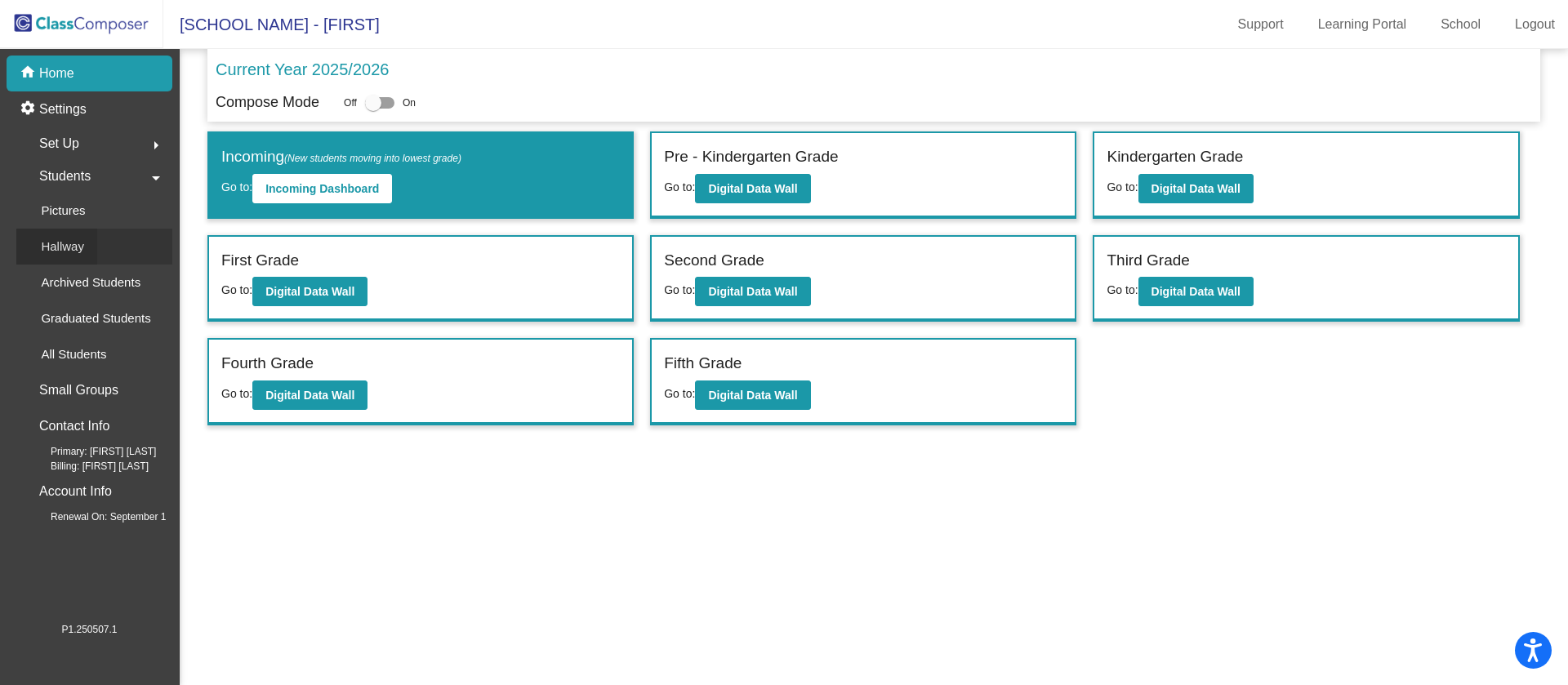 click on "Hallway" 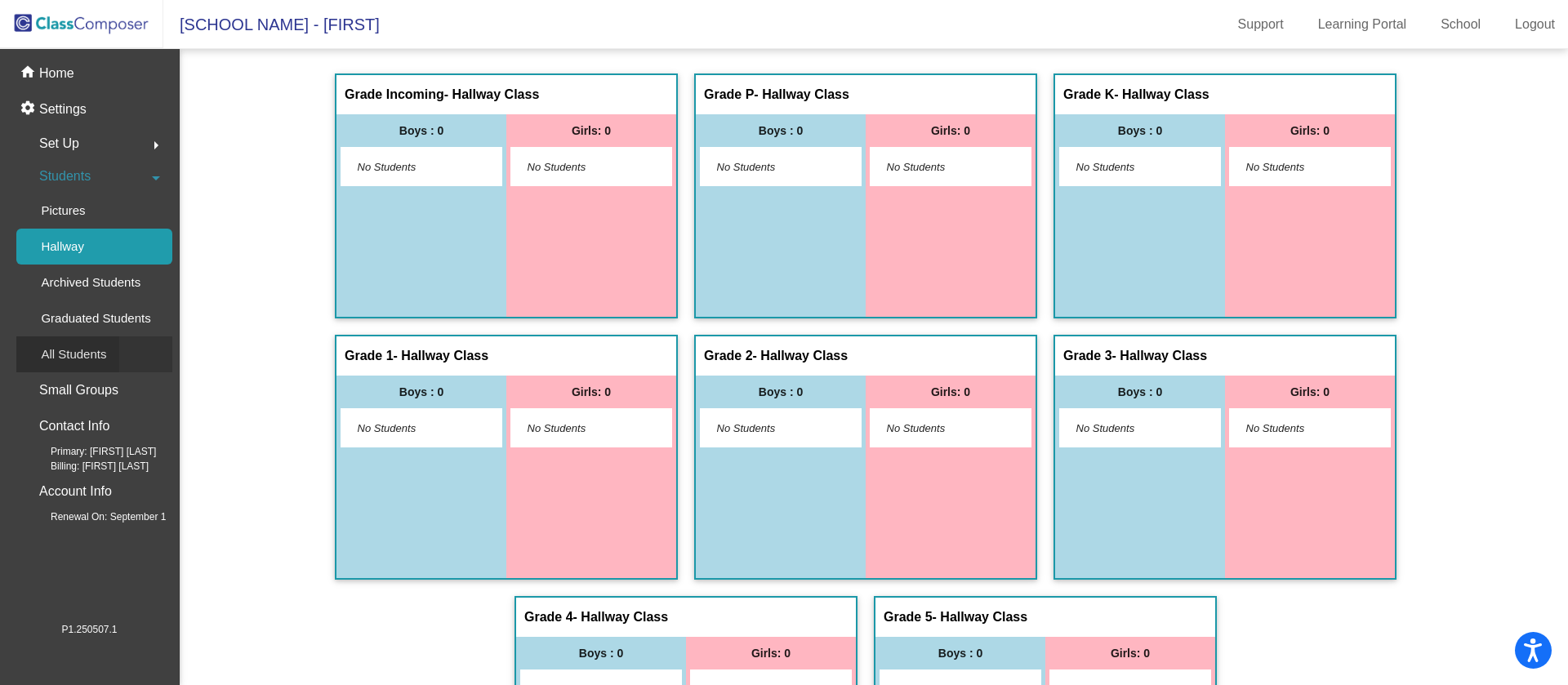 click on "All Students" 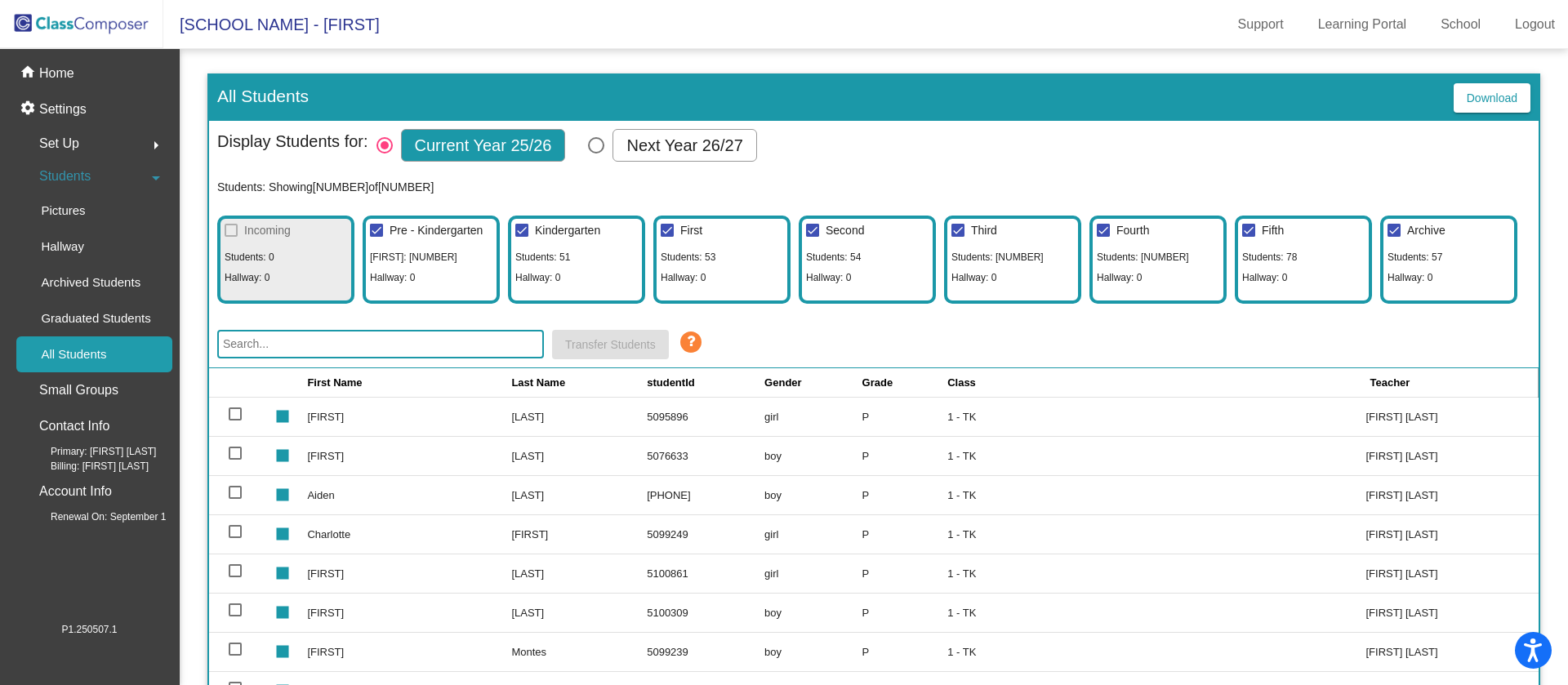 click on "Students" 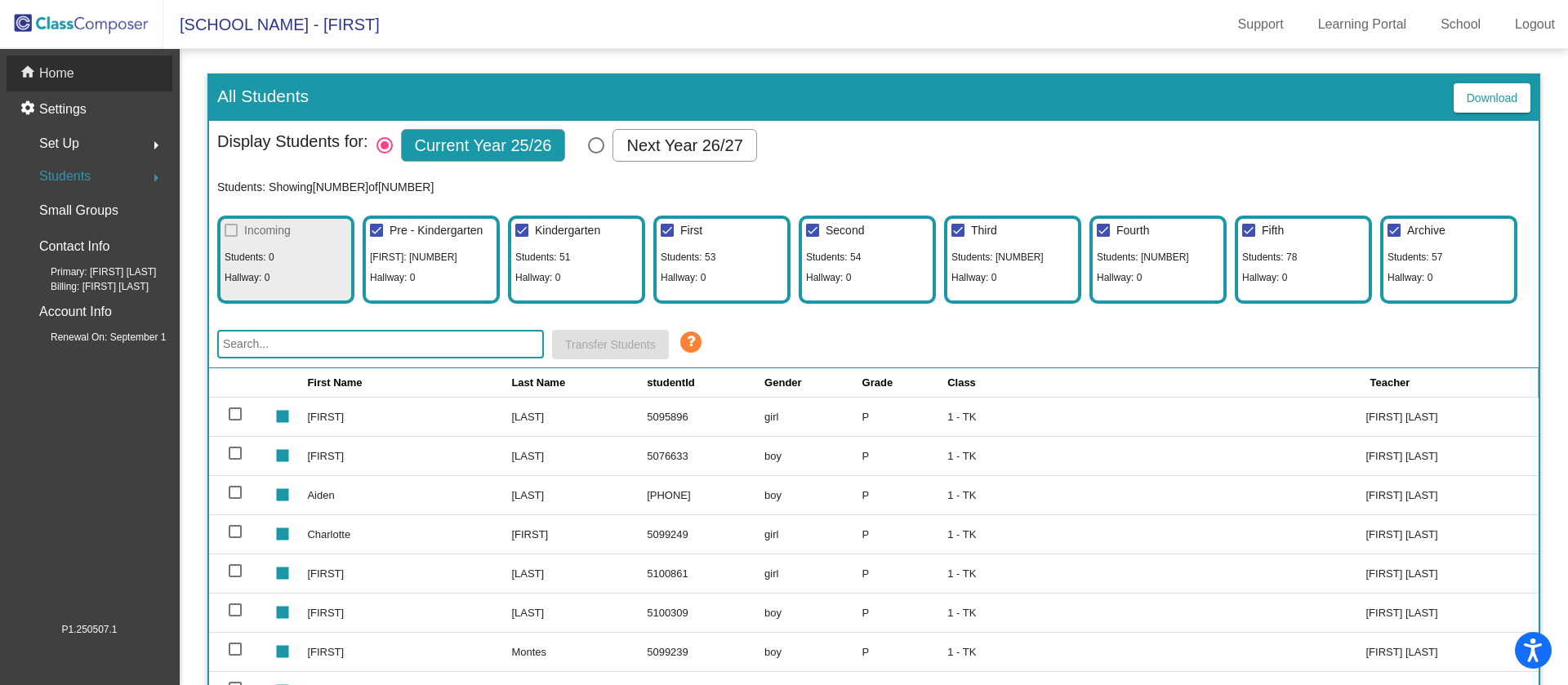 click on "Home" 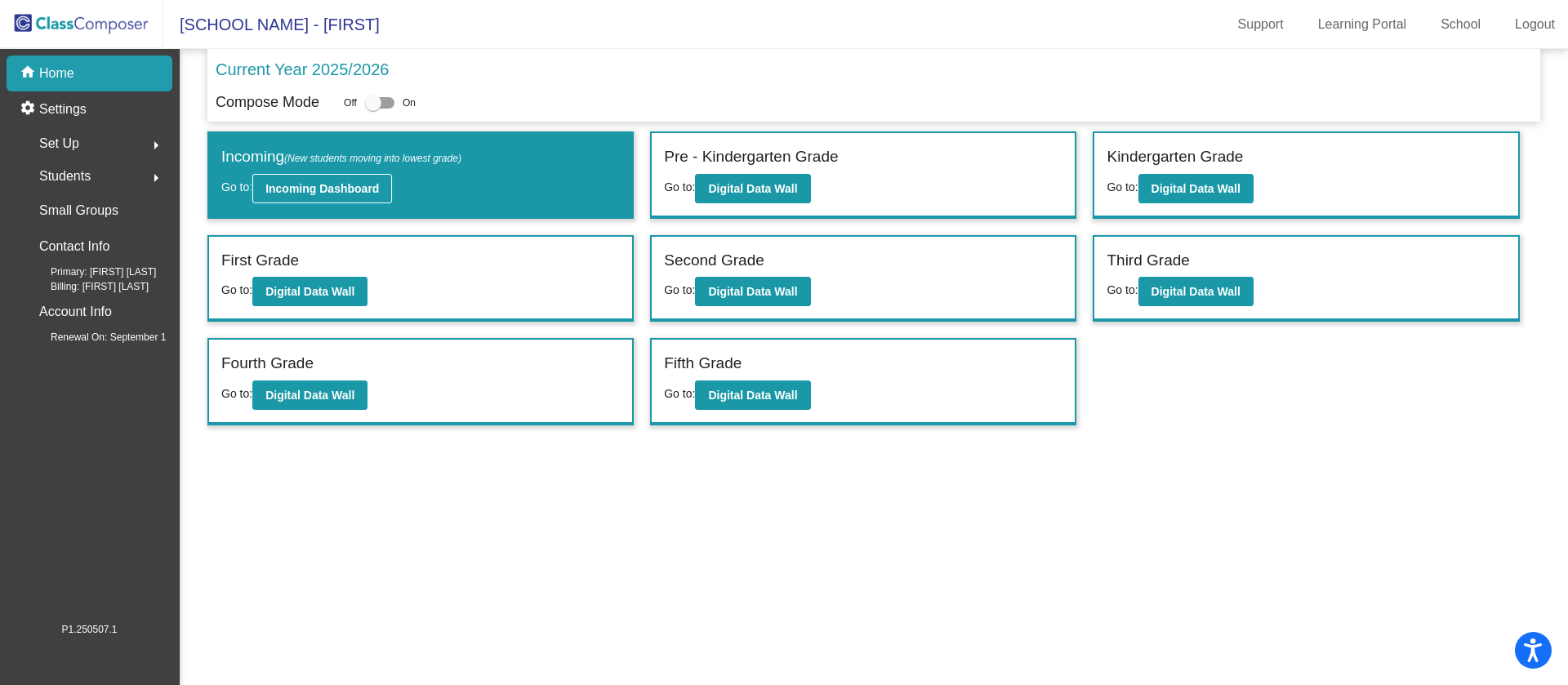 click on "Incoming Dashboard" 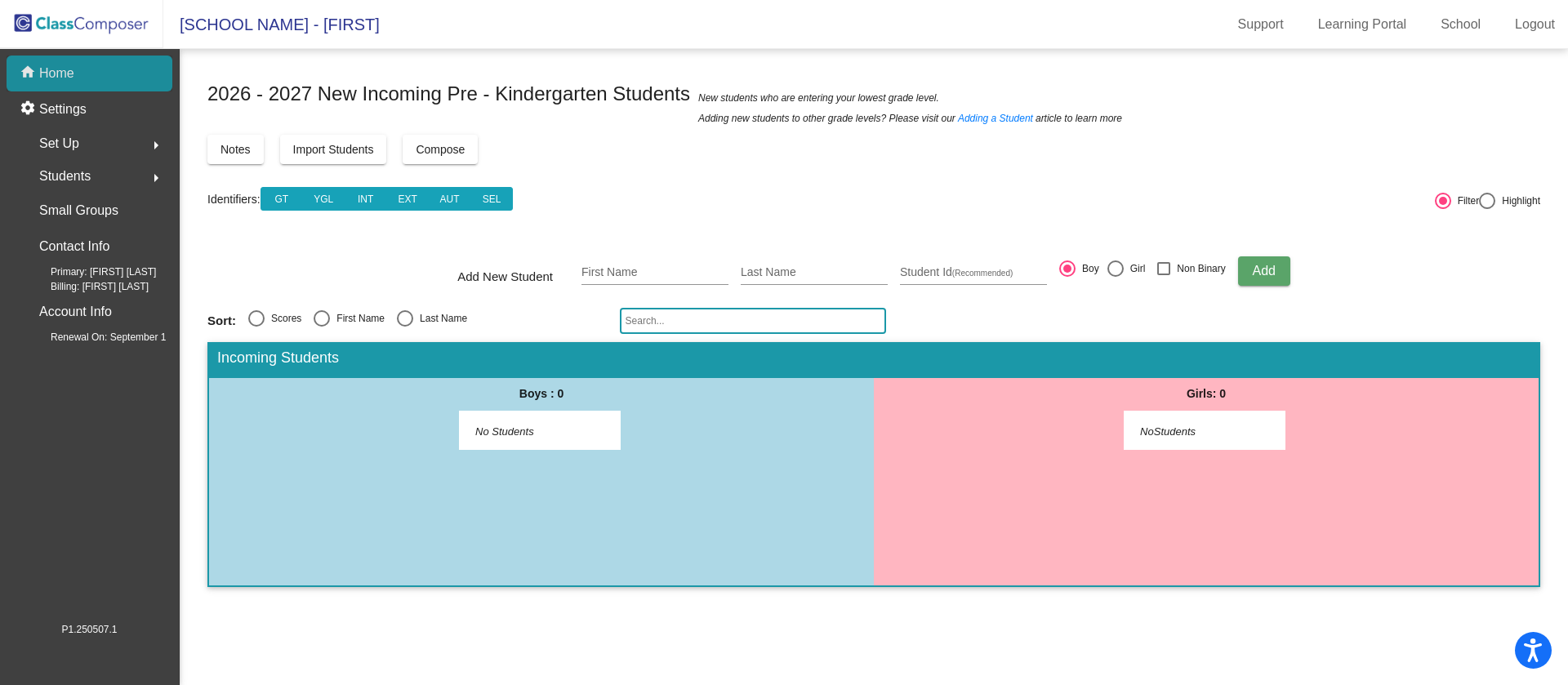 click on "home Home" 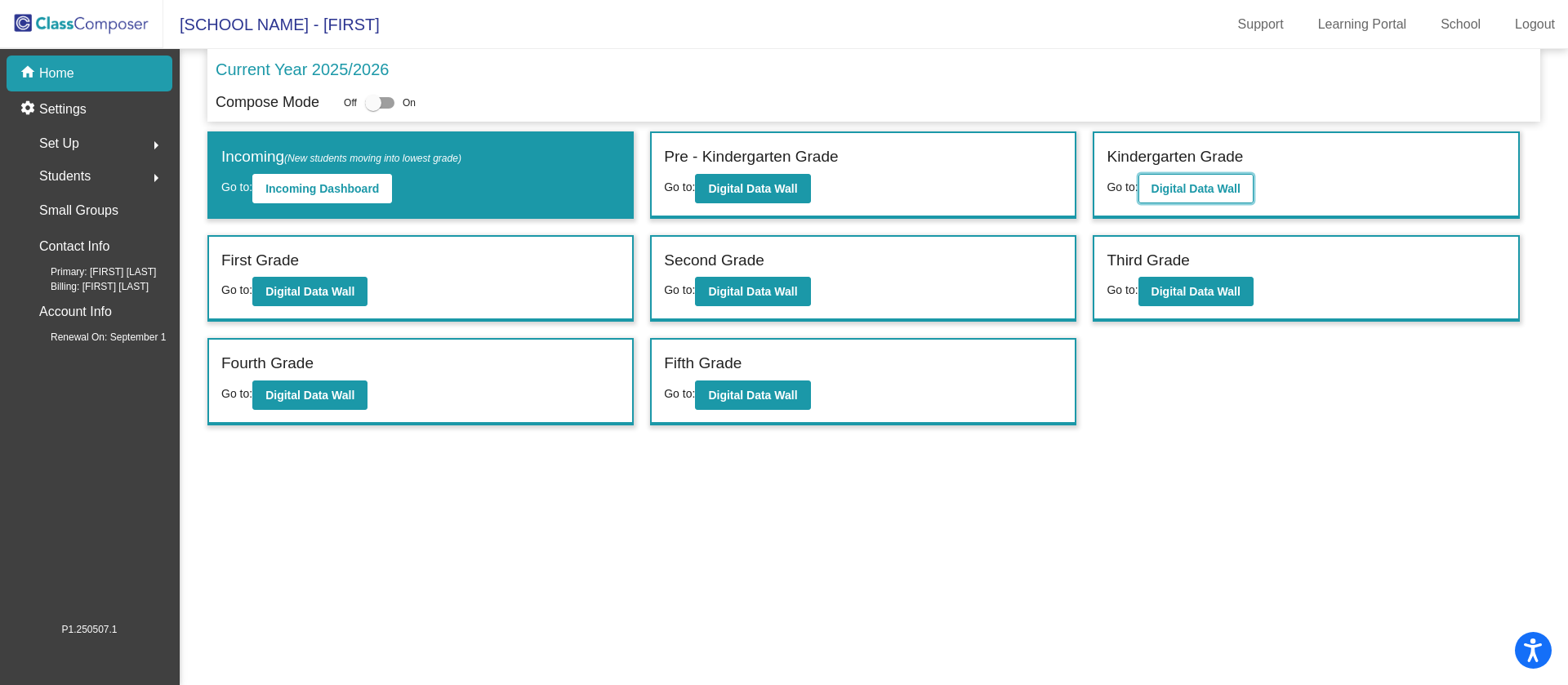 click on "Digital Data Wall" 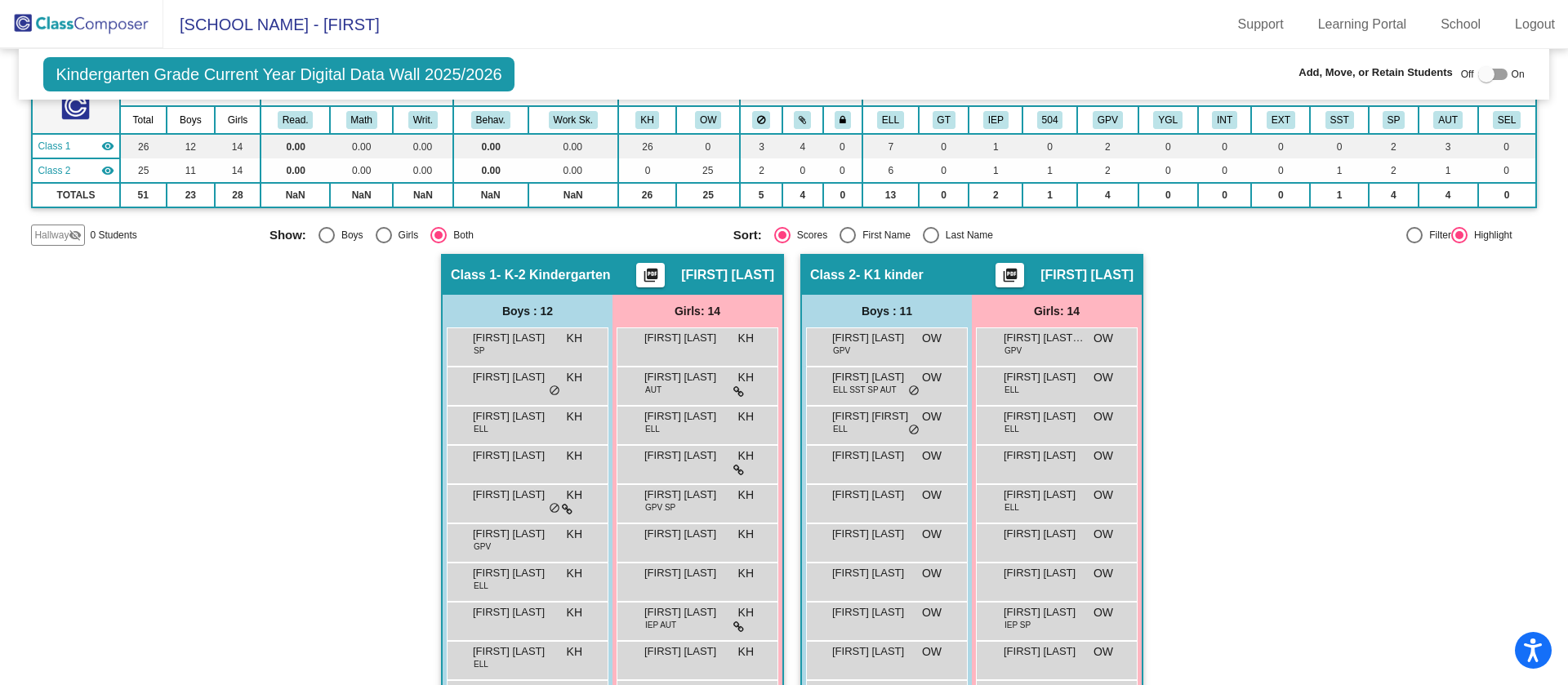 scroll, scrollTop: 128, scrollLeft: 0, axis: vertical 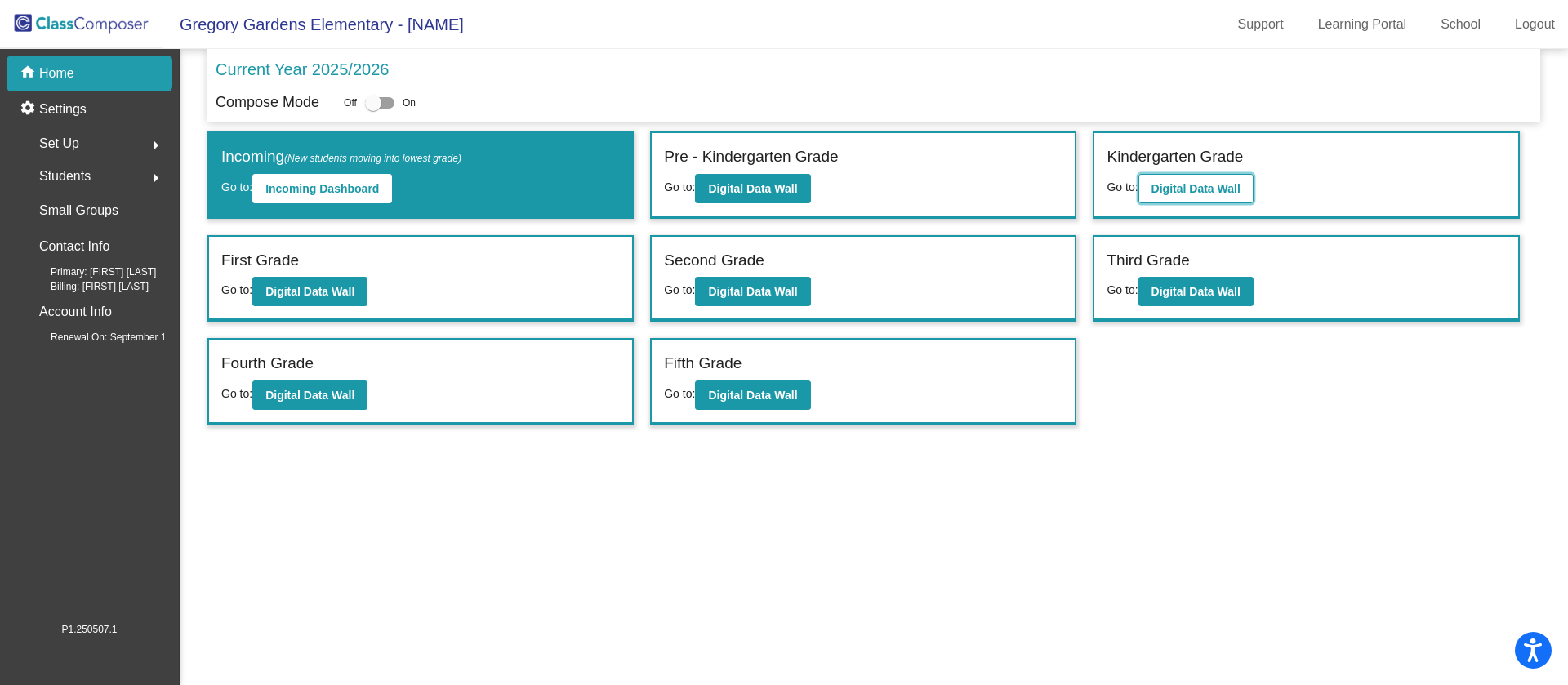 click on "Digital Data Wall" 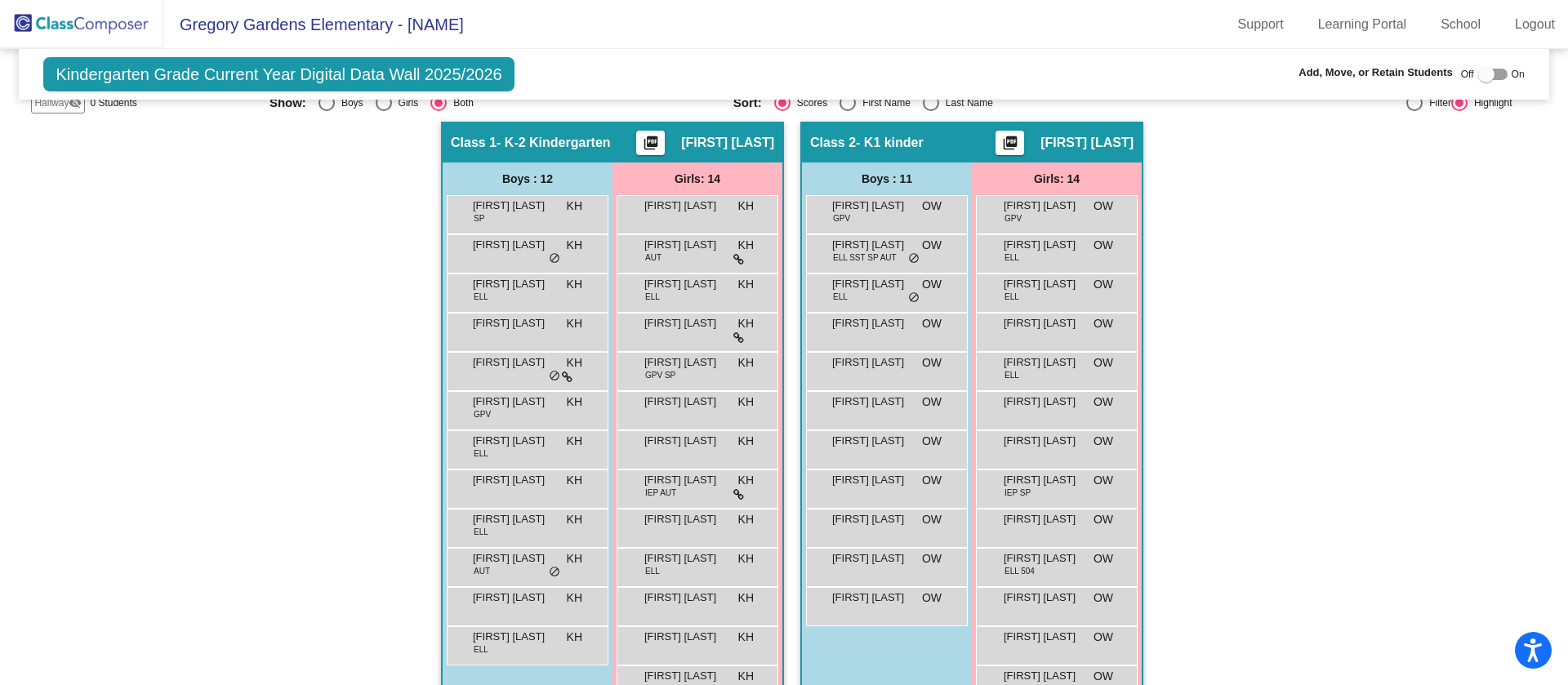 scroll, scrollTop: 249, scrollLeft: 0, axis: vertical 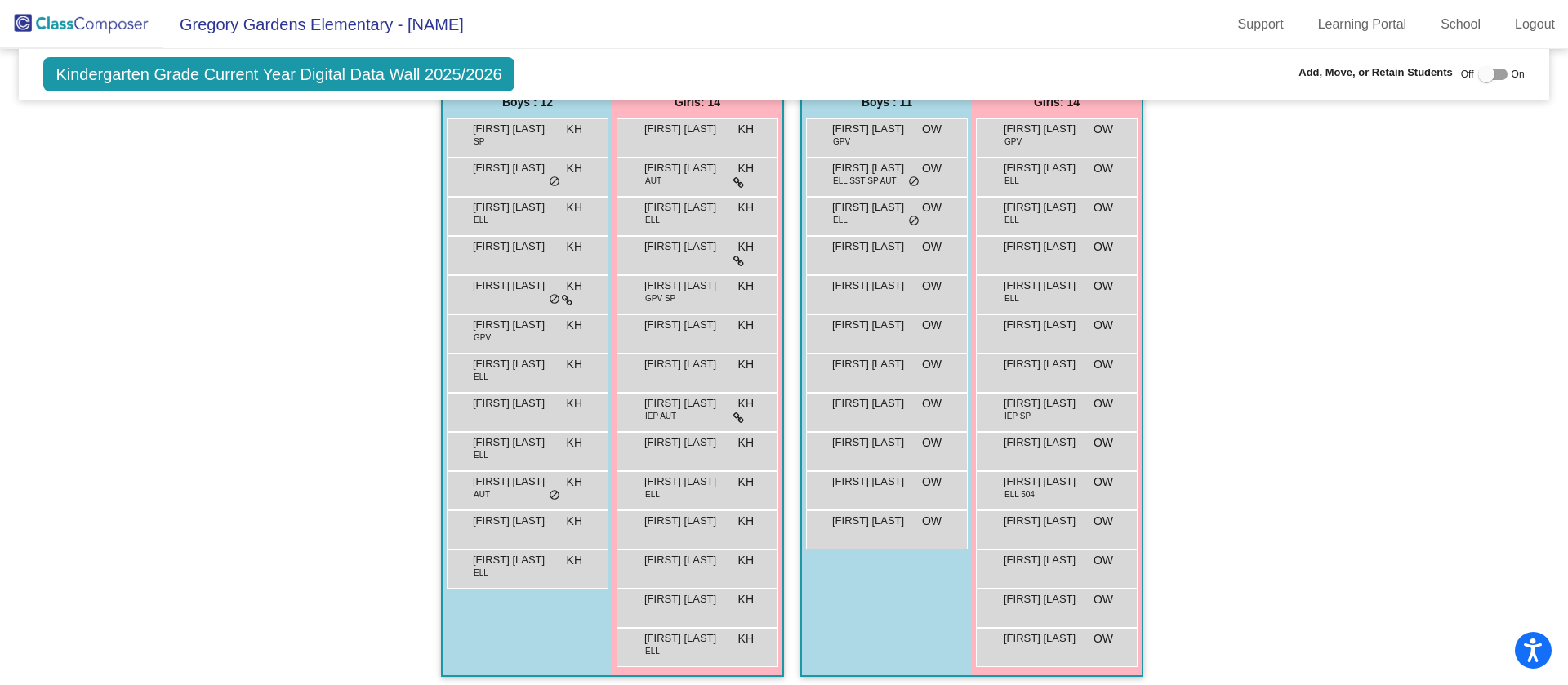 click on "Hallway   - Hallway Class  picture_as_pdf  Add Student  First Name Last Name Student Id  (Recommended)   Boy   Girl   Non Binary Add Close  Boys : 0    No Students   Girls: 0   No Students   Class 1   - K-2 Kindergarten  picture_as_pdf Kristin Hagstrom  Add Student  First Name Last Name Student Id  (Recommended)   Boy   Girl   Non Binary Add Close  Boys : 12  Adriann Rubio SP KH lock do_not_disturb_alt Atlas Smith KH lock do_not_disturb_alt Aydin Alfanatsah ELL KH lock do_not_disturb_alt Ethan Laxamana KH lock do_not_disturb_alt James Gruendl KH lock do_not_disturb_alt Kaiden Rageh GPV KH lock do_not_disturb_alt Kerim Berdyyev ELL KH lock do_not_disturb_alt Kiaan Salhotra KH lock do_not_disturb_alt Marko Radusin ELL KH lock do_not_disturb_alt Noah Jones AUT KH lock do_not_disturb_alt Salvatore Pender Ciolino KH lock do_not_disturb_alt Theo Brito ELL KH lock do_not_disturb_alt Girls: 14 Addison Wetzel KH lock do_not_disturb_alt Allison Gagnon AUT KH lock do_not_disturb_alt Arinas Medjahed ELL KH lock KH" 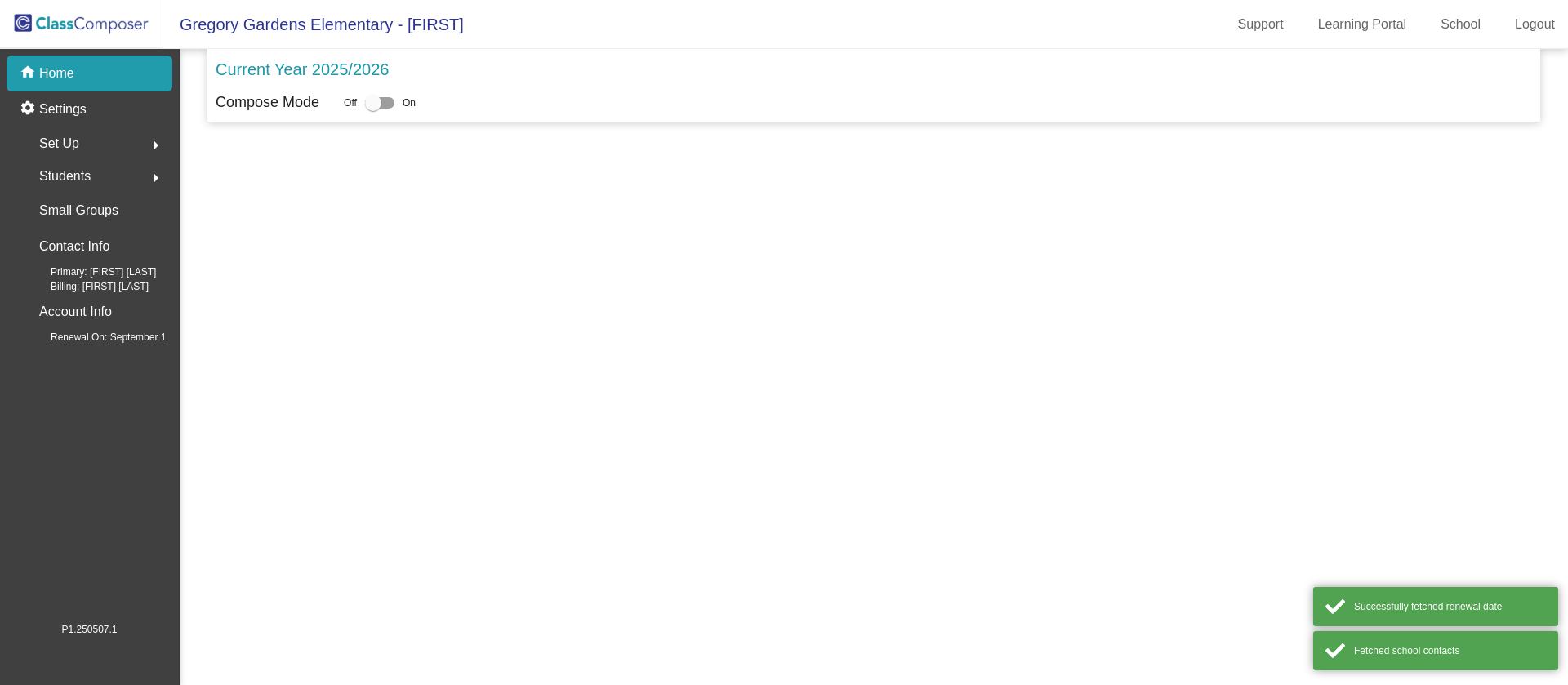 scroll, scrollTop: 0, scrollLeft: 0, axis: both 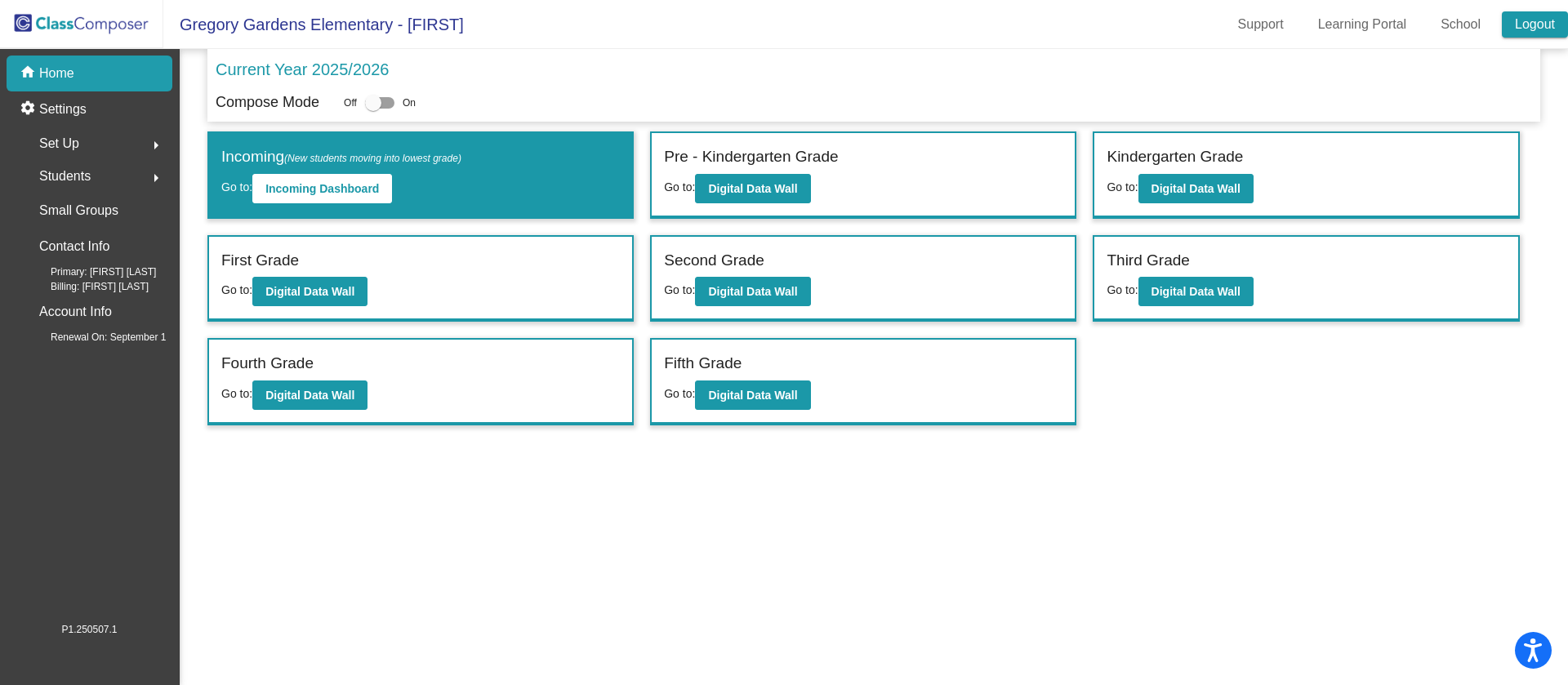 click on "Logout" 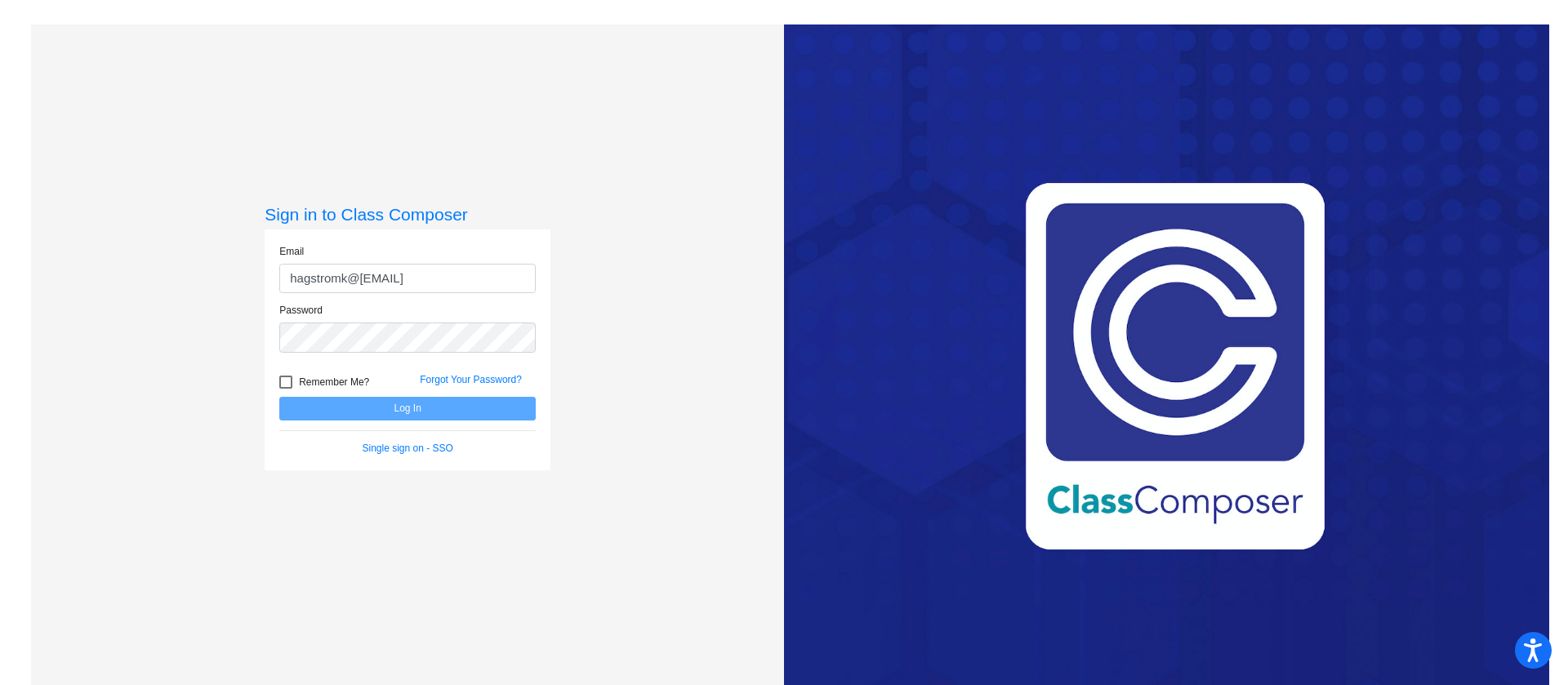 type on "hagstromk@[EMAIL]" 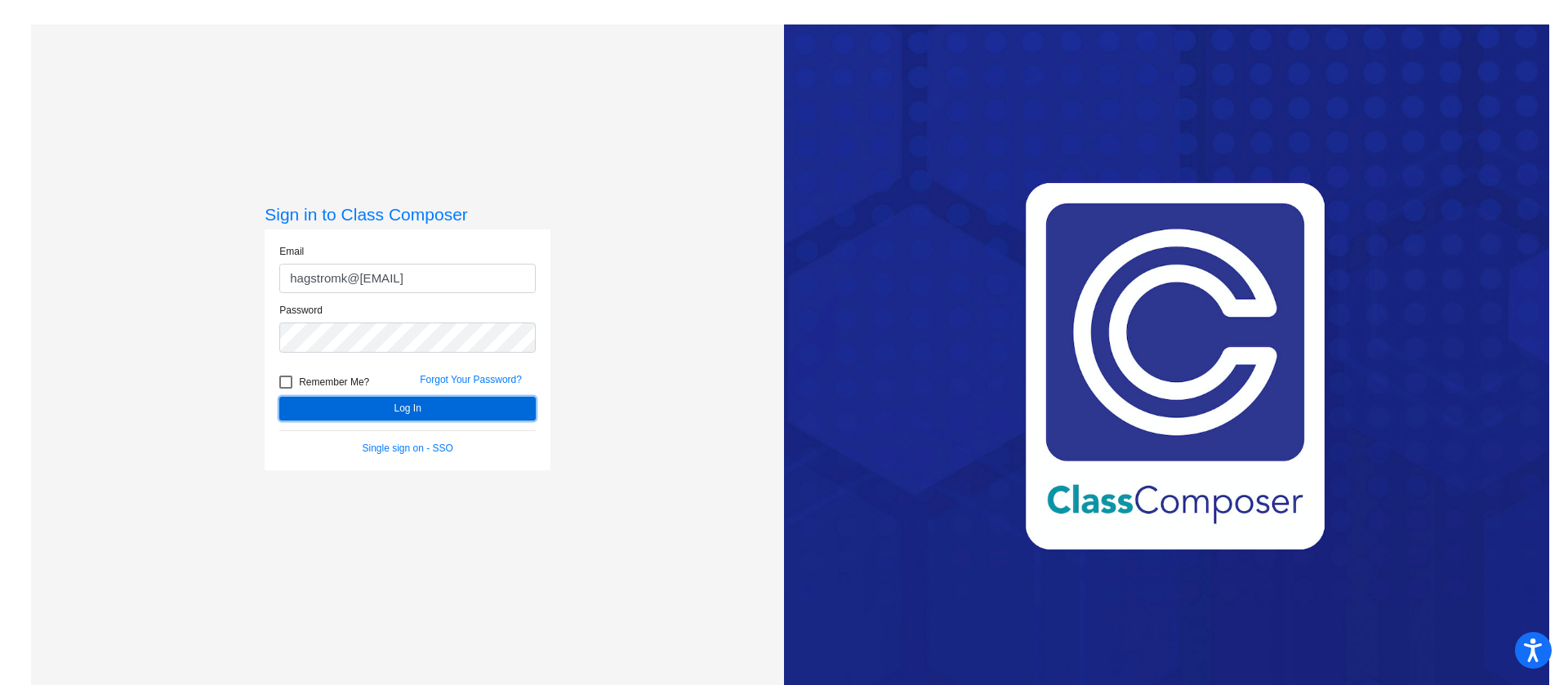 click on "Log In" 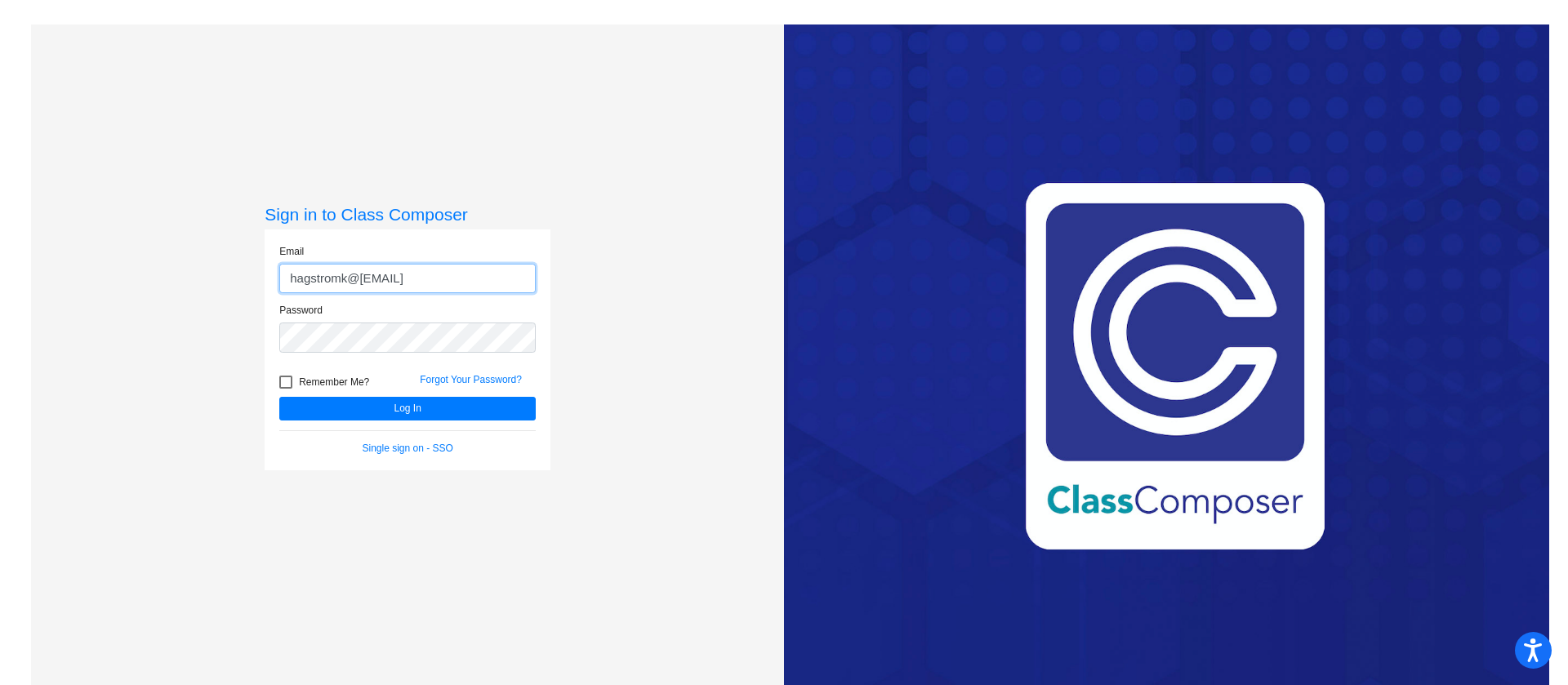 click on "hagstromk@mdusd.org" 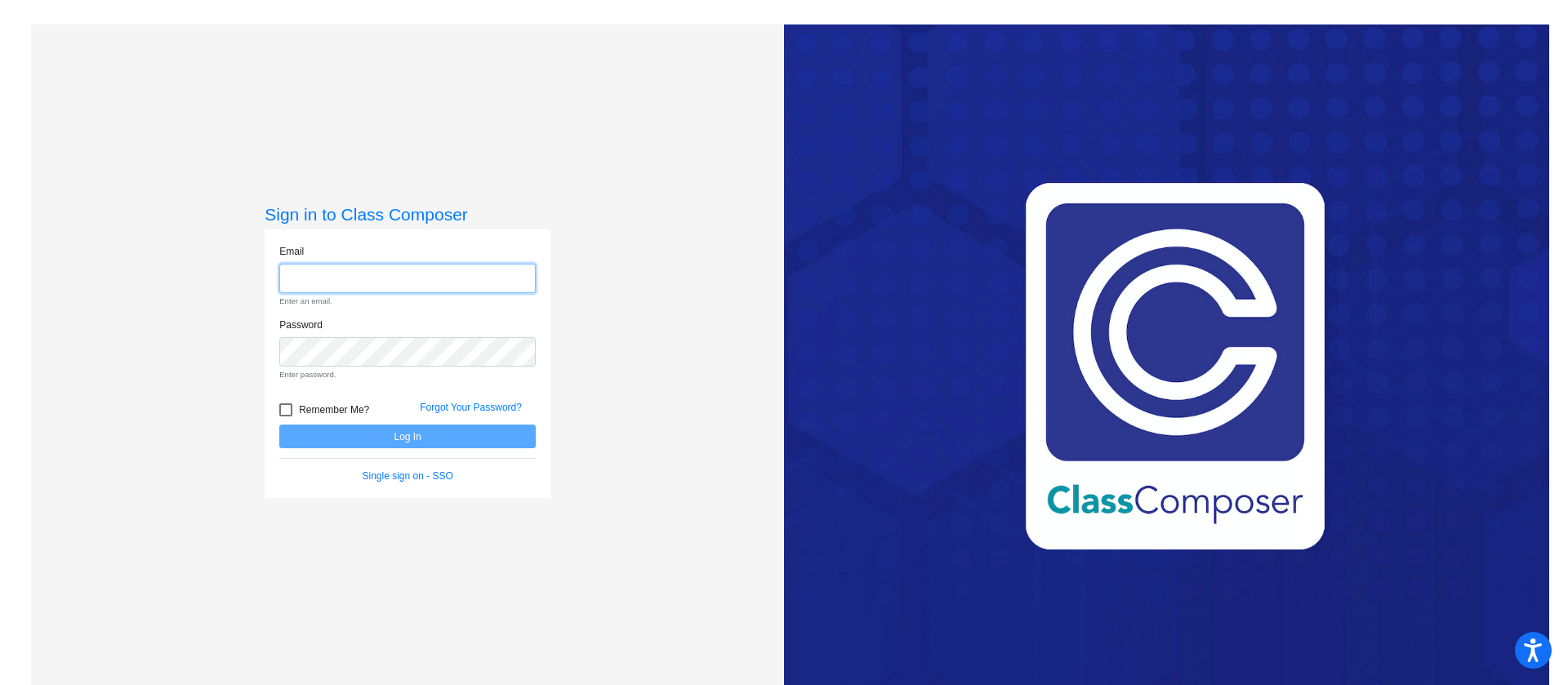 type 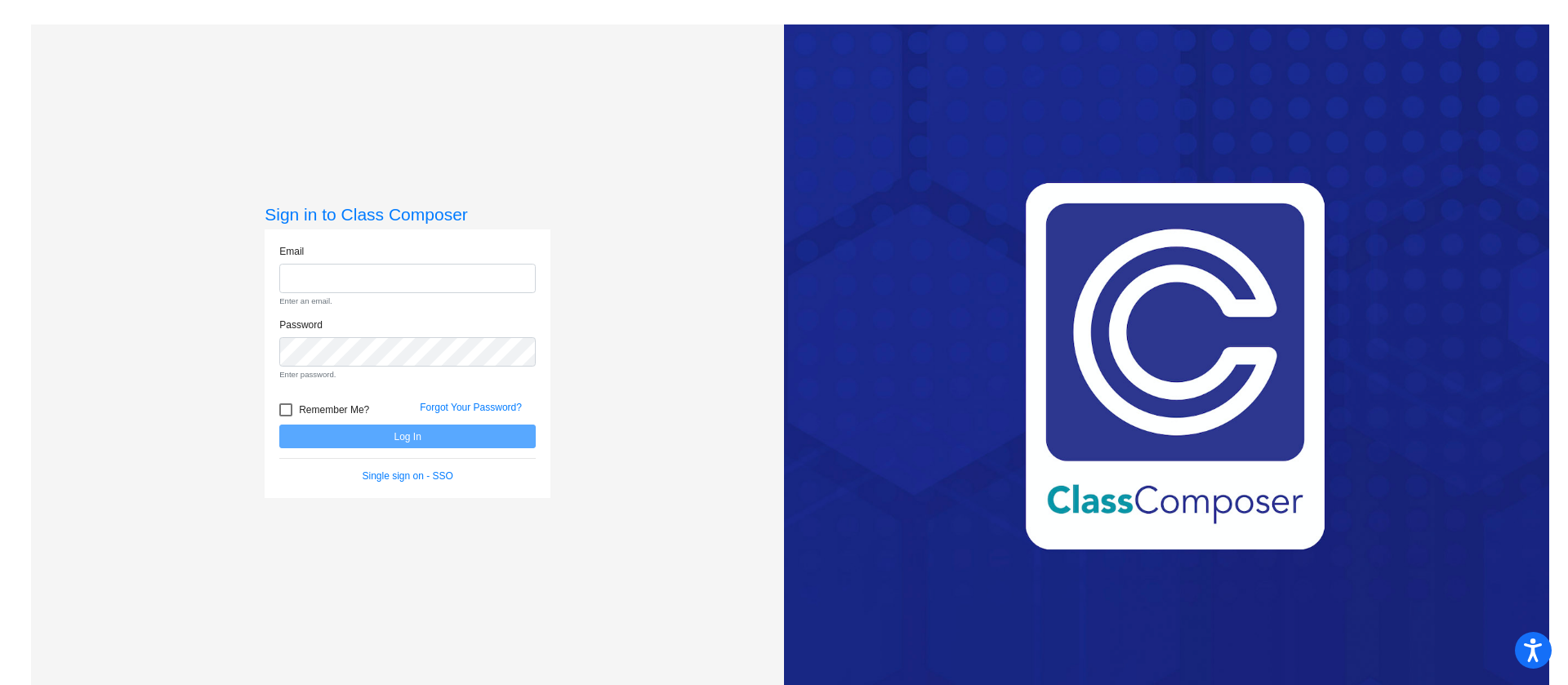 click on "Sign in to Class Composer Email Enter an email. Password Enter password.   Remember Me? Forgot Your Password?  Log In   Single sign on - SSO" 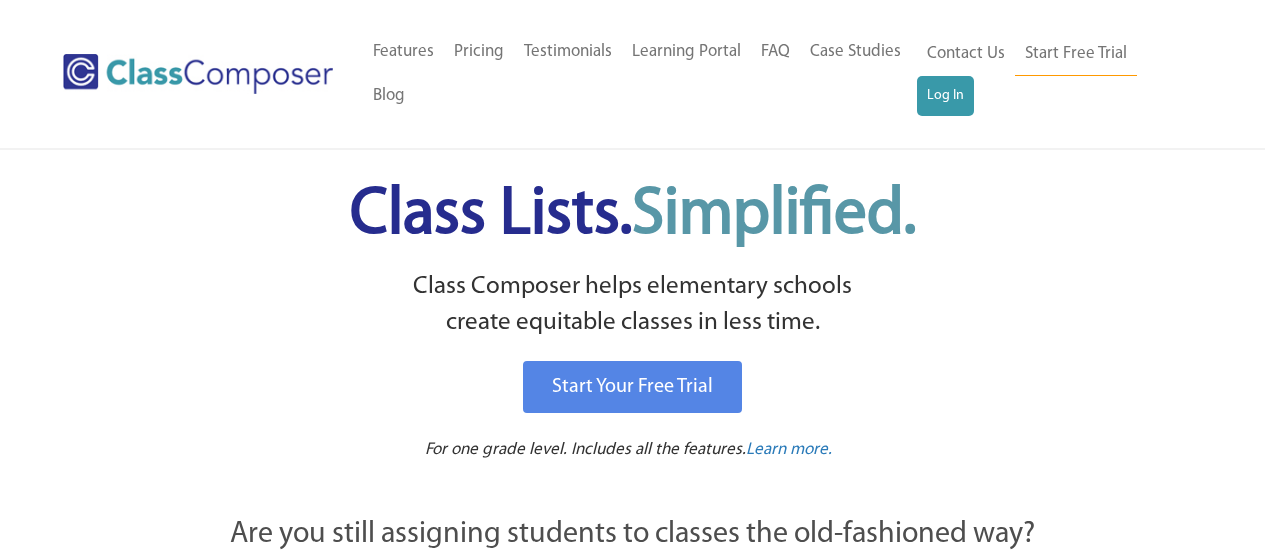 scroll, scrollTop: 0, scrollLeft: 0, axis: both 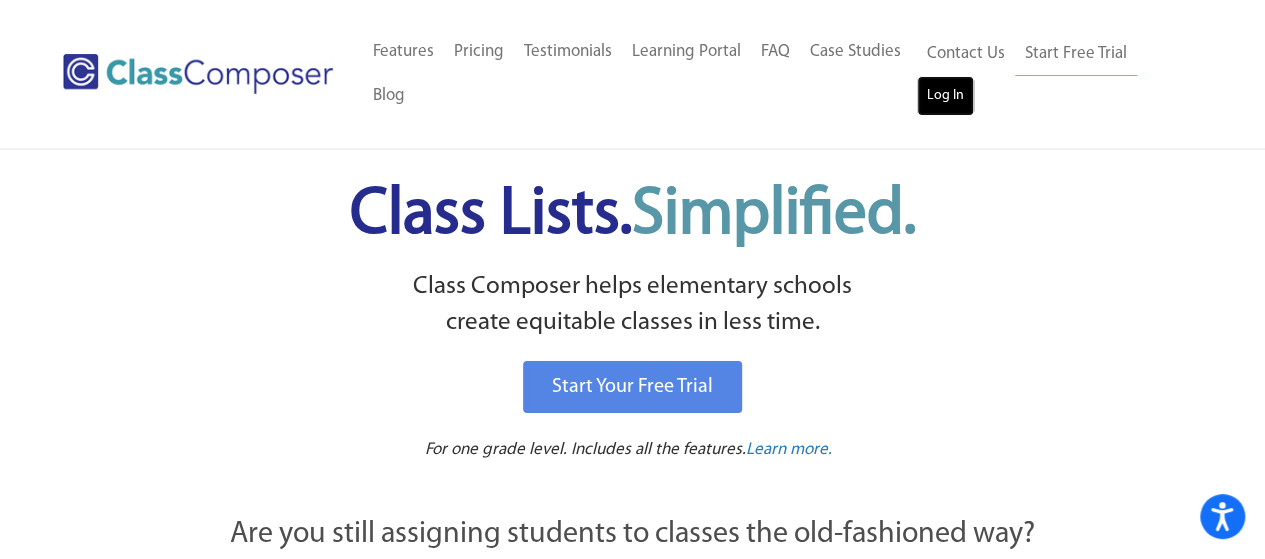 click on "Log In" at bounding box center [945, 96] 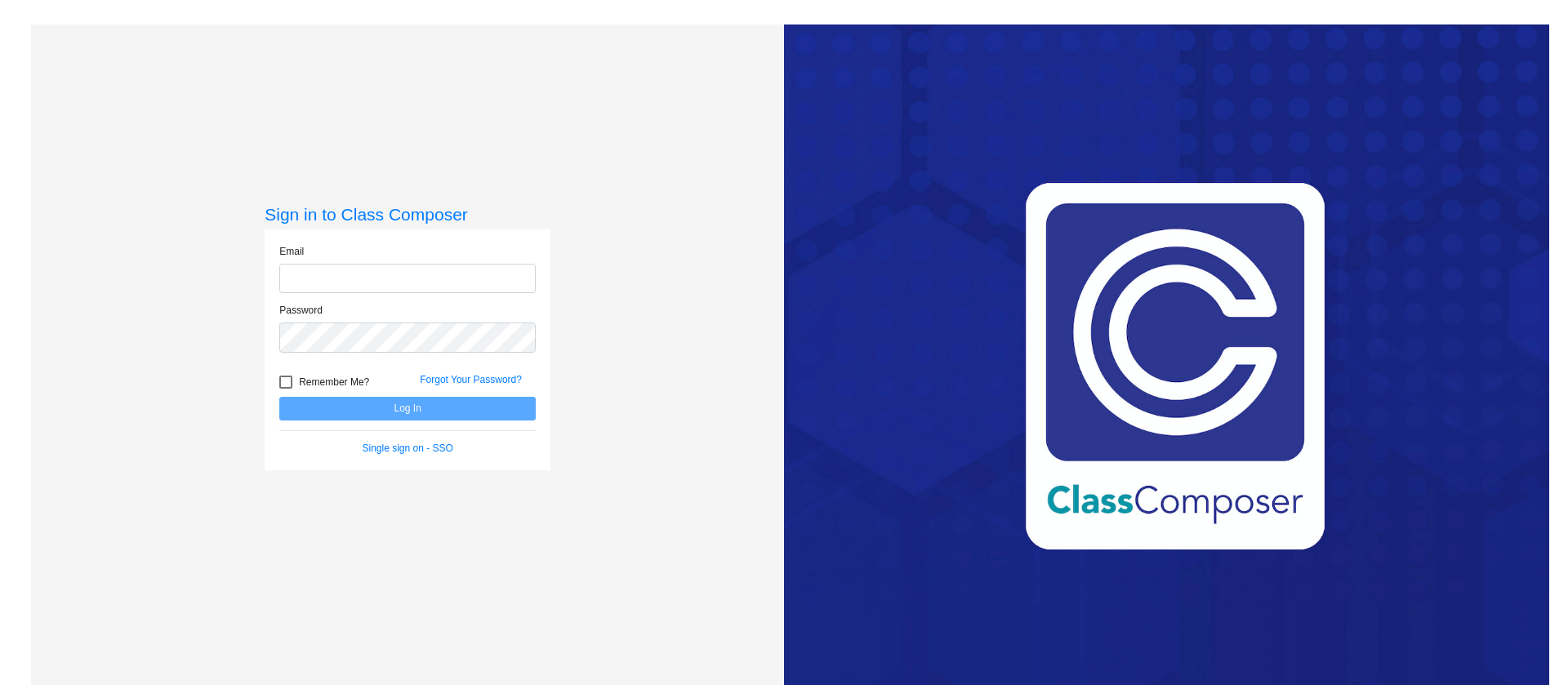 scroll, scrollTop: 0, scrollLeft: 0, axis: both 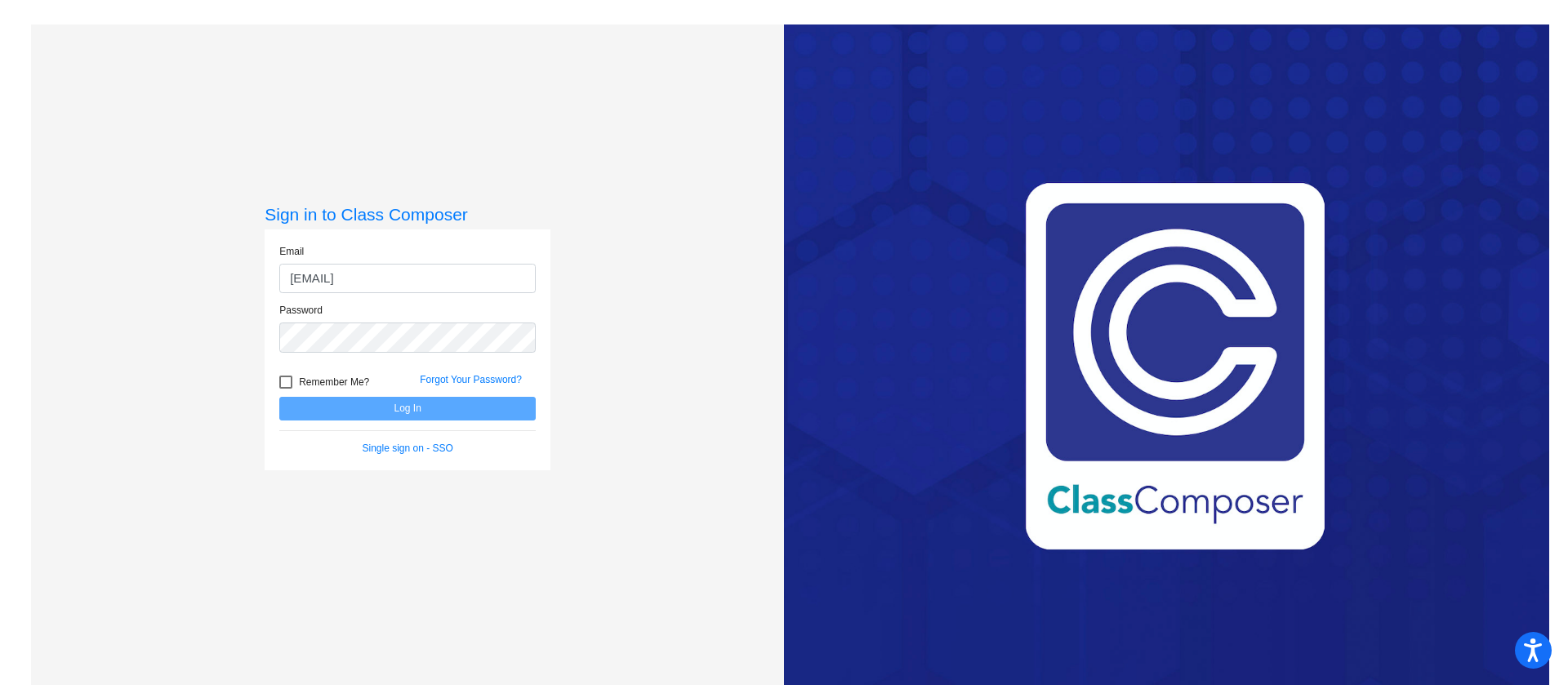 type on "[EMAIL]" 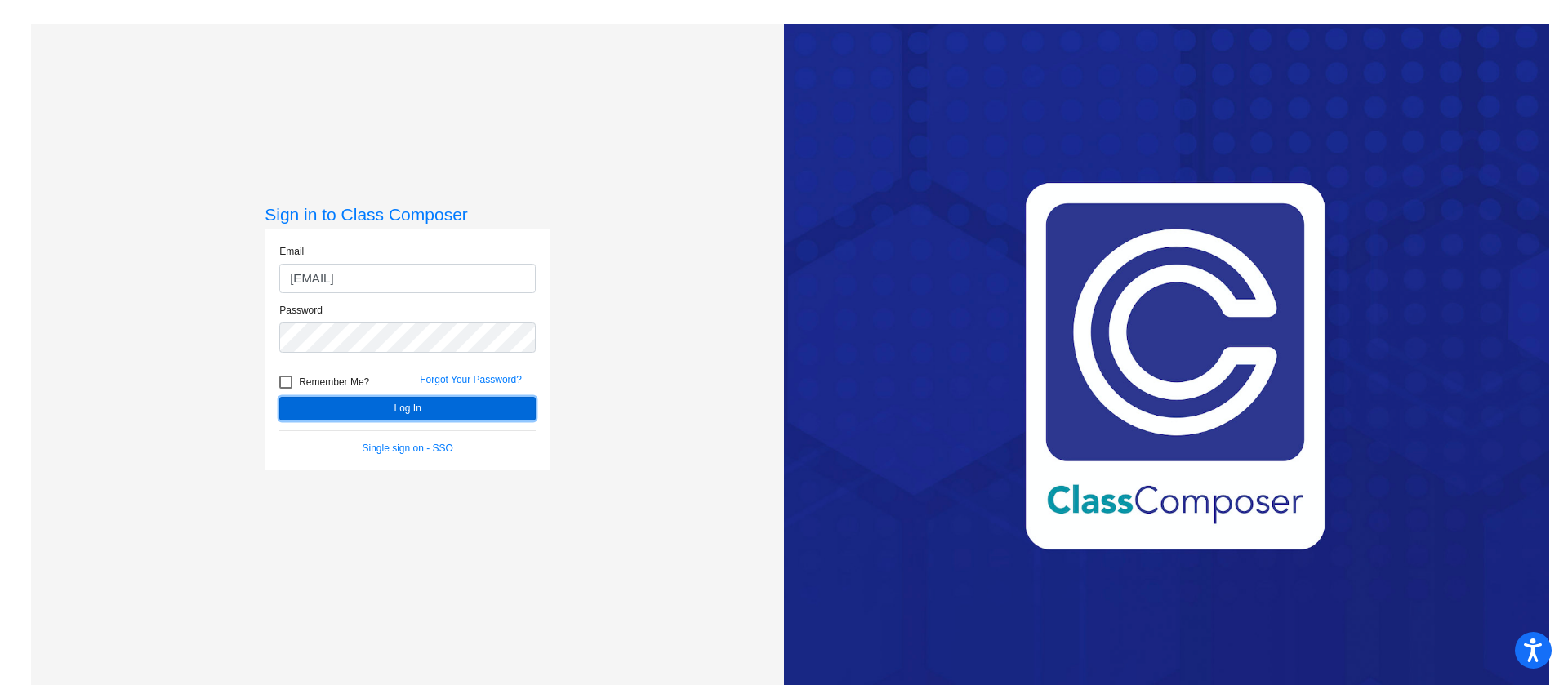 click on "Log In" 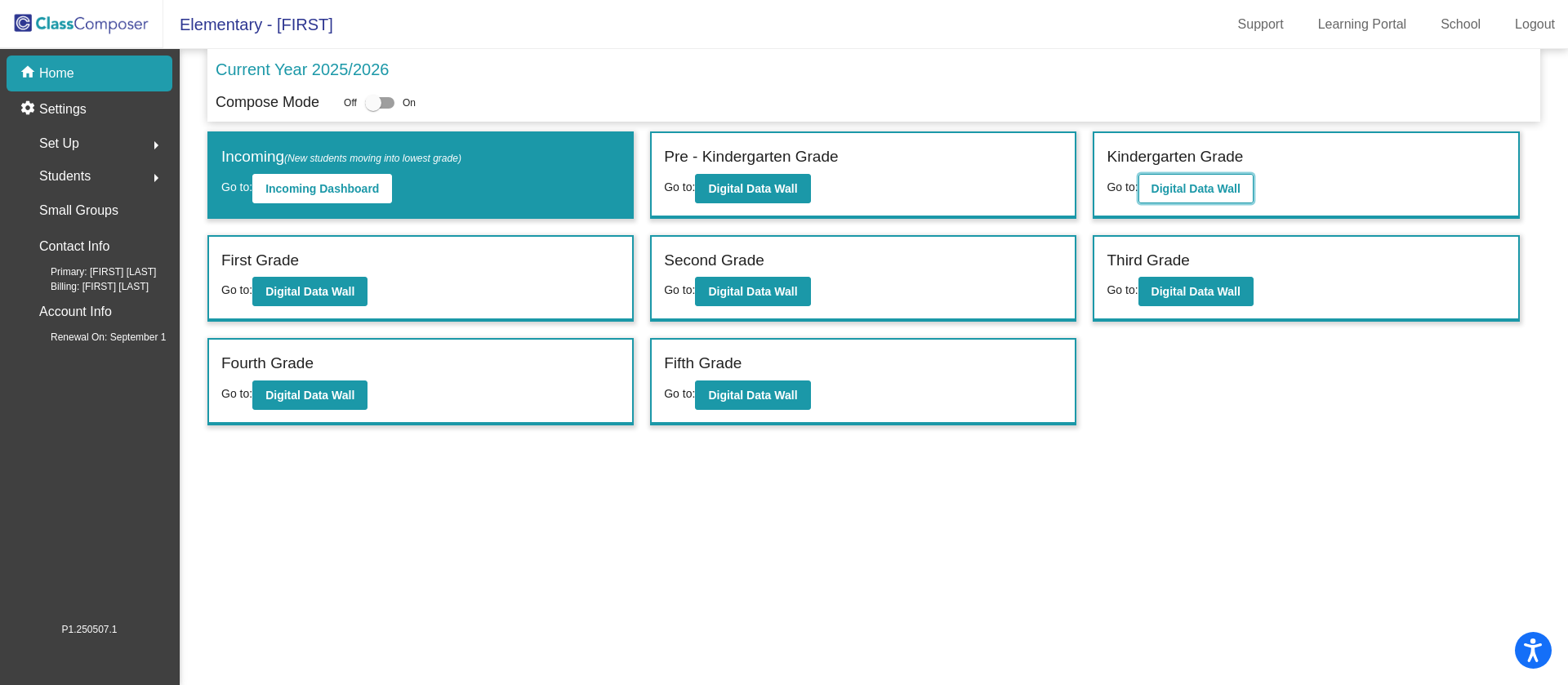 click on "Digital Data Wall" 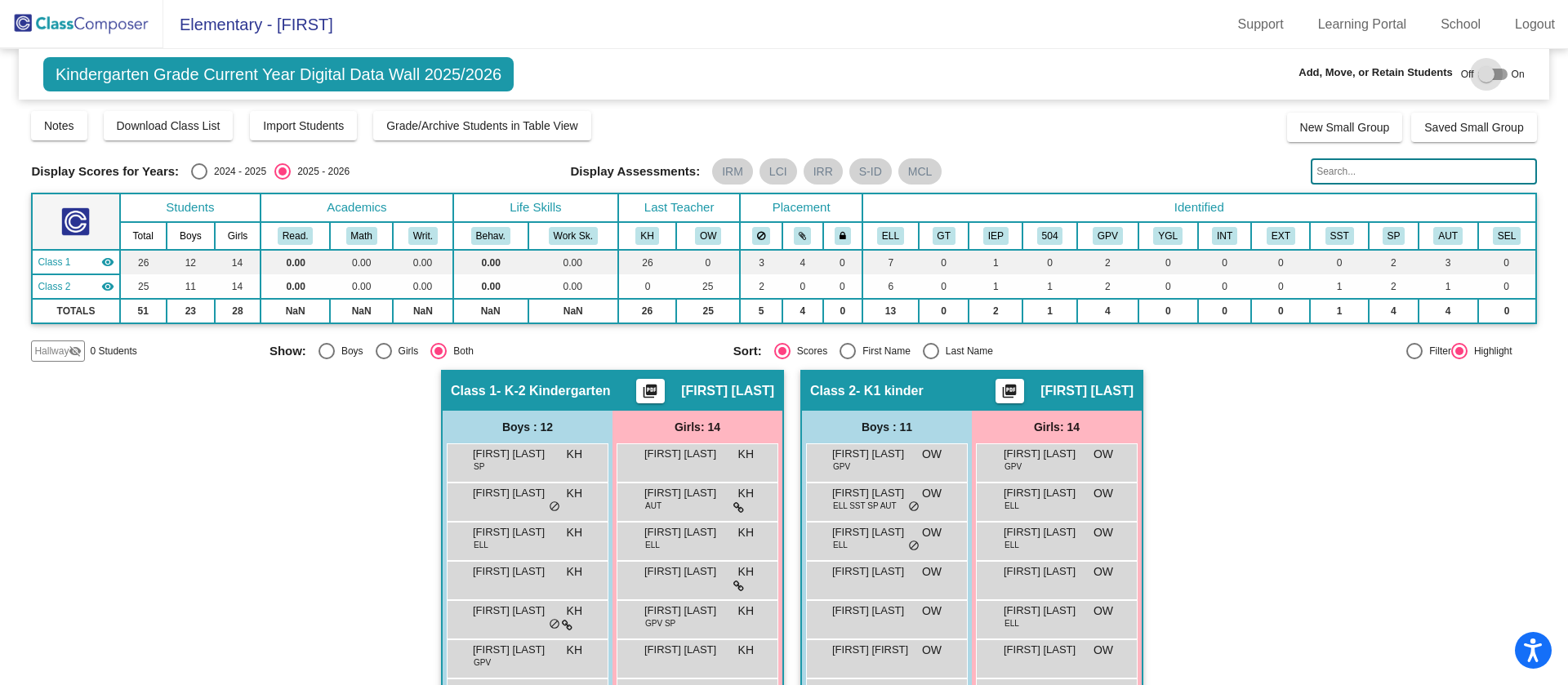 click at bounding box center (1493, 74) 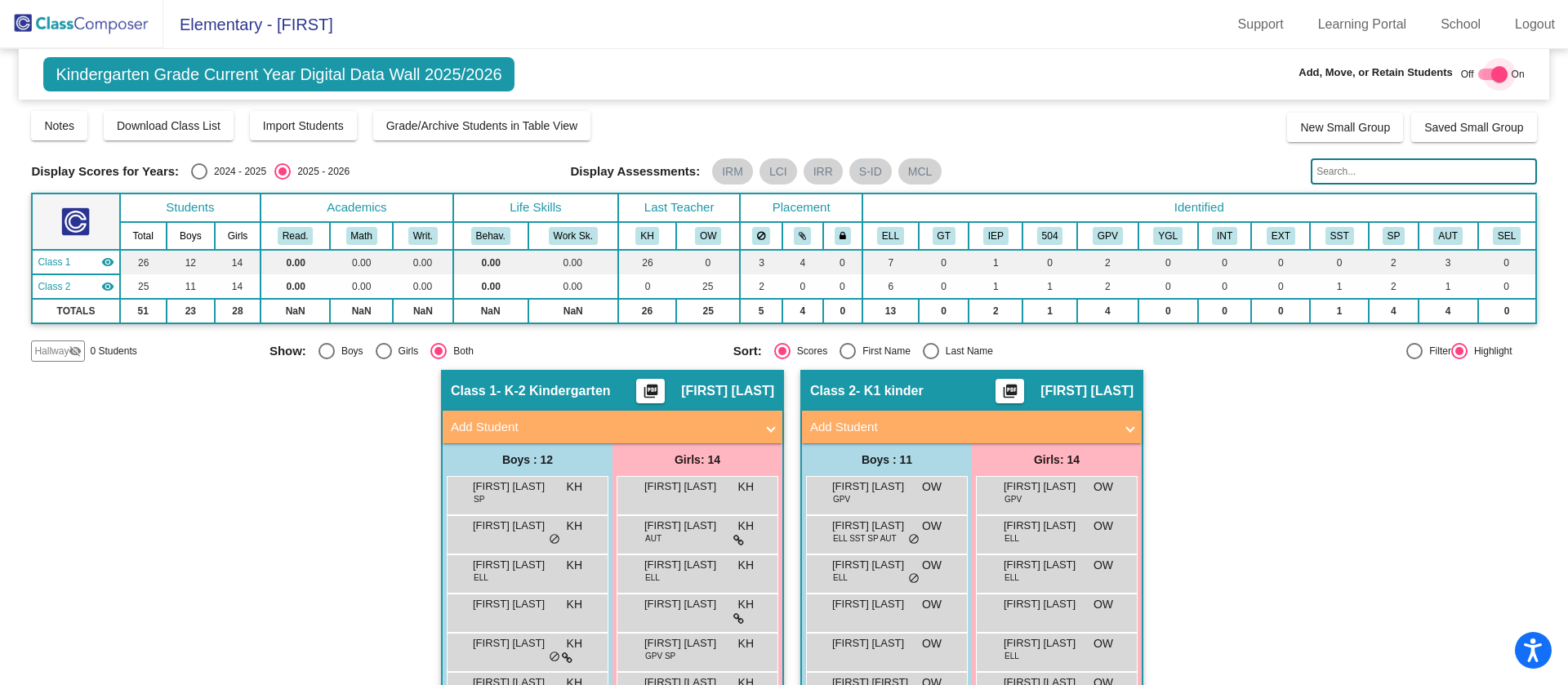 click at bounding box center [1493, 74] 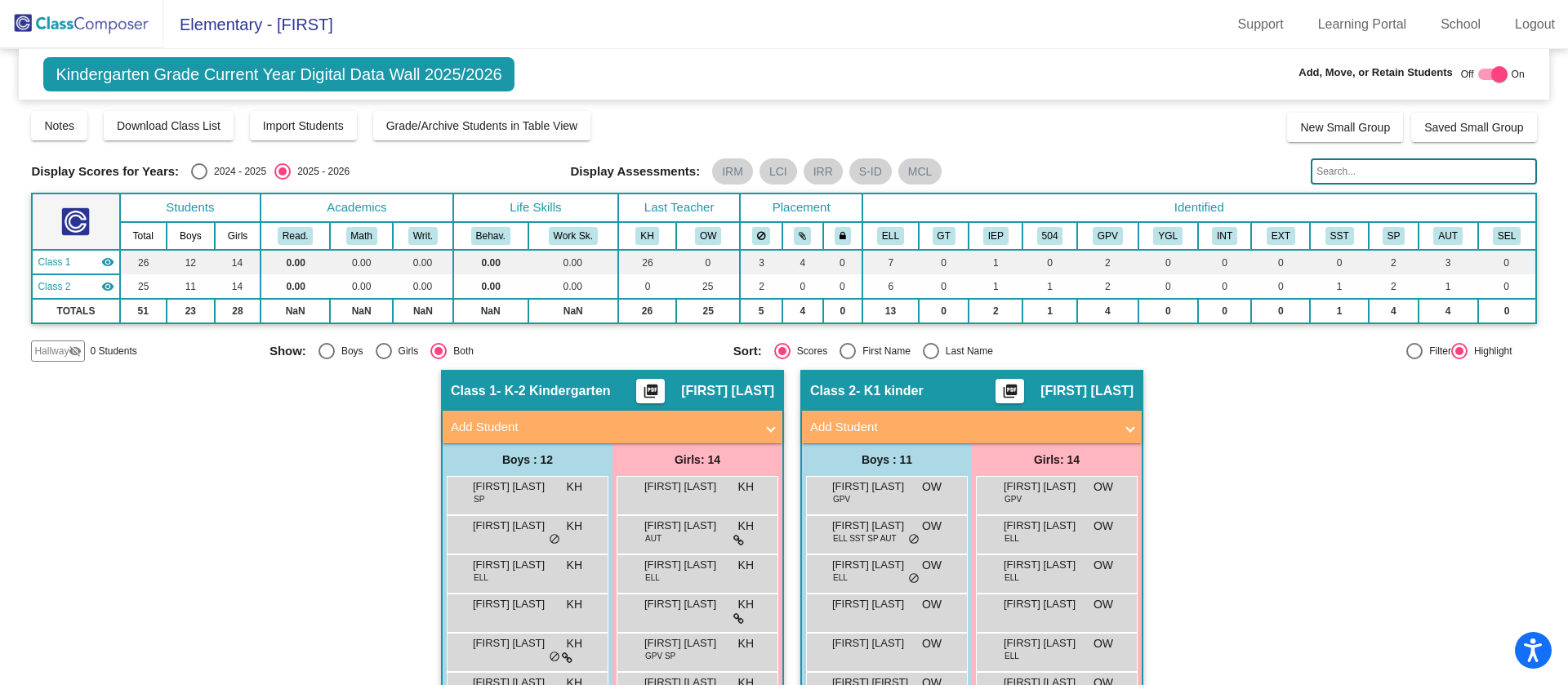 checkbox on "false" 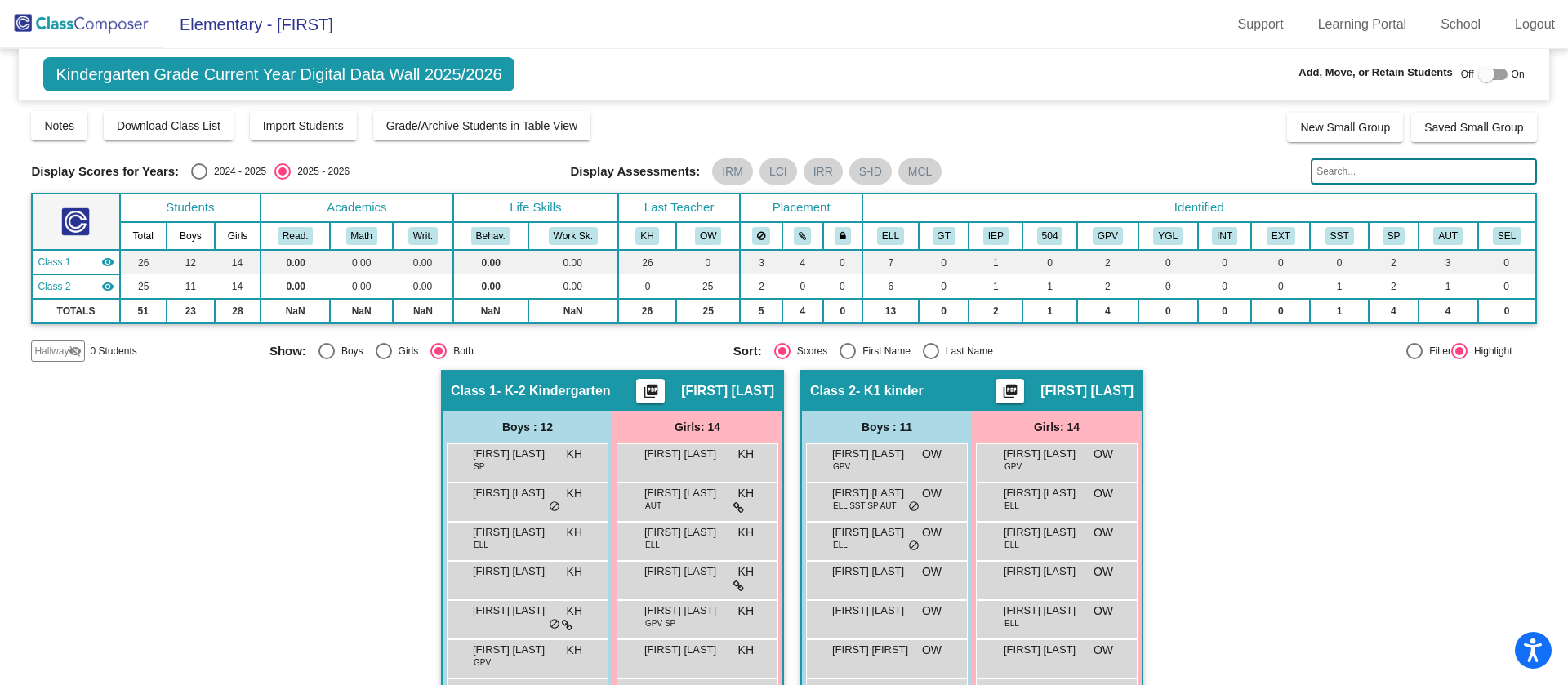 click on "Class 1" 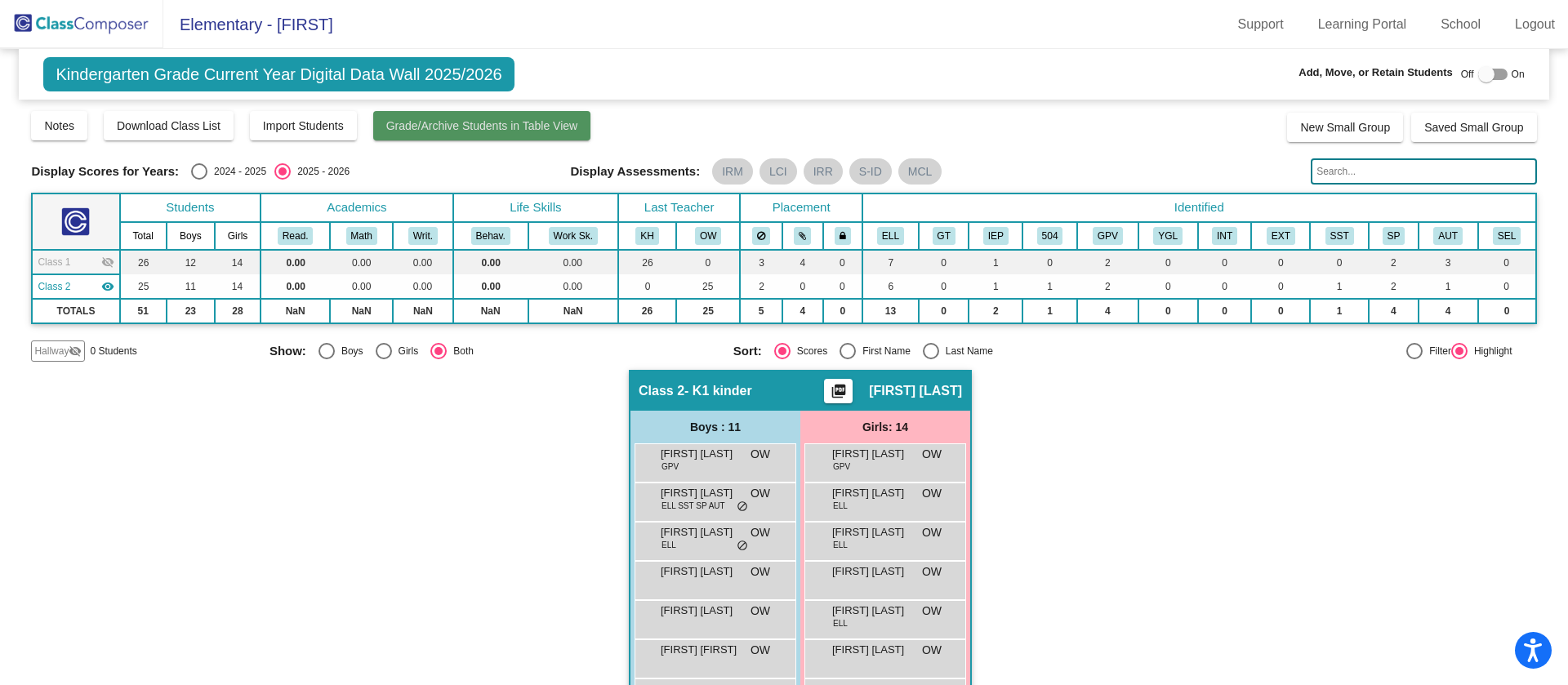 click on "Grade/Archive Students in Table View" 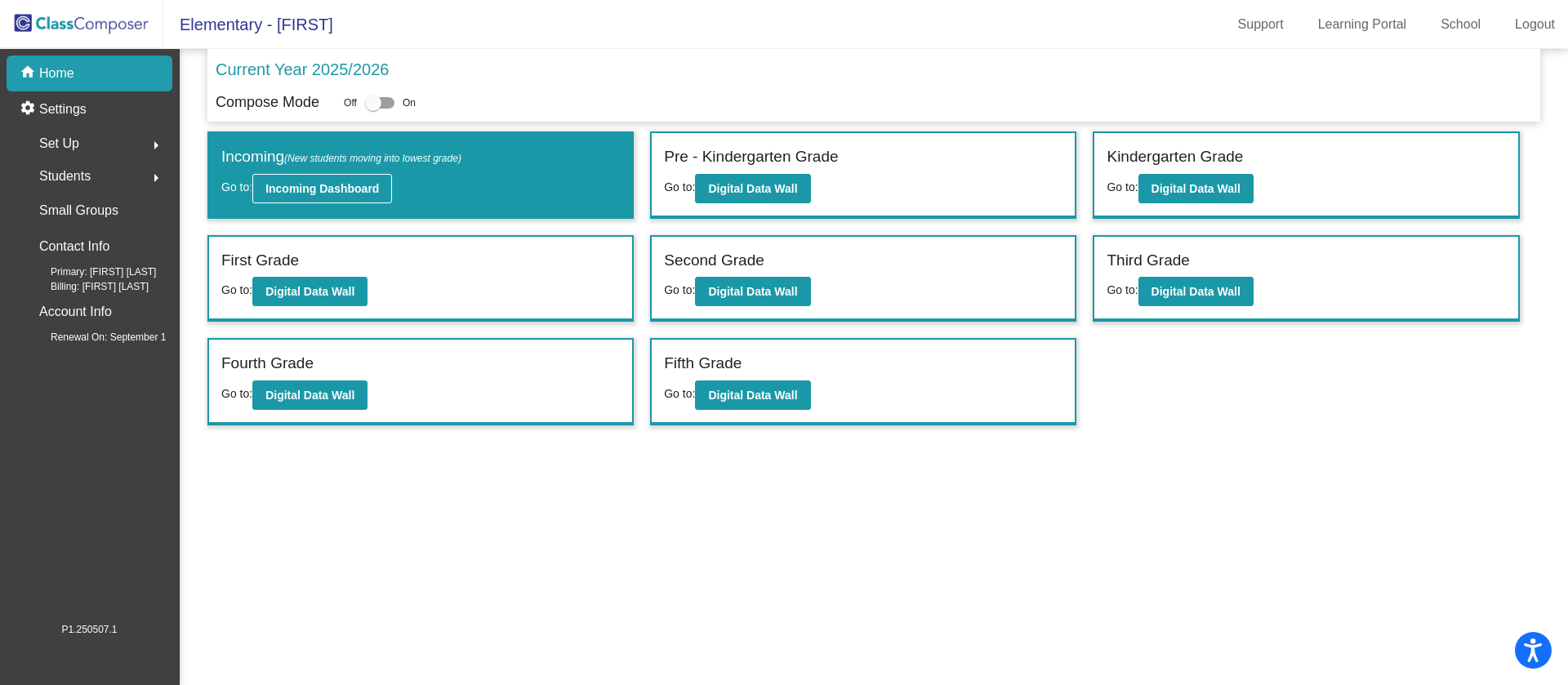 click on "Incoming Dashboard" 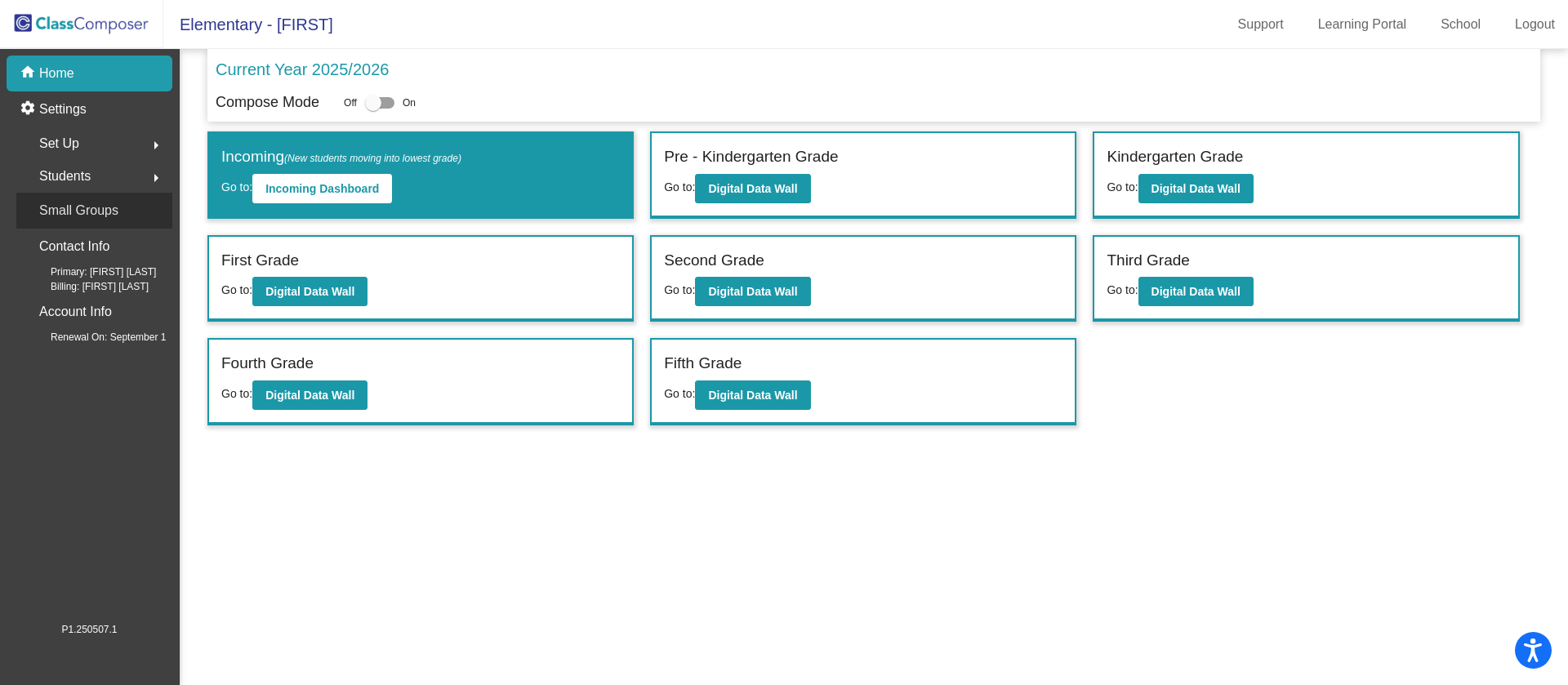 click on "Small Groups" 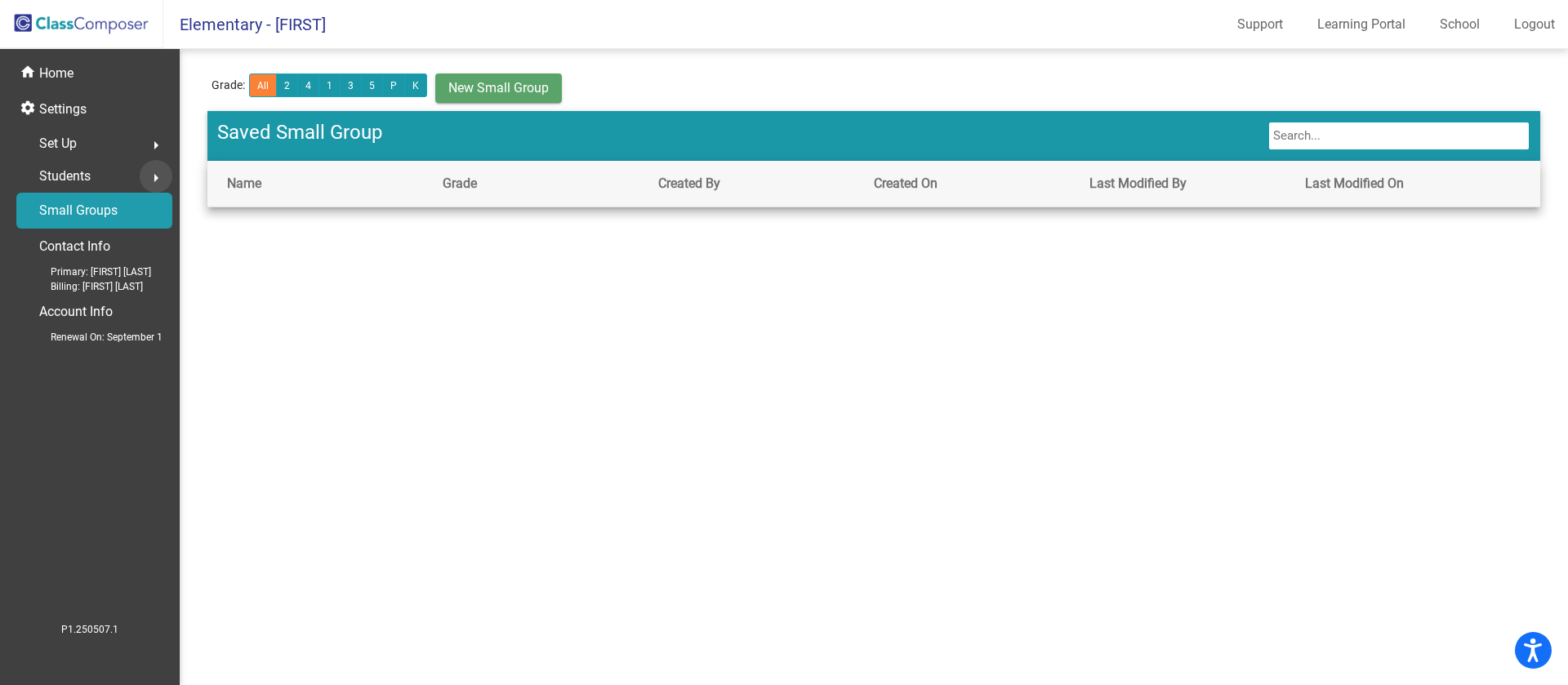 click on "arrow_right" 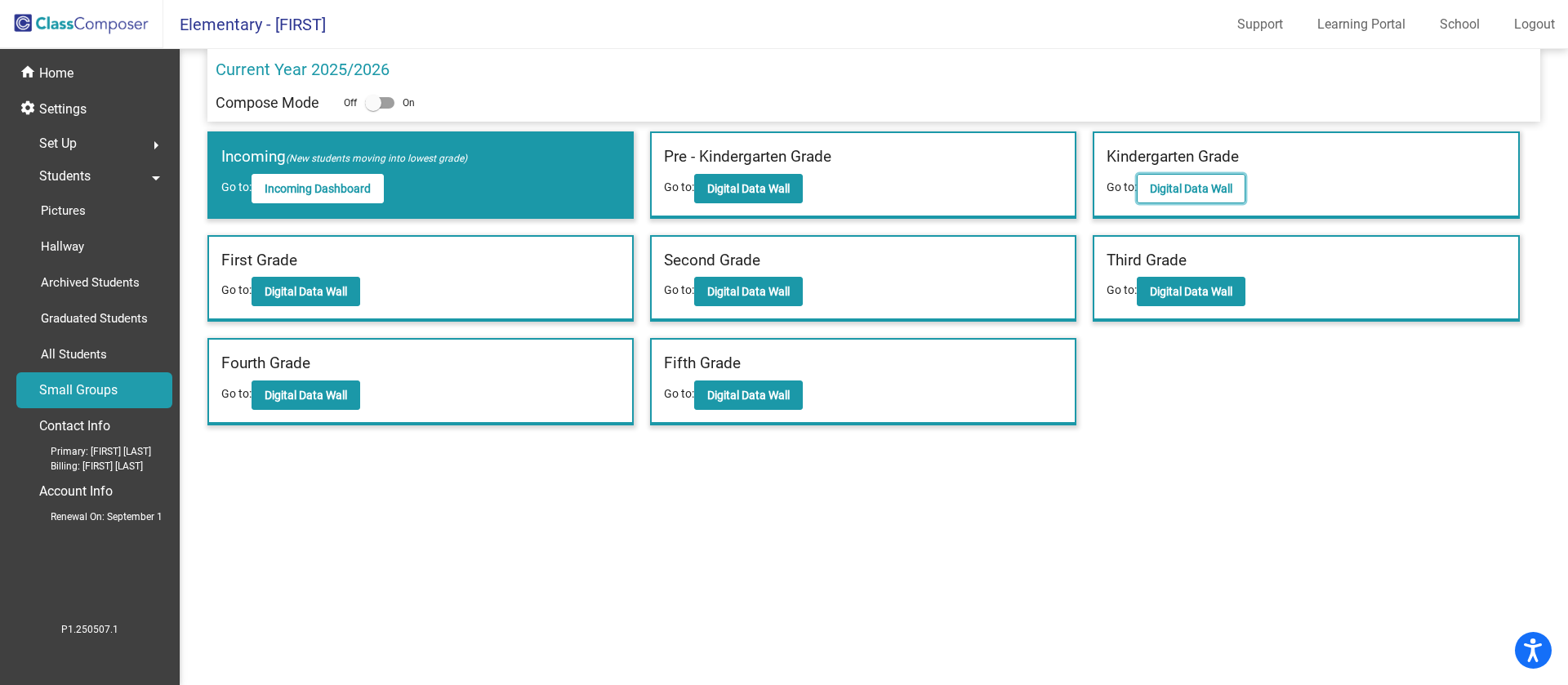 click on "Digital Data Wall" 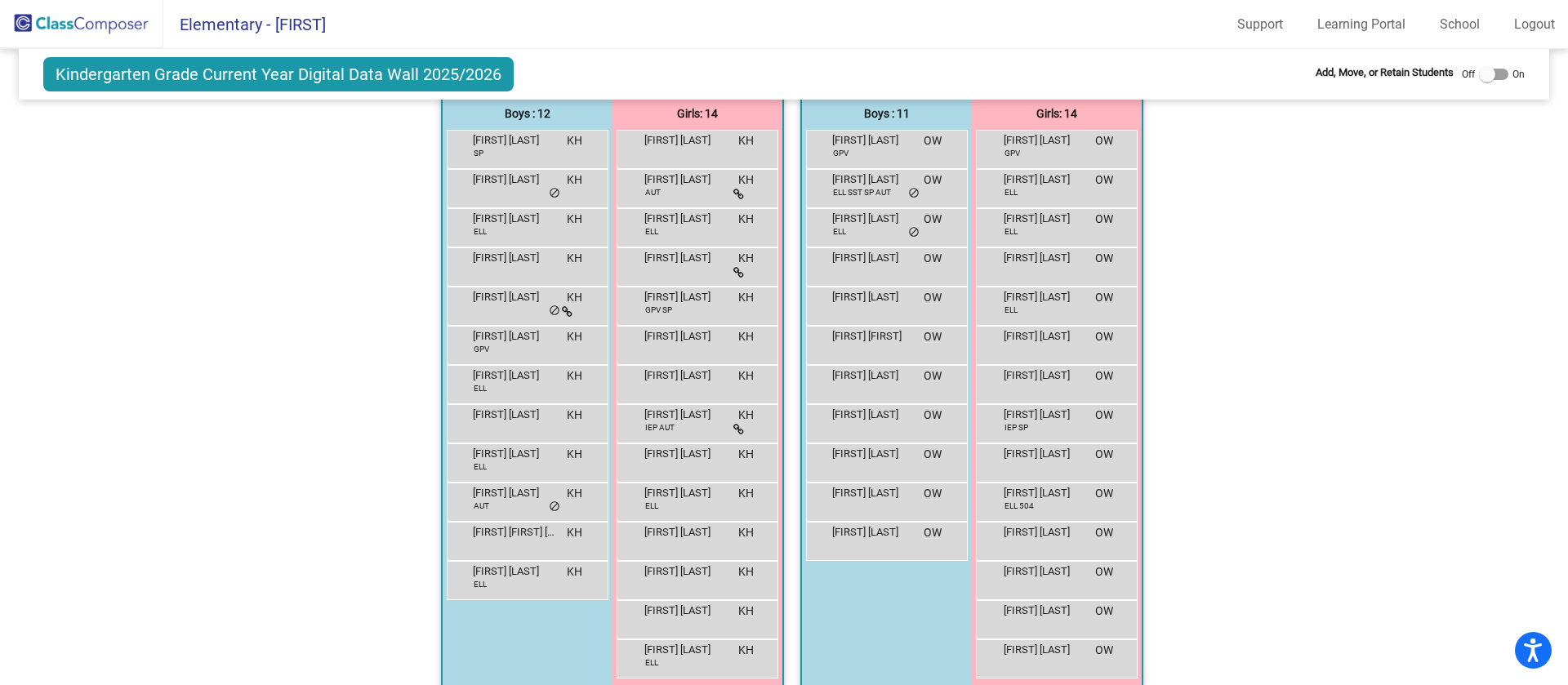 scroll, scrollTop: 333, scrollLeft: 0, axis: vertical 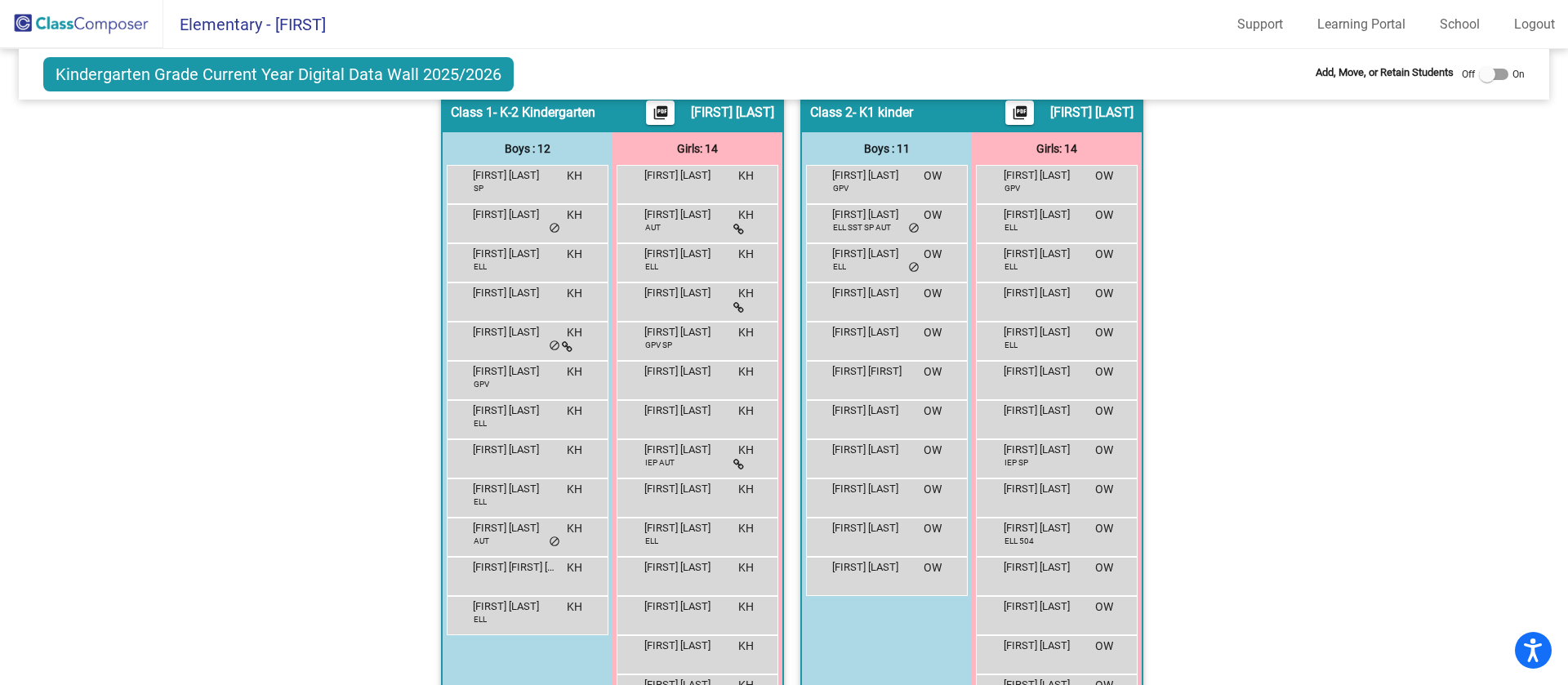 click on "-   Class  picture_as_pdf  Add Student  First Name Last Name Student Id  (Recommended)   Boy   Girl   Non Binary Add Close  Boys : 0    No Students   Girls: 0   No Students   Class 1   - K-2 Kindergarten  picture_as_pdf [FIRST] [LAST]  Add Student  First Name Last Name Student Id  (Recommended)   Boy   Girl   Non Binary Add Close  Boys : 12  [FIRST] [LAST] SP KH lock do_not_disturb_alt [FIRST] [LAST] KH lock do_not_disturb_alt [FIRST] [LAST] ELL KH lock do_not_disturb_alt [FIRST] [LAST] KH lock do_not_disturb_alt [FIRST] [LAST] KH lock do_not_disturb_alt [FIRST] [LAST] GPV KH lock do_not_disturb_alt [FIRST] [LAST] ELL KH lock do_not_disturb_alt [FIRST] [LAST] KH lock do_not_disturb_alt [FIRST] [LAST] ELL KH lock do_not_disturb_alt [FIRST] [LAST] KH lock do_not_disturb_alt [FIRST] [LAST] AUT KH lock do_not_disturb_alt [FIRST] [LAST] KH lock do_not_disturb_alt [FIRST] [LAST] ELL KH lock do_not_disturb_alt [FIRST] [LAST] KH lock do_not_disturb_alt  Girls: 14 [FIRST] [LAST] KH lock do_not_disturb_alt [FIRST] [LAST] AUT KH lock do_not_disturb_alt [FIRST] [LAST] ELL KH lock KH" 